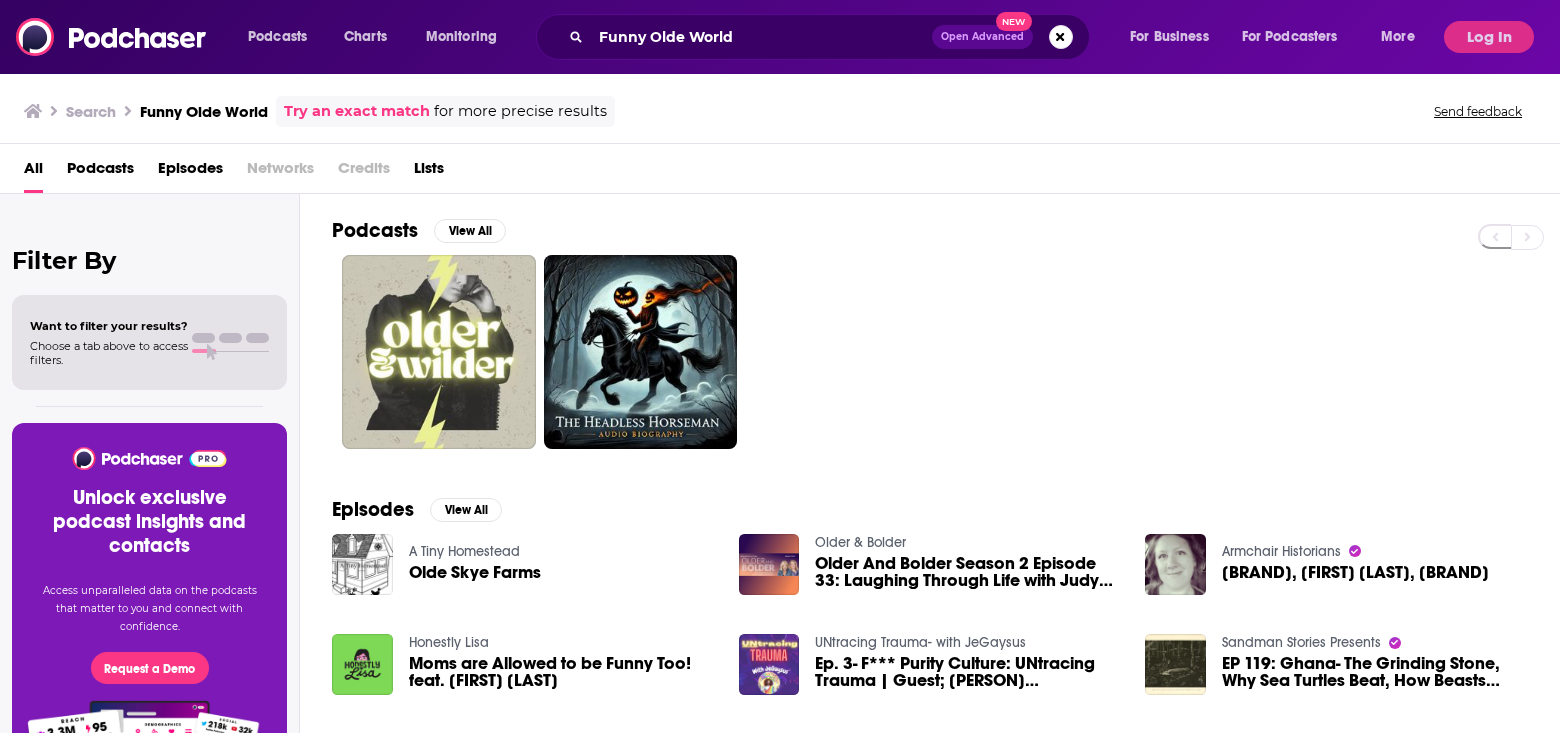 scroll, scrollTop: 0, scrollLeft: 0, axis: both 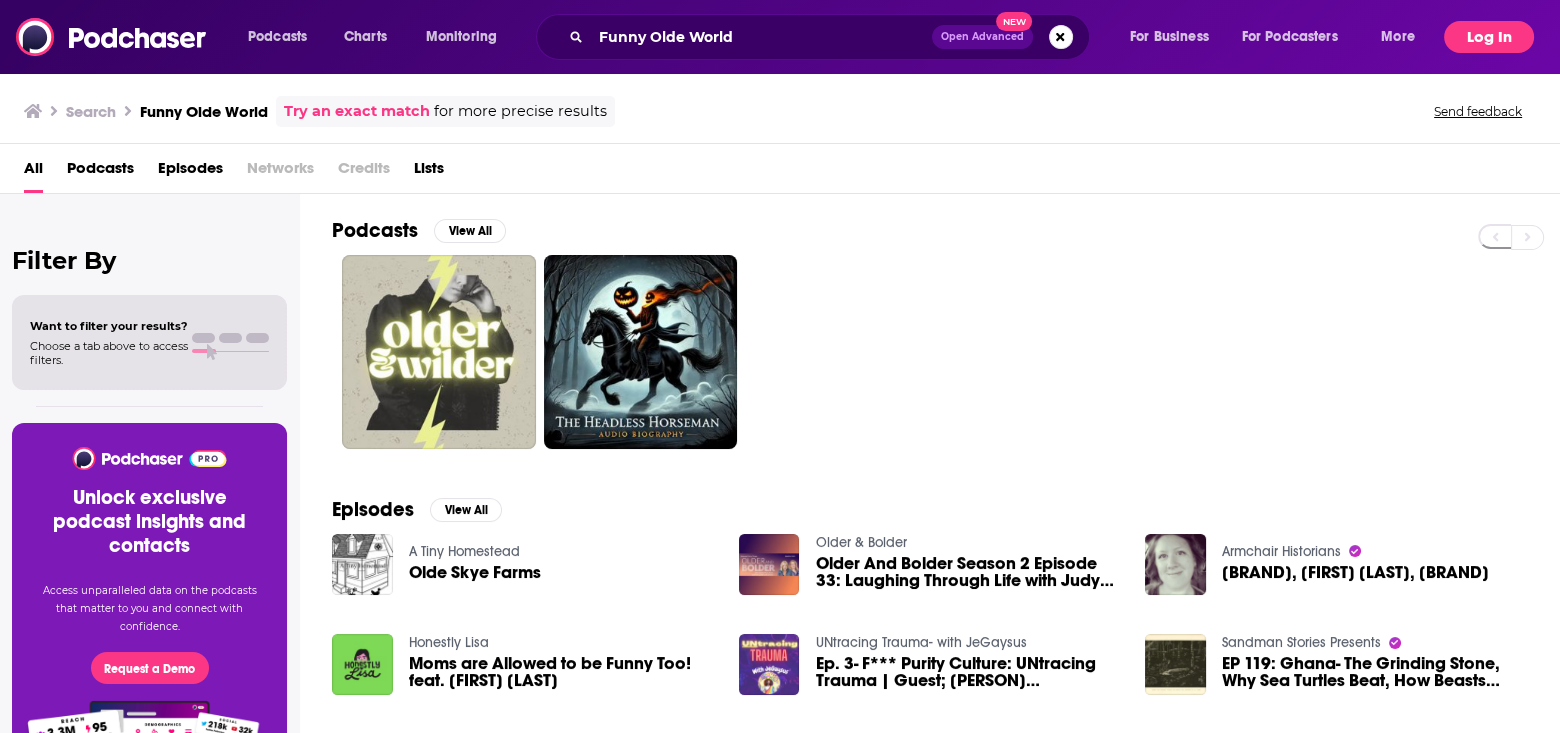 click on "Log In" at bounding box center [1489, 37] 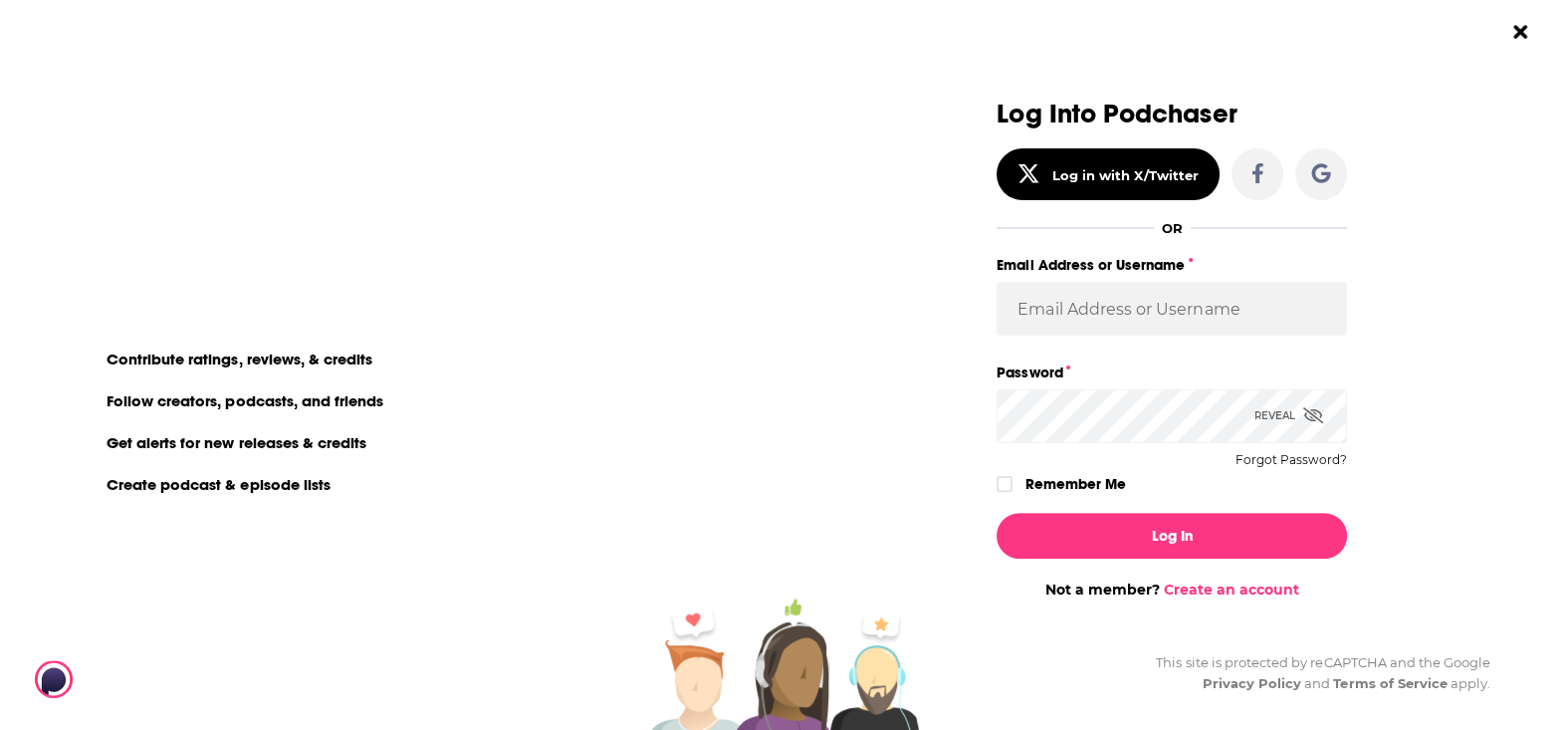 type 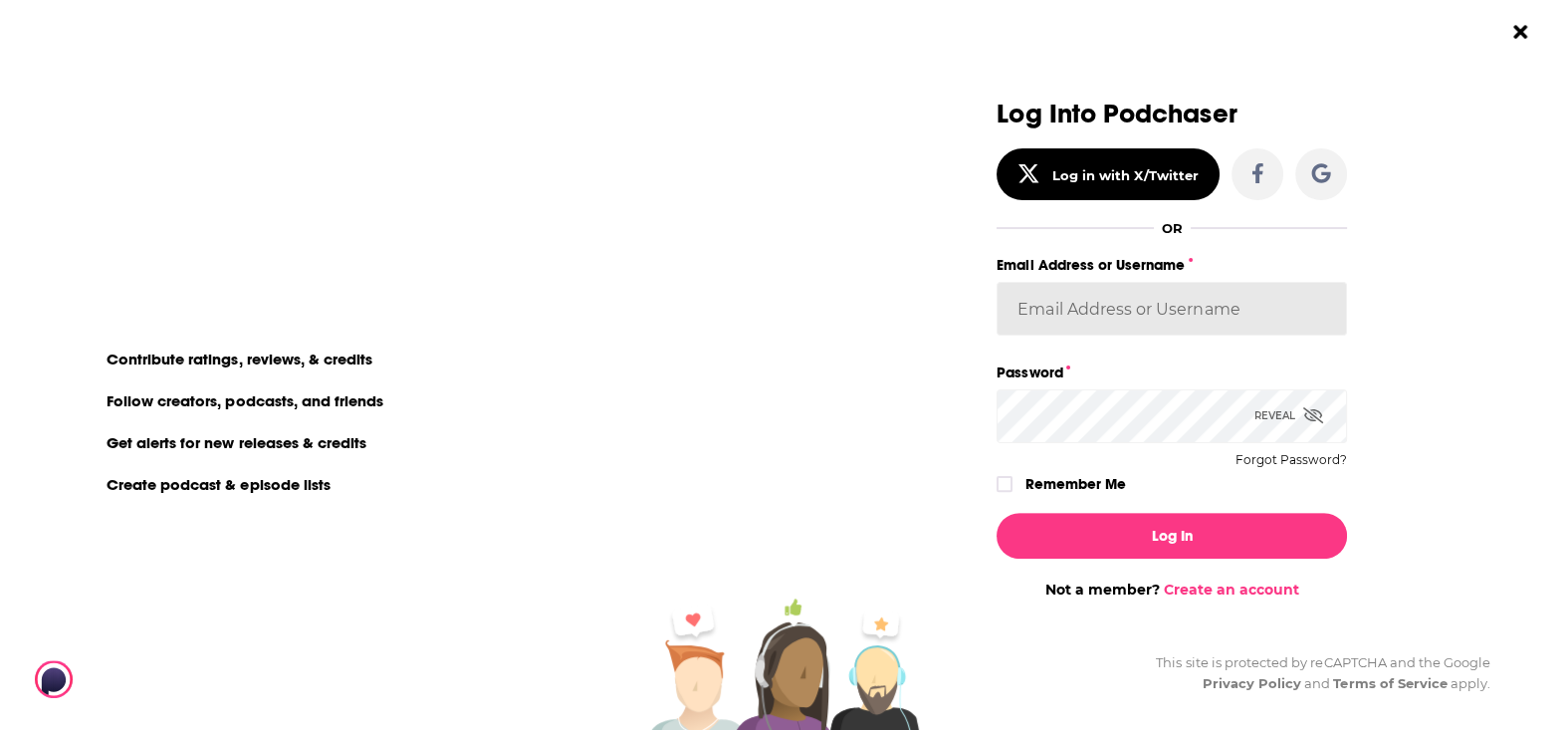type on "[FIRST]" 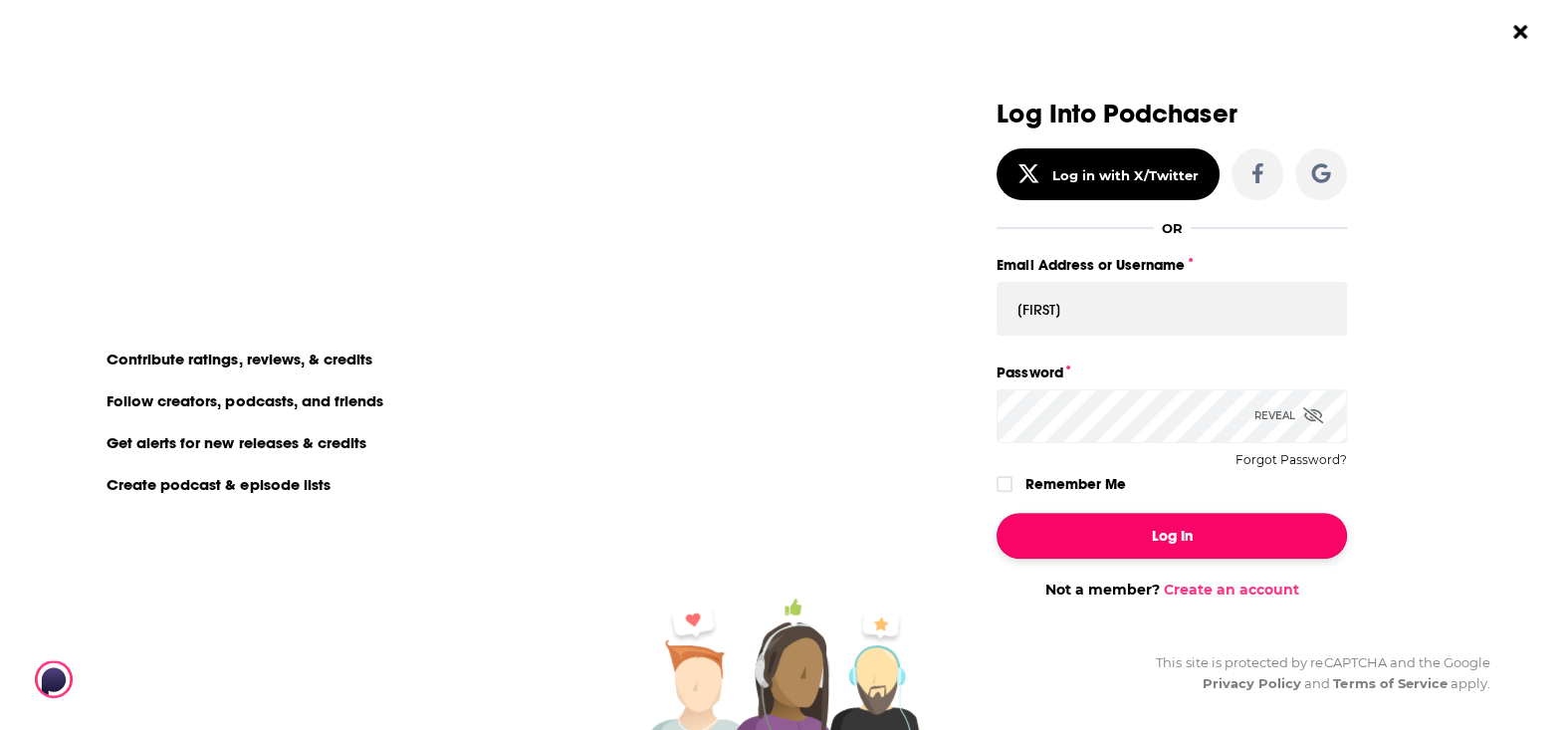 click on "Log In" at bounding box center (1172, 536) 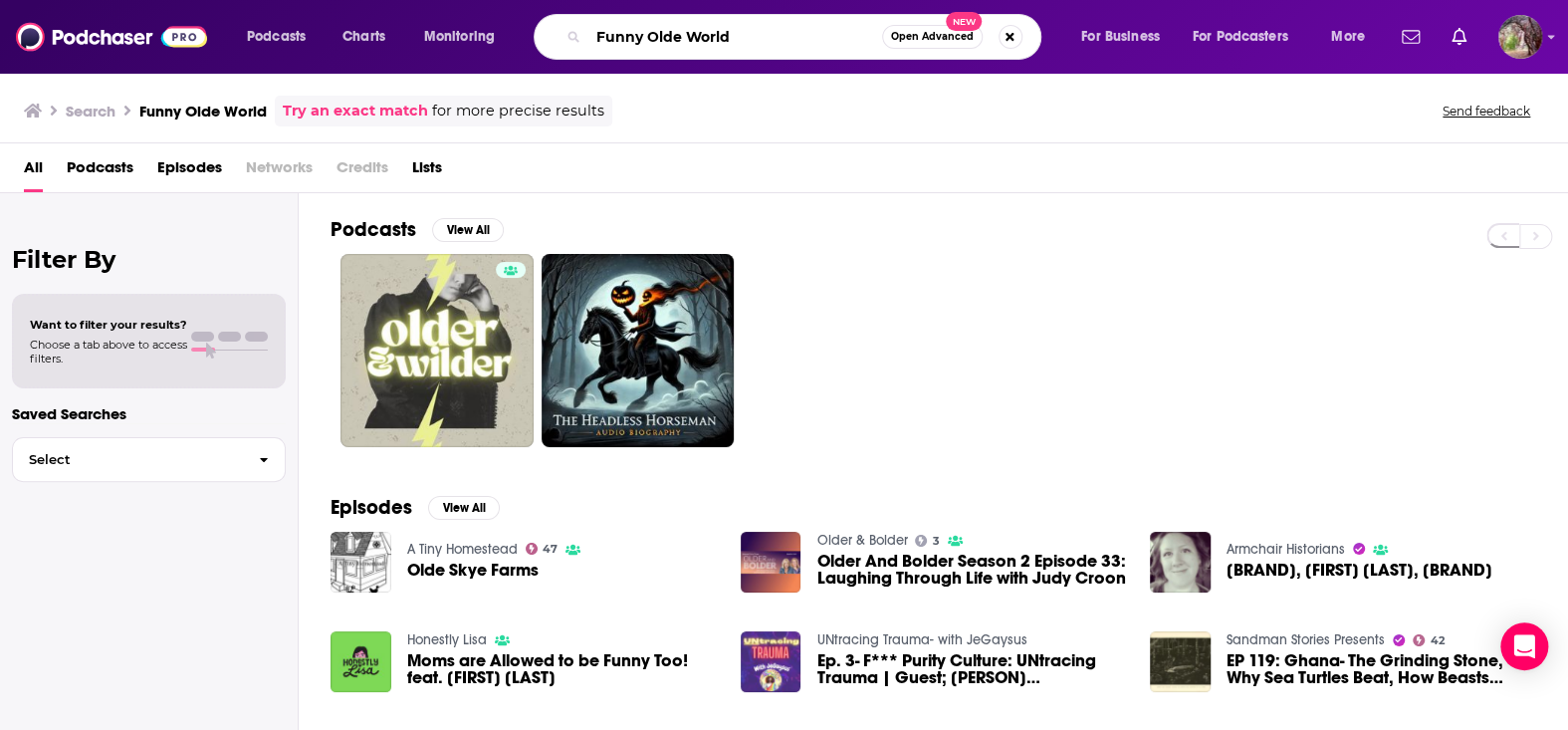 drag, startPoint x: 713, startPoint y: 38, endPoint x: 574, endPoint y: 41, distance: 139.03237 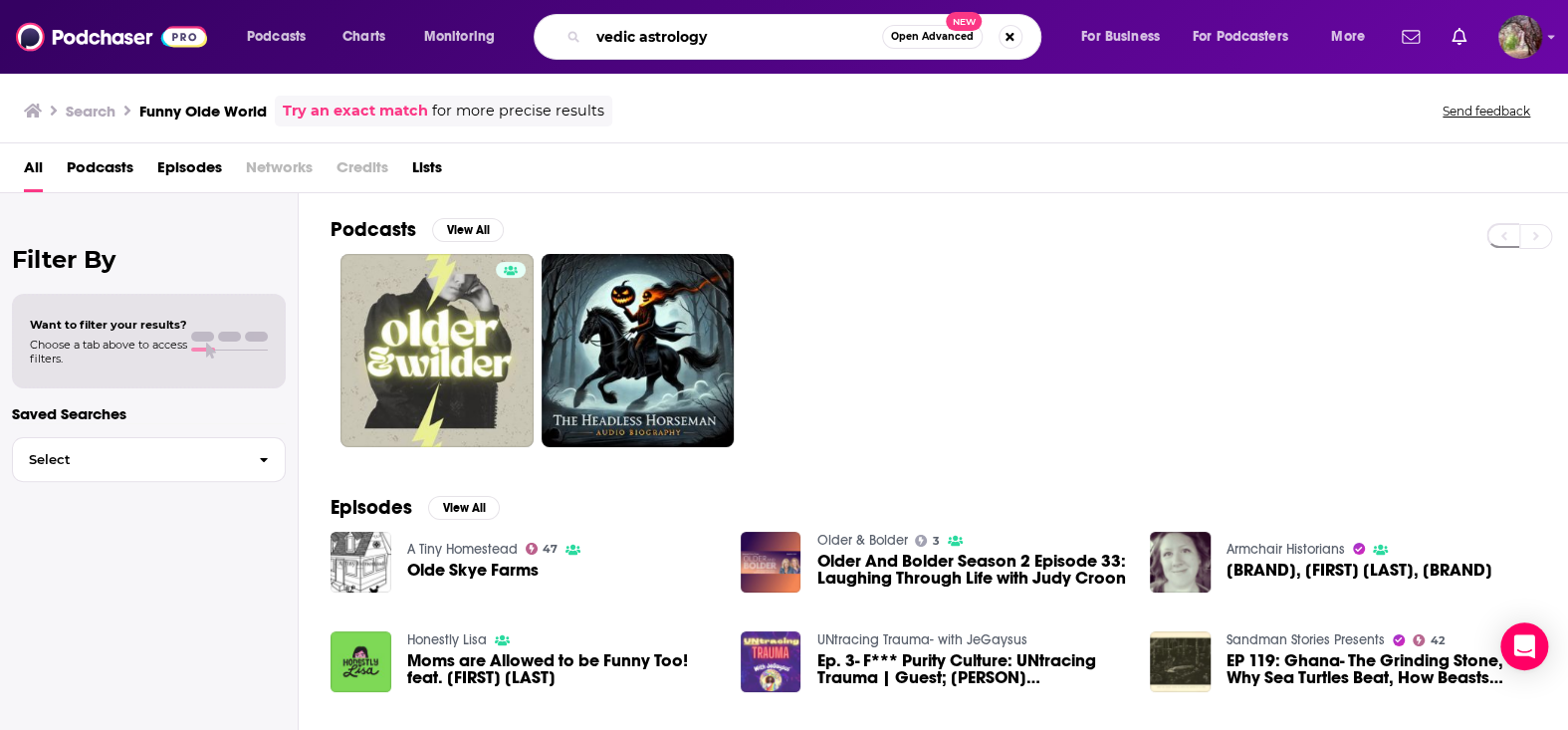 type on "vedic astrology" 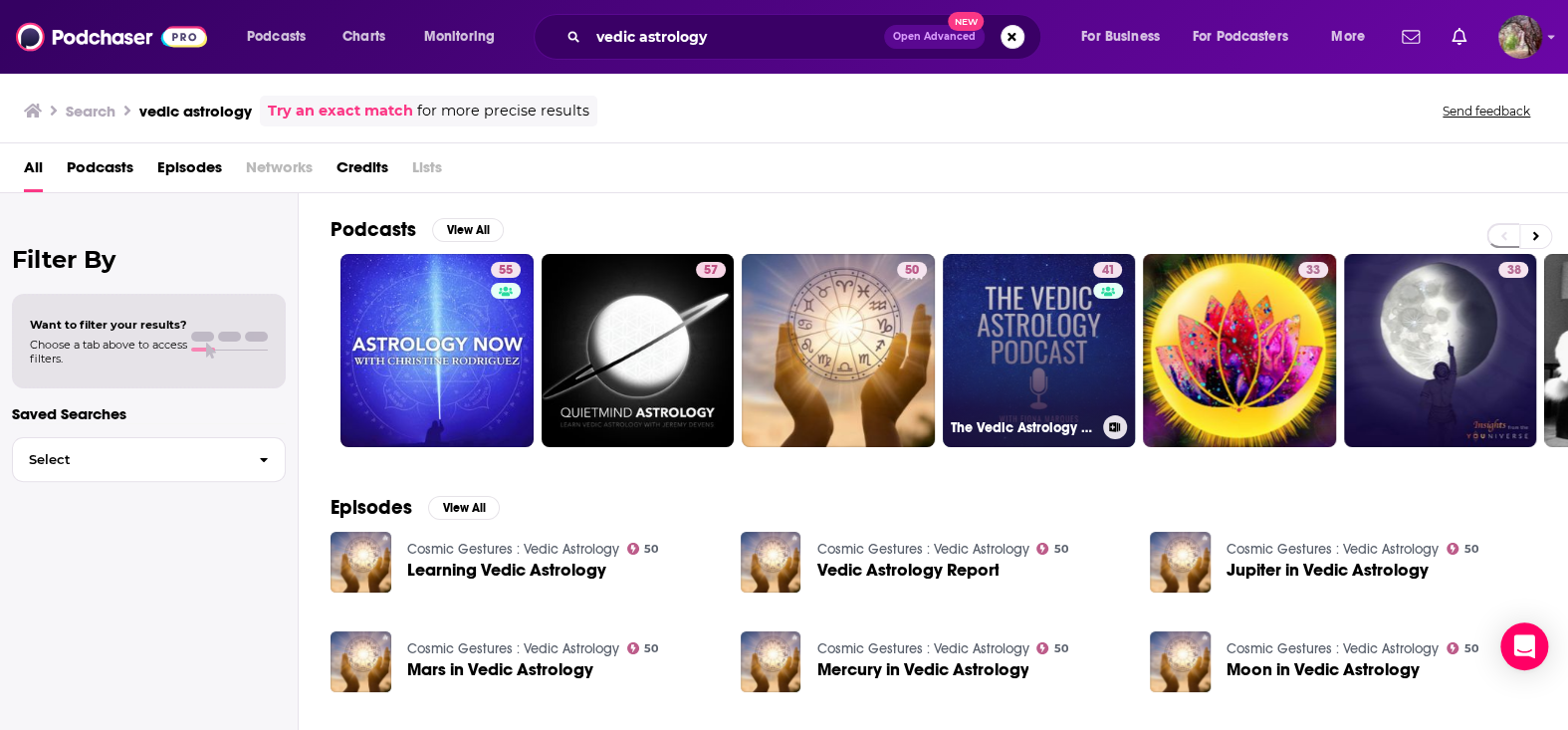 click on "41 The Vedic Astrology Podcast" at bounding box center [1039, 351] 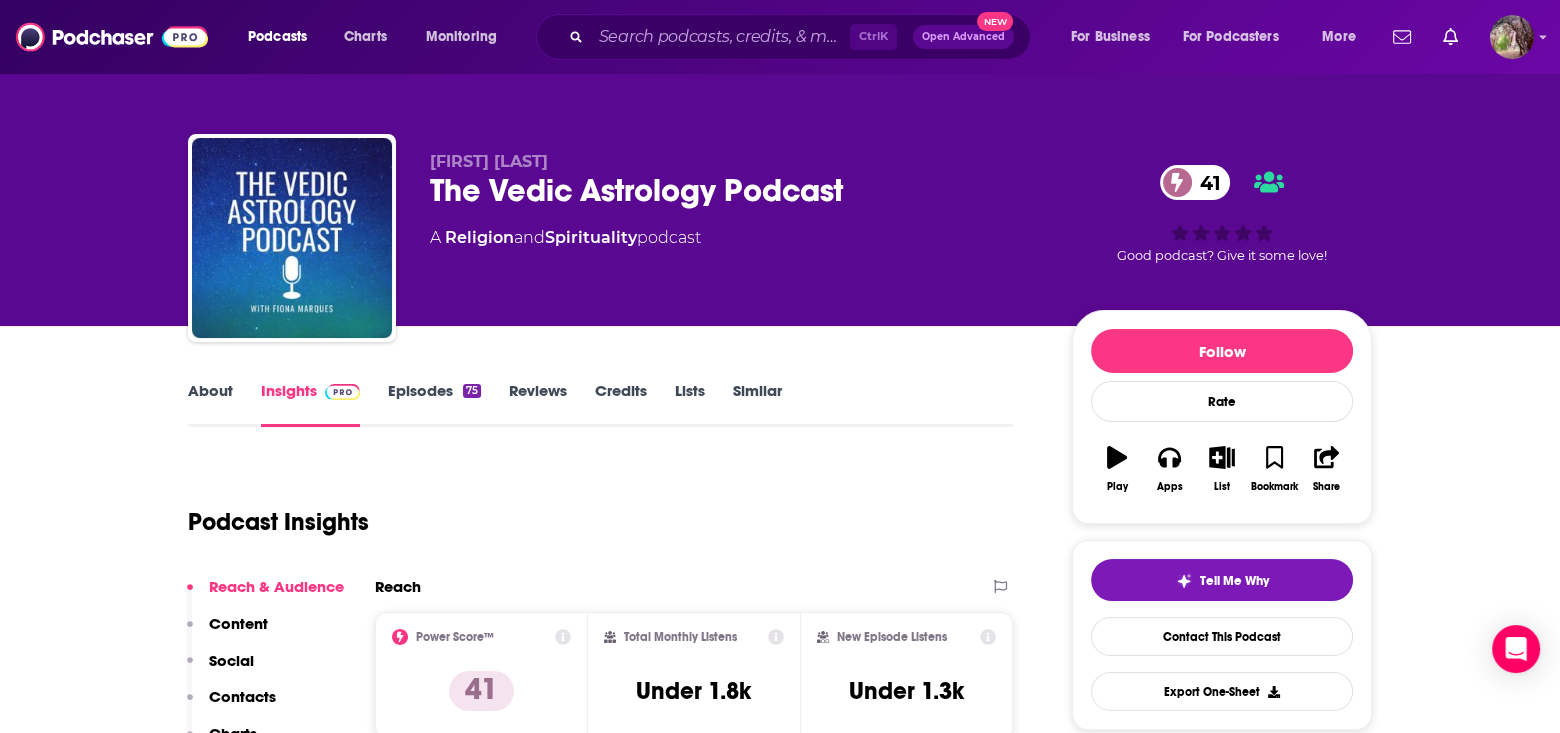 scroll, scrollTop: 0, scrollLeft: 0, axis: both 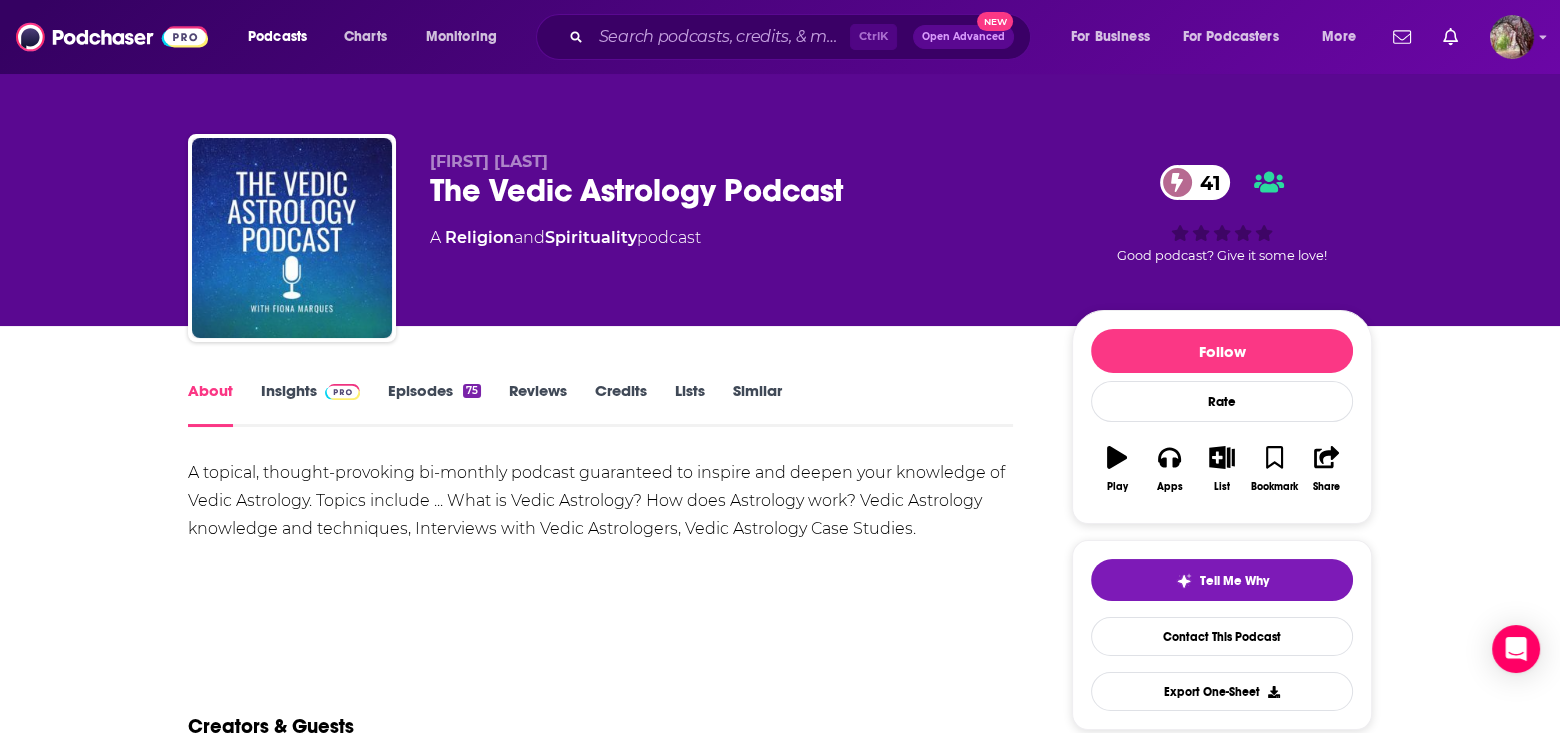 click on "Insights" at bounding box center [310, 404] 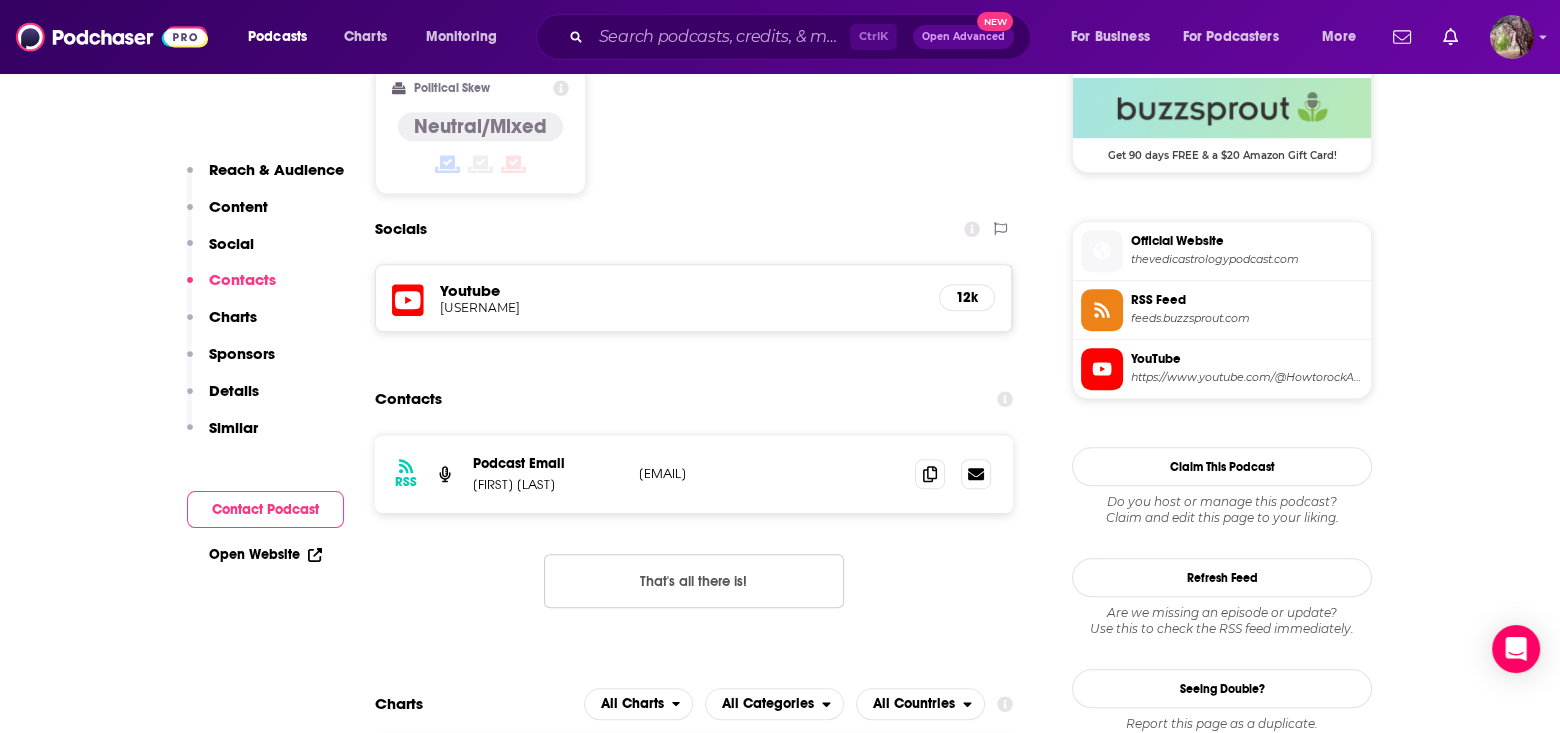 scroll, scrollTop: 1500, scrollLeft: 0, axis: vertical 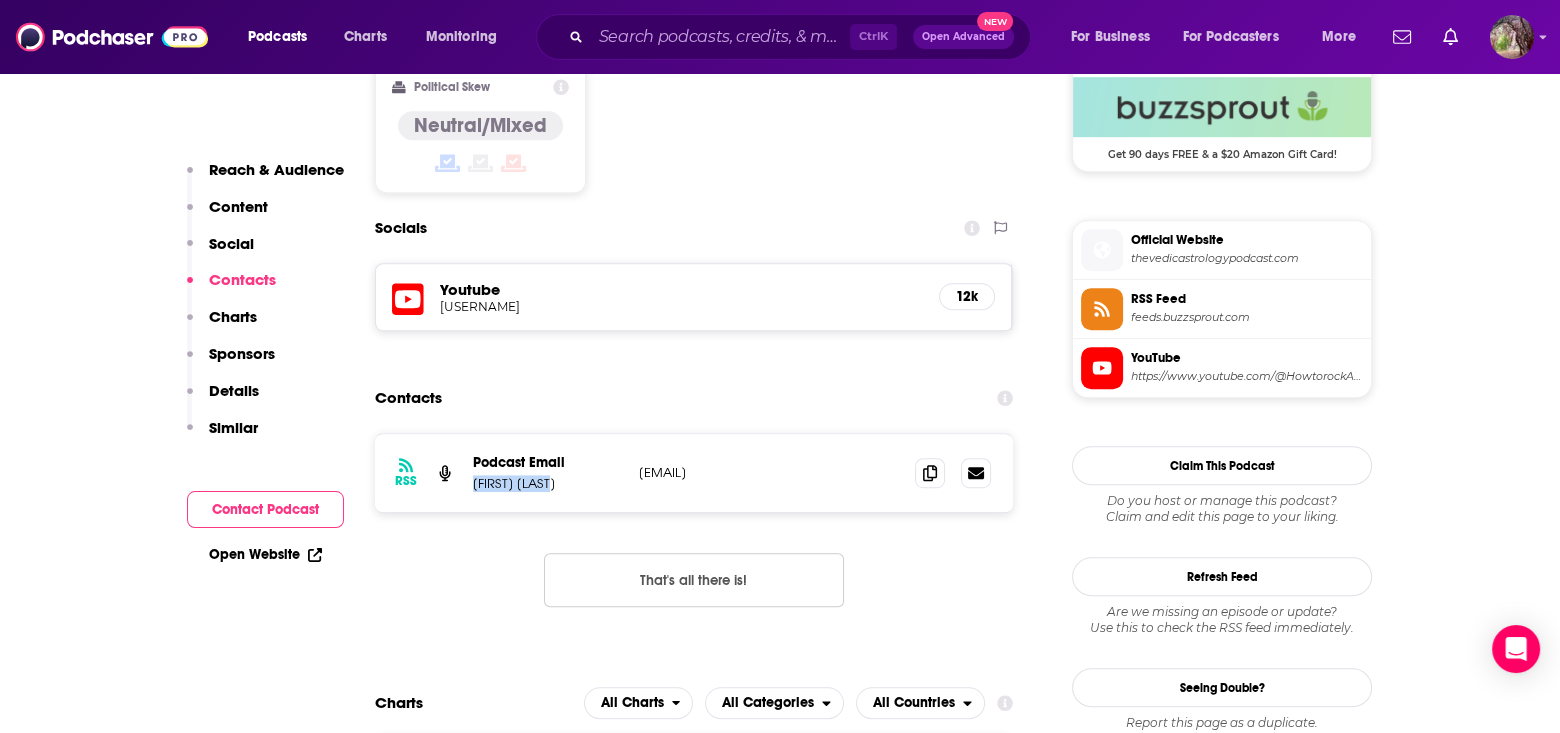 drag, startPoint x: 572, startPoint y: 479, endPoint x: 473, endPoint y: 479, distance: 99 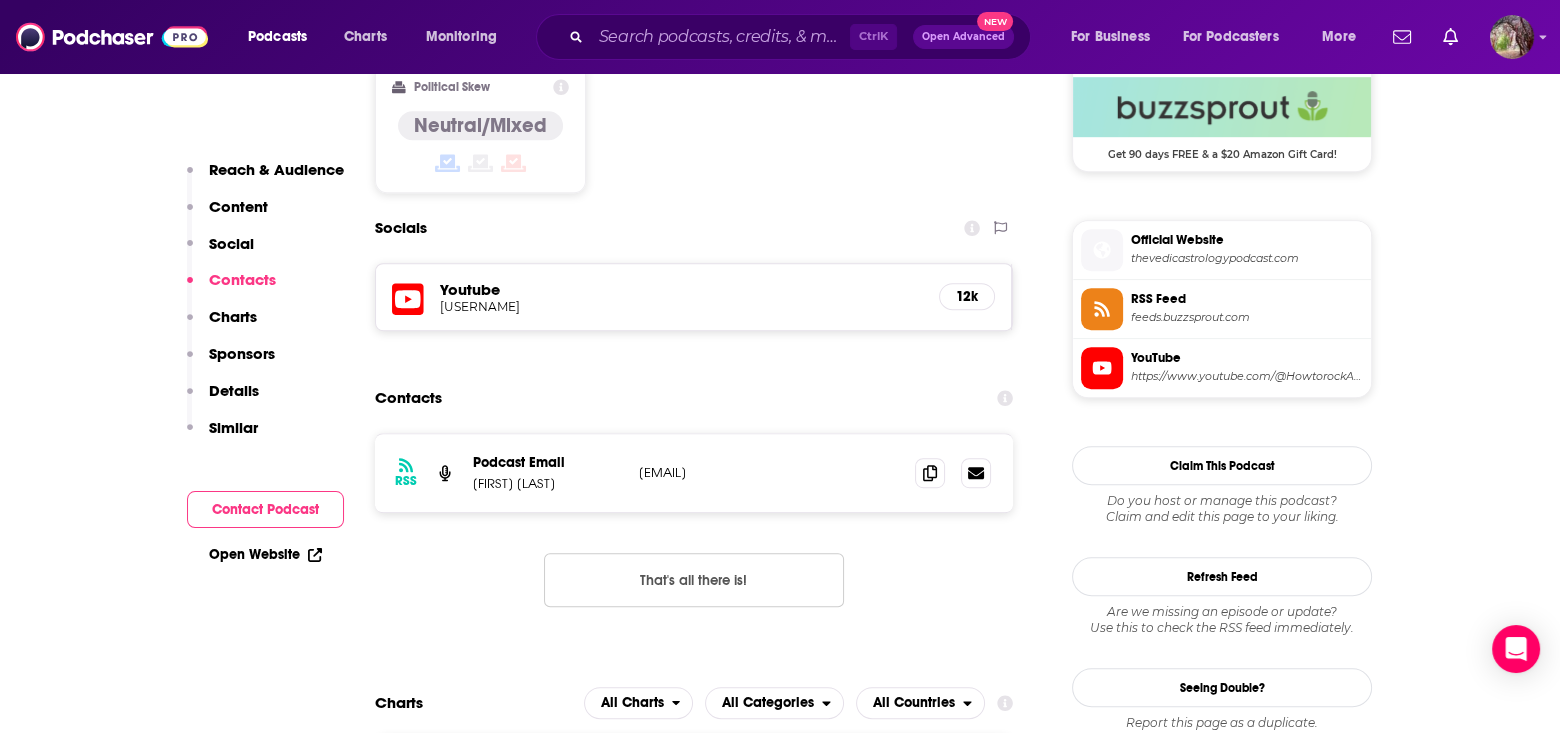 drag, startPoint x: 743, startPoint y: 497, endPoint x: 758, endPoint y: 496, distance: 15.033297 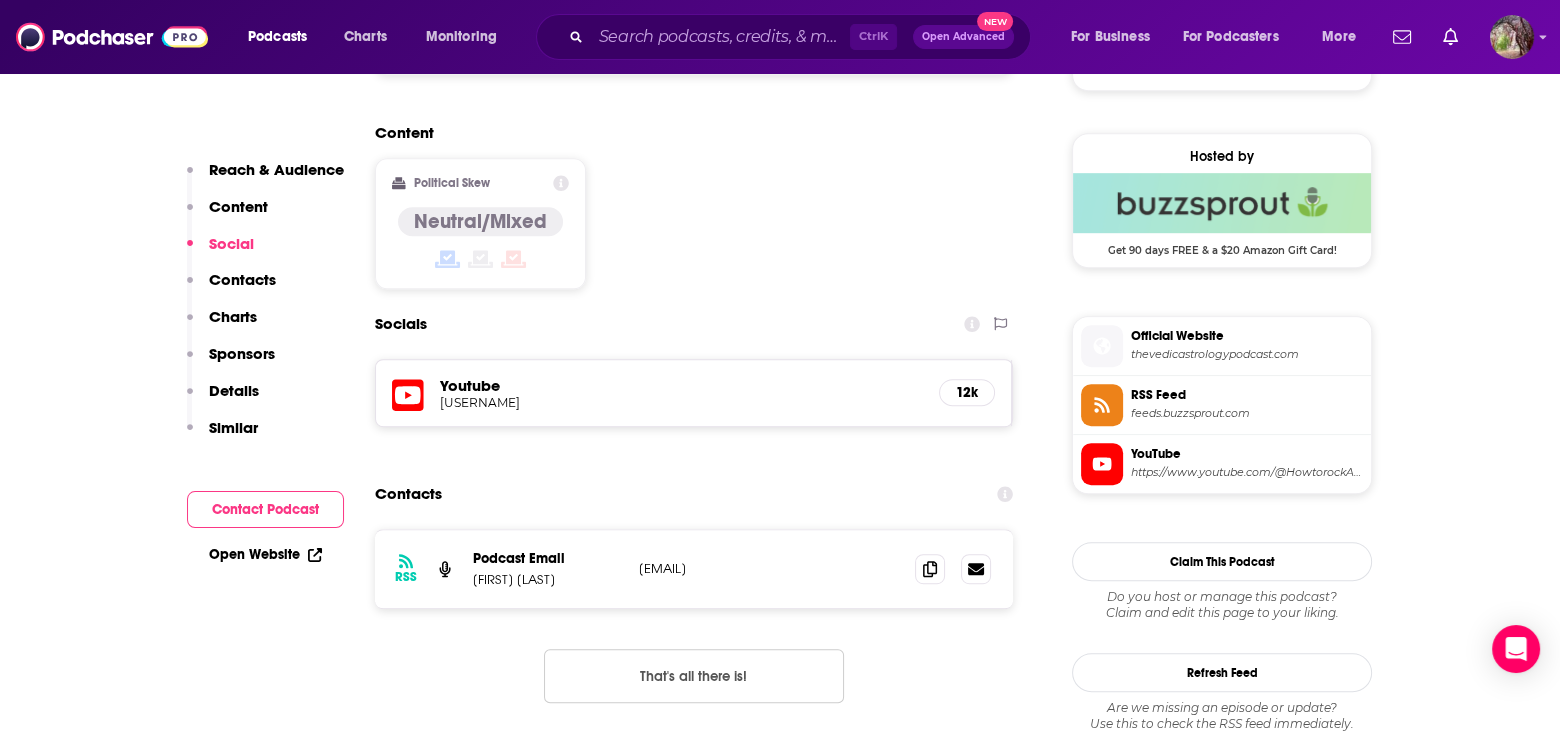 scroll, scrollTop: 1400, scrollLeft: 0, axis: vertical 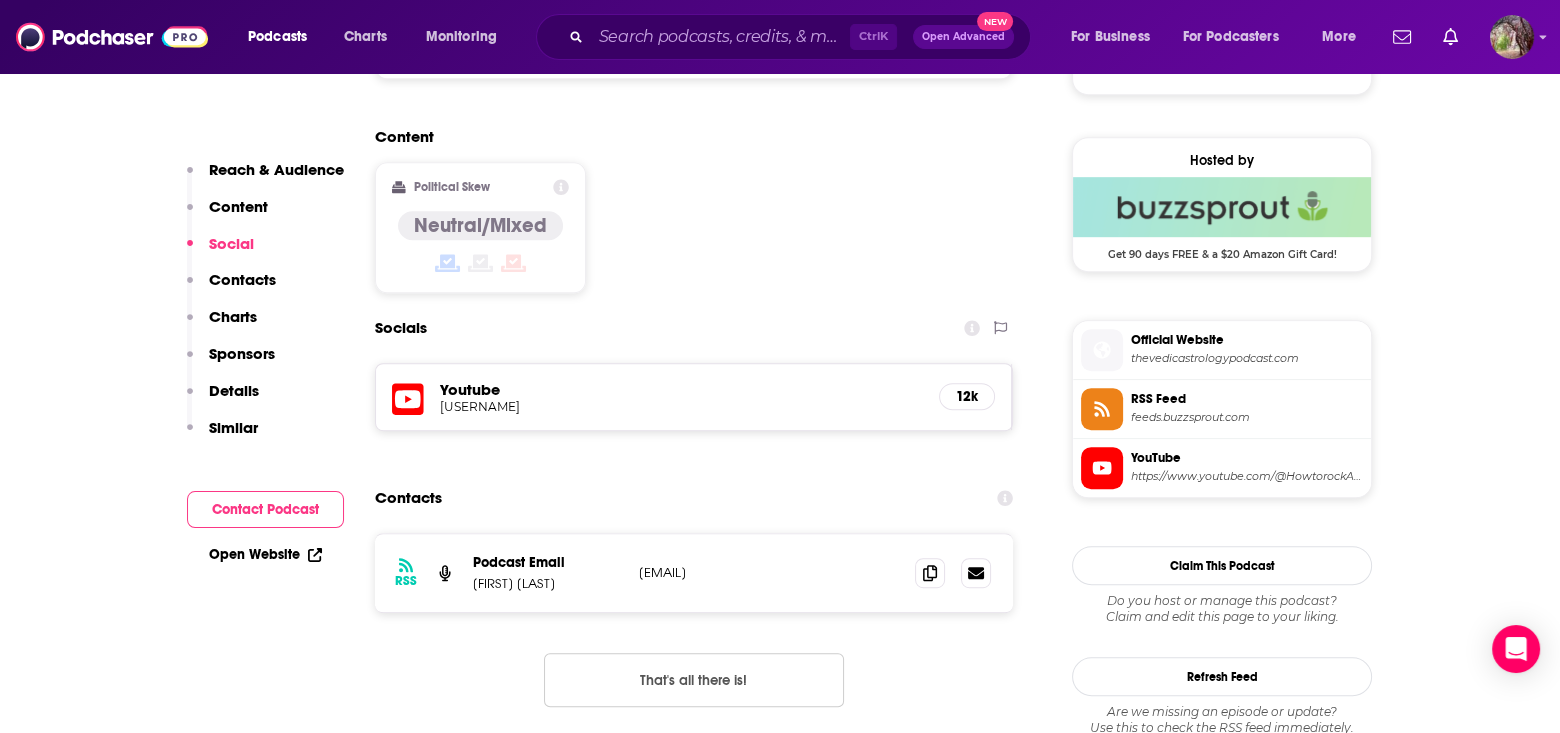 click on "thevedicastrologypodcast.com" at bounding box center (1247, 358) 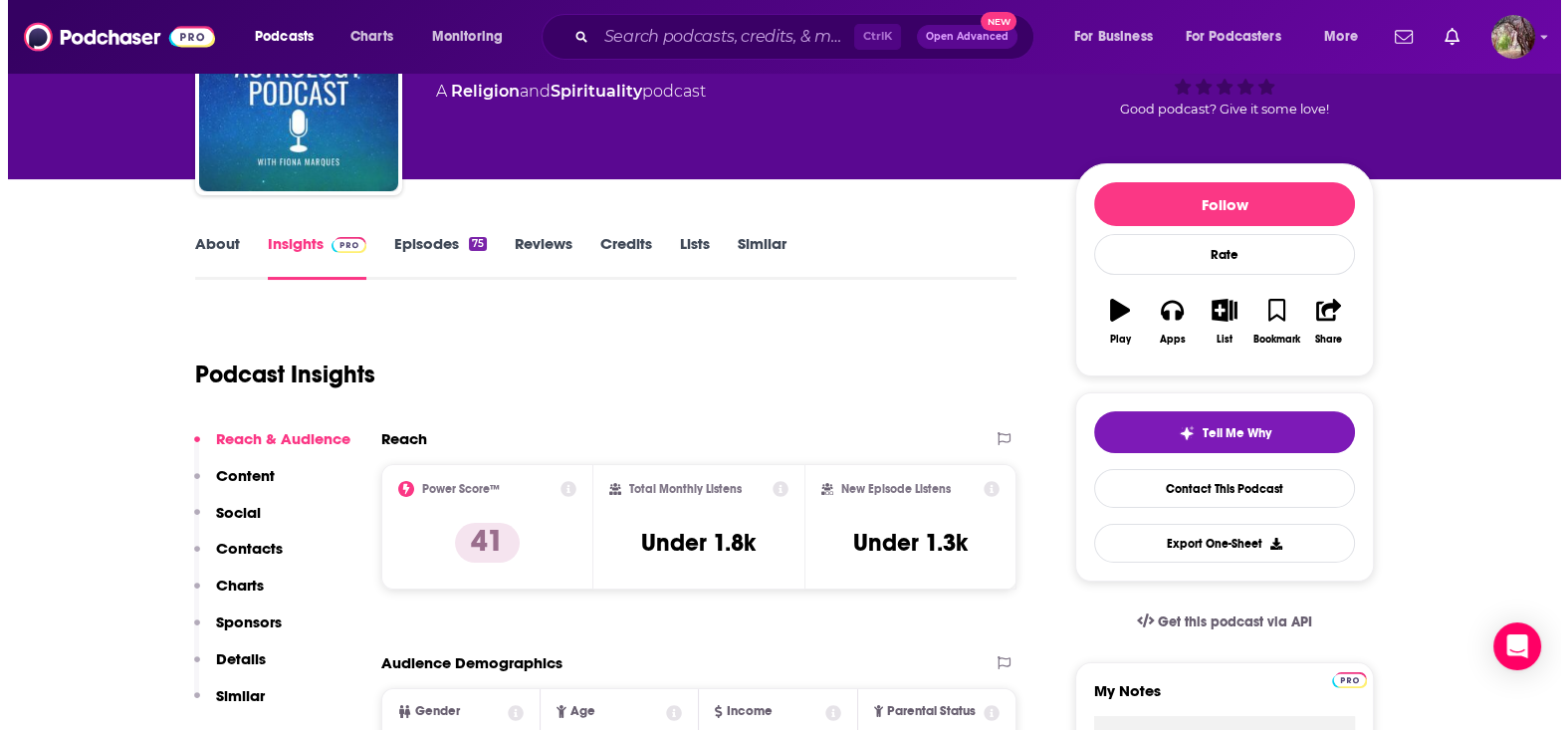 scroll, scrollTop: 0, scrollLeft: 0, axis: both 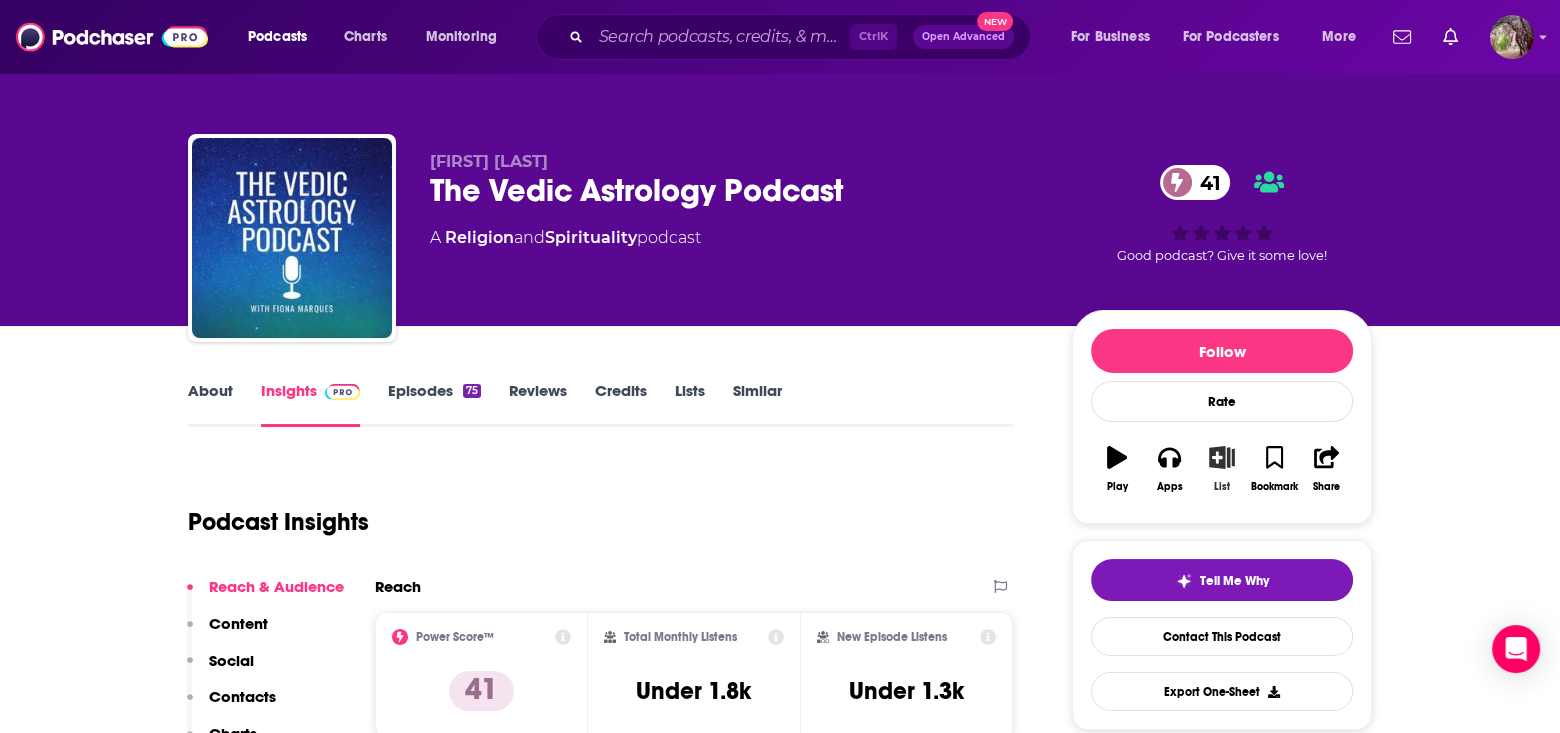 click 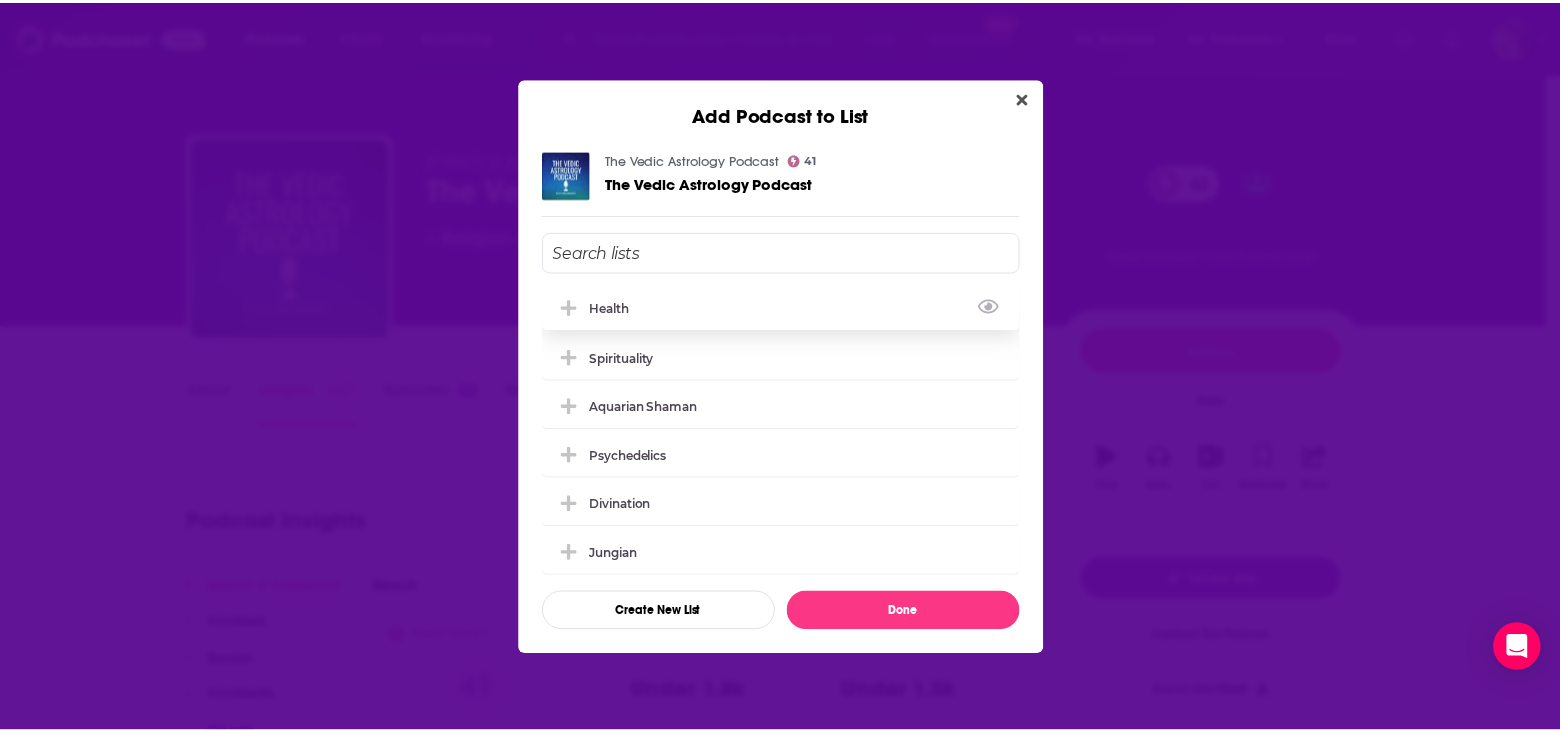 scroll, scrollTop: 200, scrollLeft: 0, axis: vertical 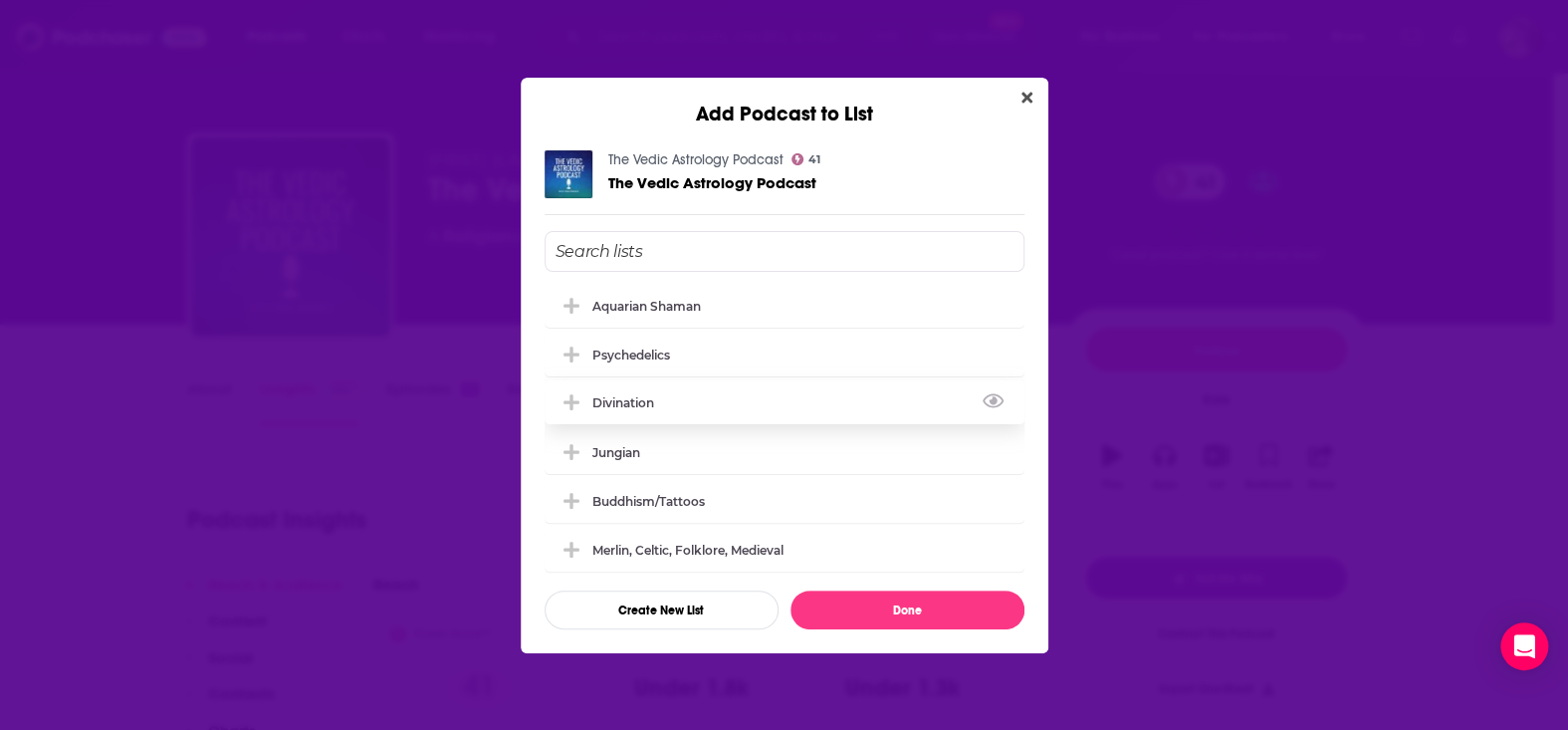 click on "Divination" at bounding box center [629, 402] 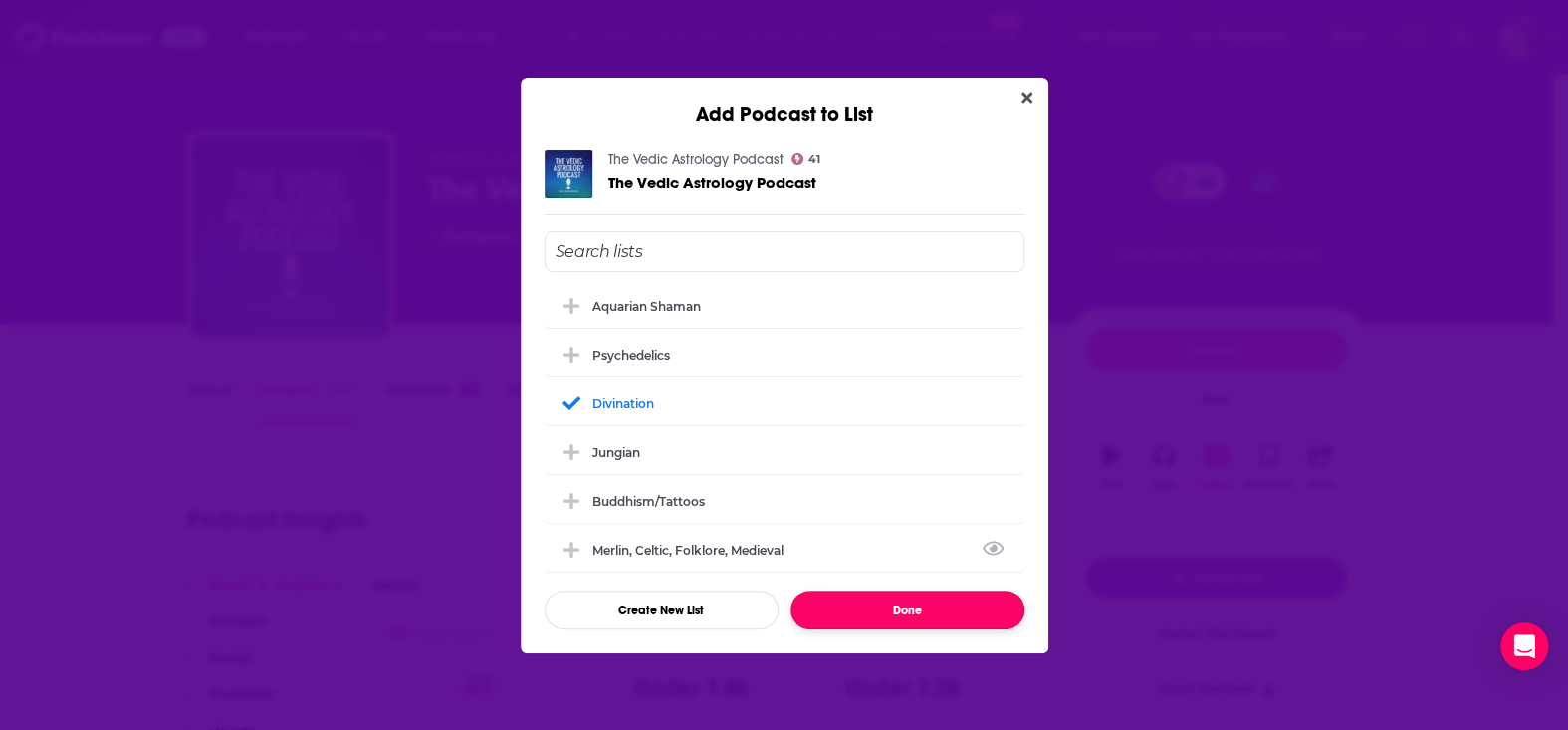 click on "Done" at bounding box center (907, 609) 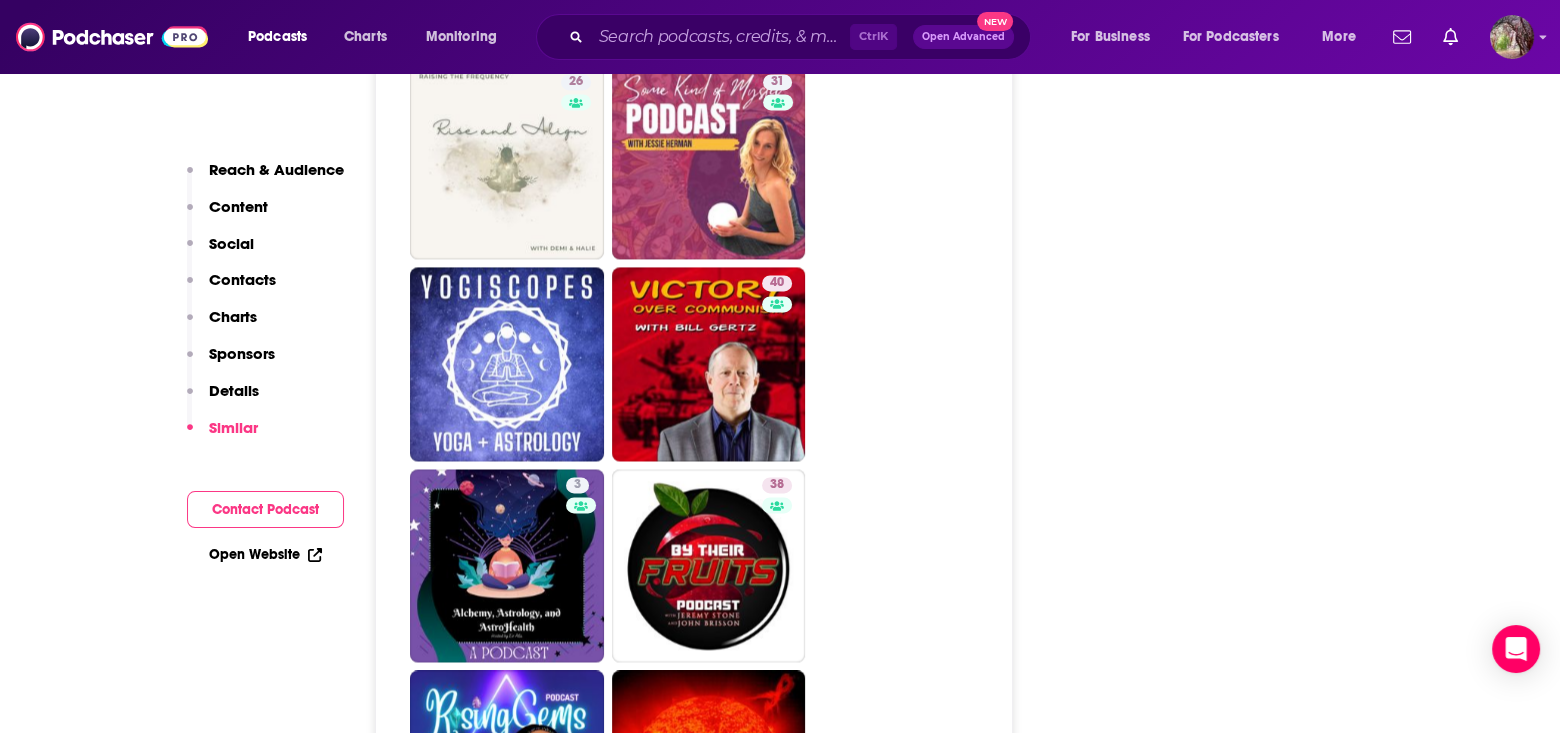 scroll, scrollTop: 3600, scrollLeft: 0, axis: vertical 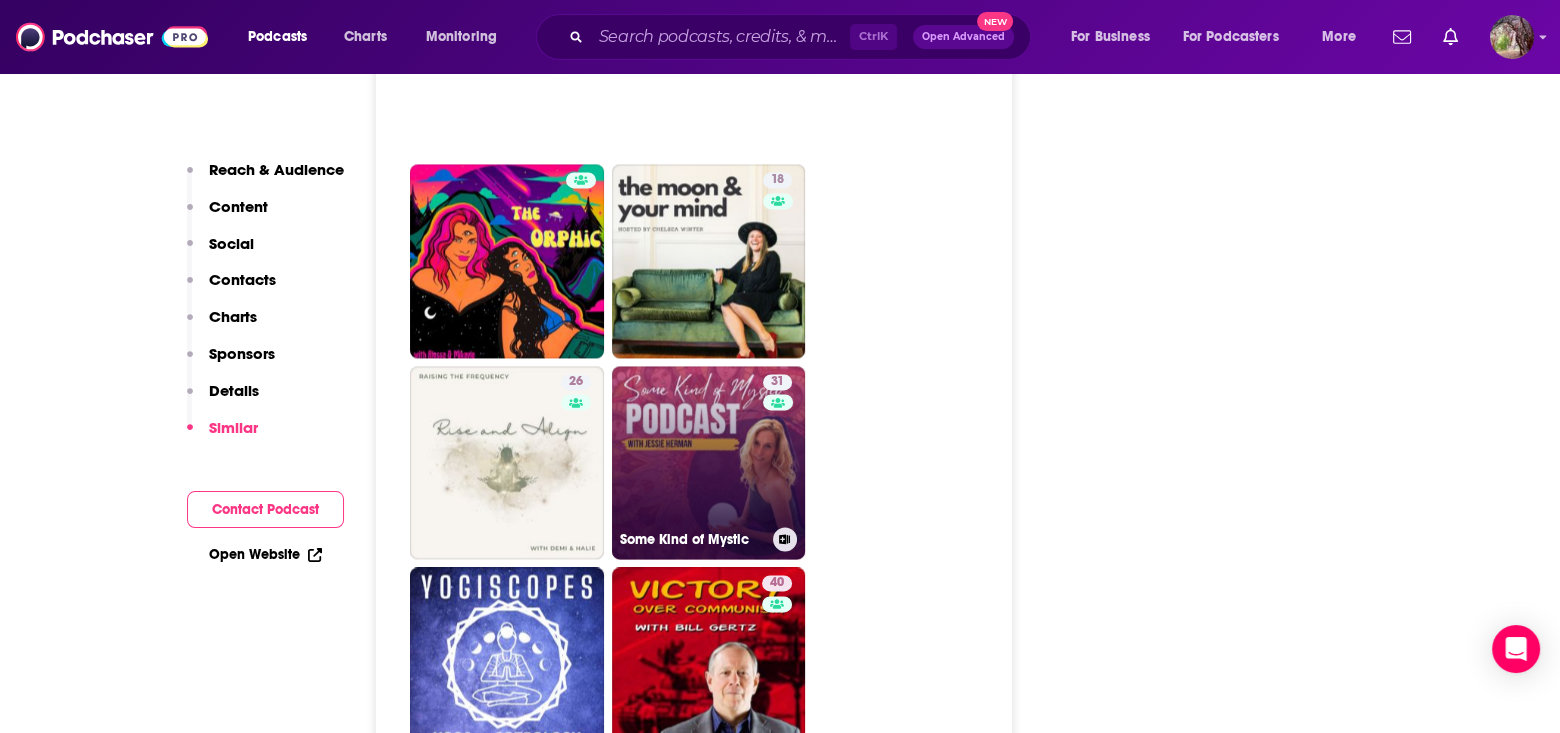 click on "31 Some Kind of Mystic" at bounding box center [709, 463] 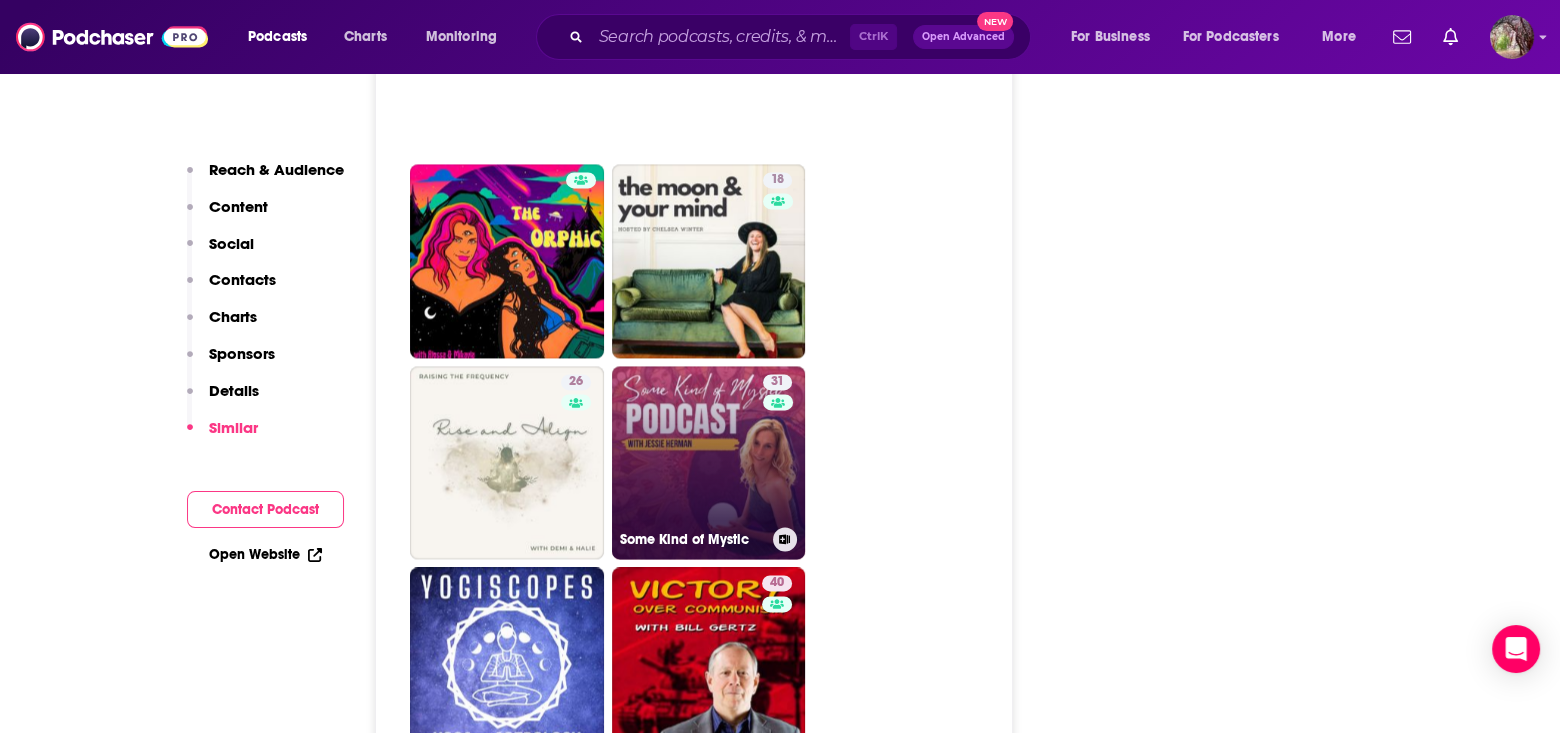 type on "https://www.podchaser.com/podcasts/some-kind-of-mystic-1692187" 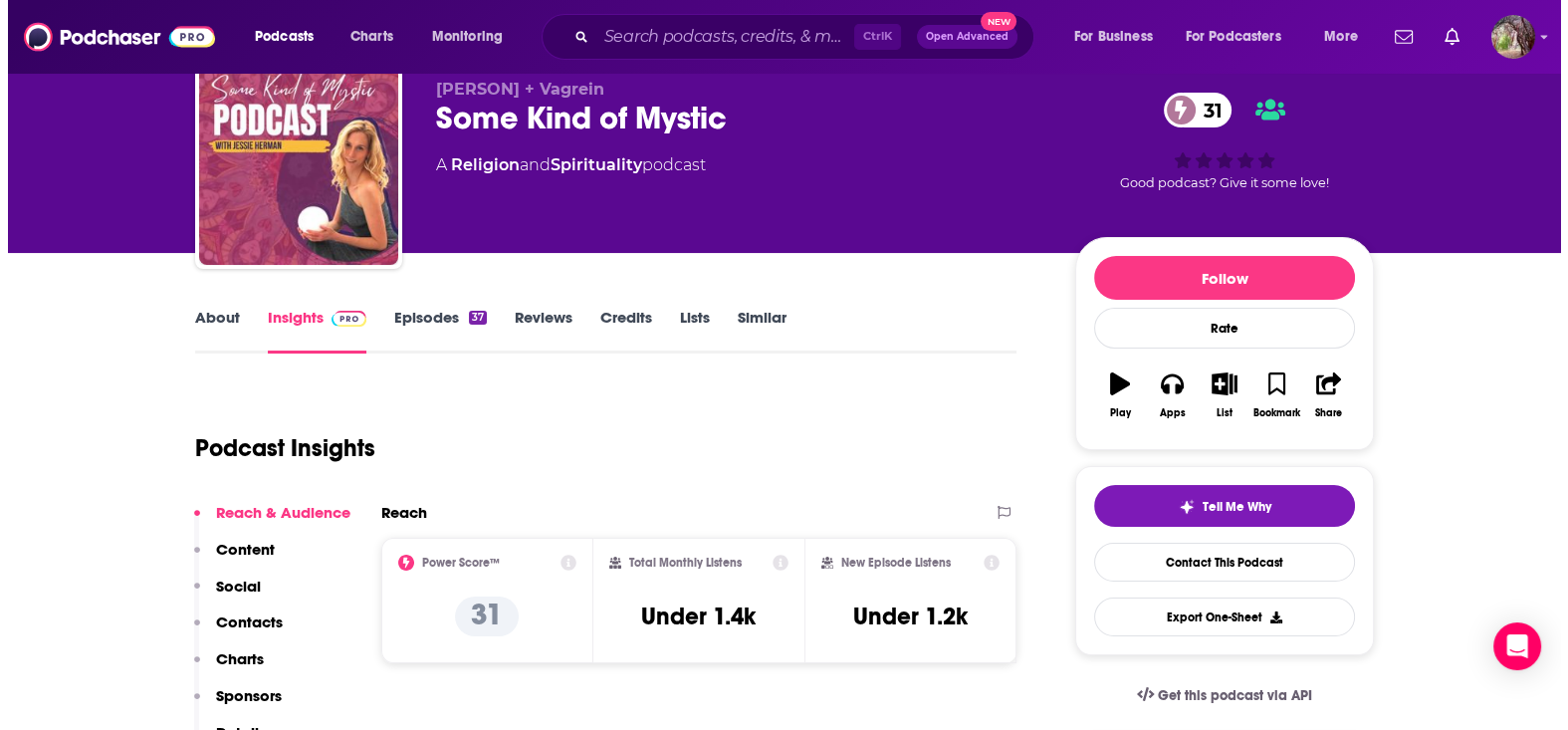 scroll, scrollTop: 0, scrollLeft: 0, axis: both 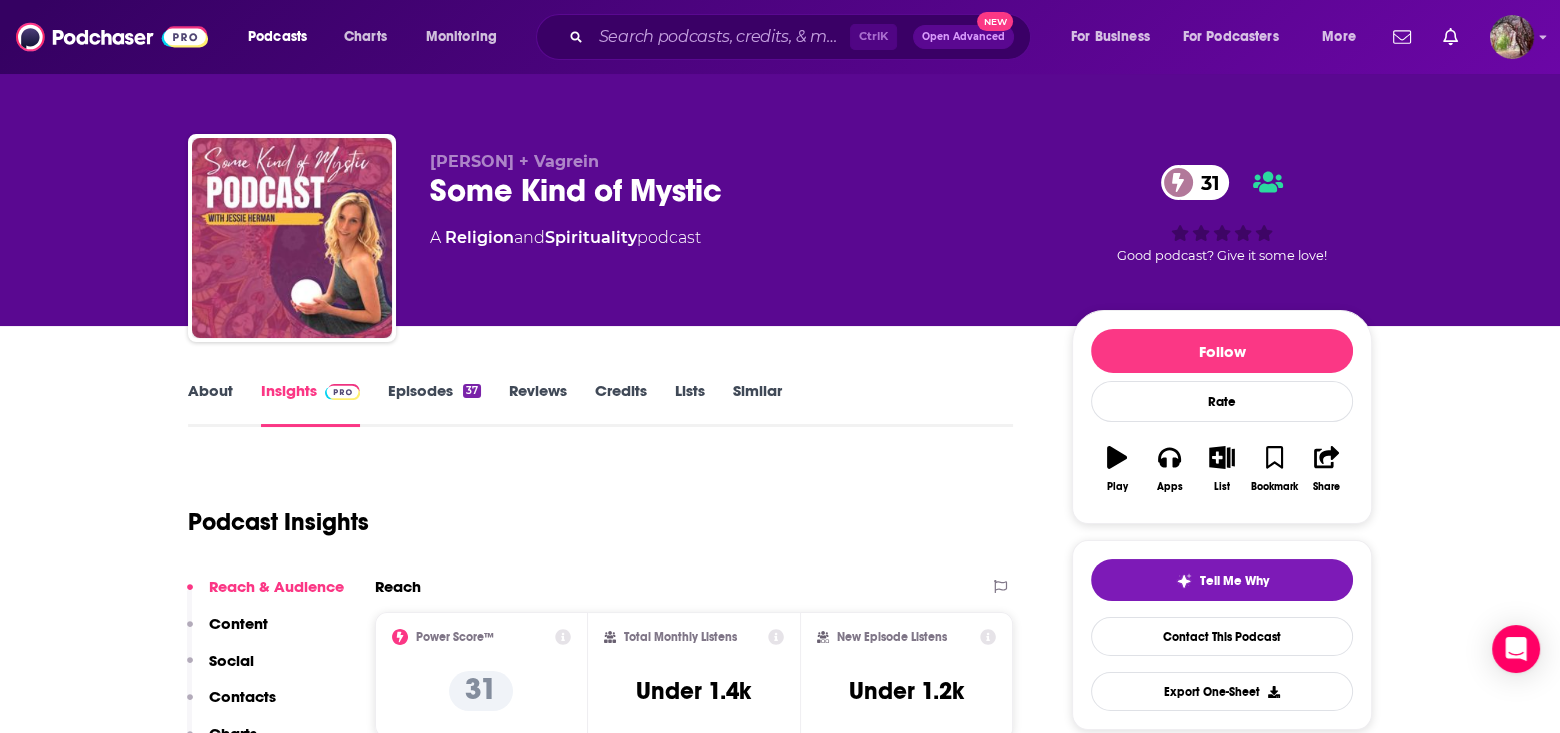 click on "About" at bounding box center (210, 404) 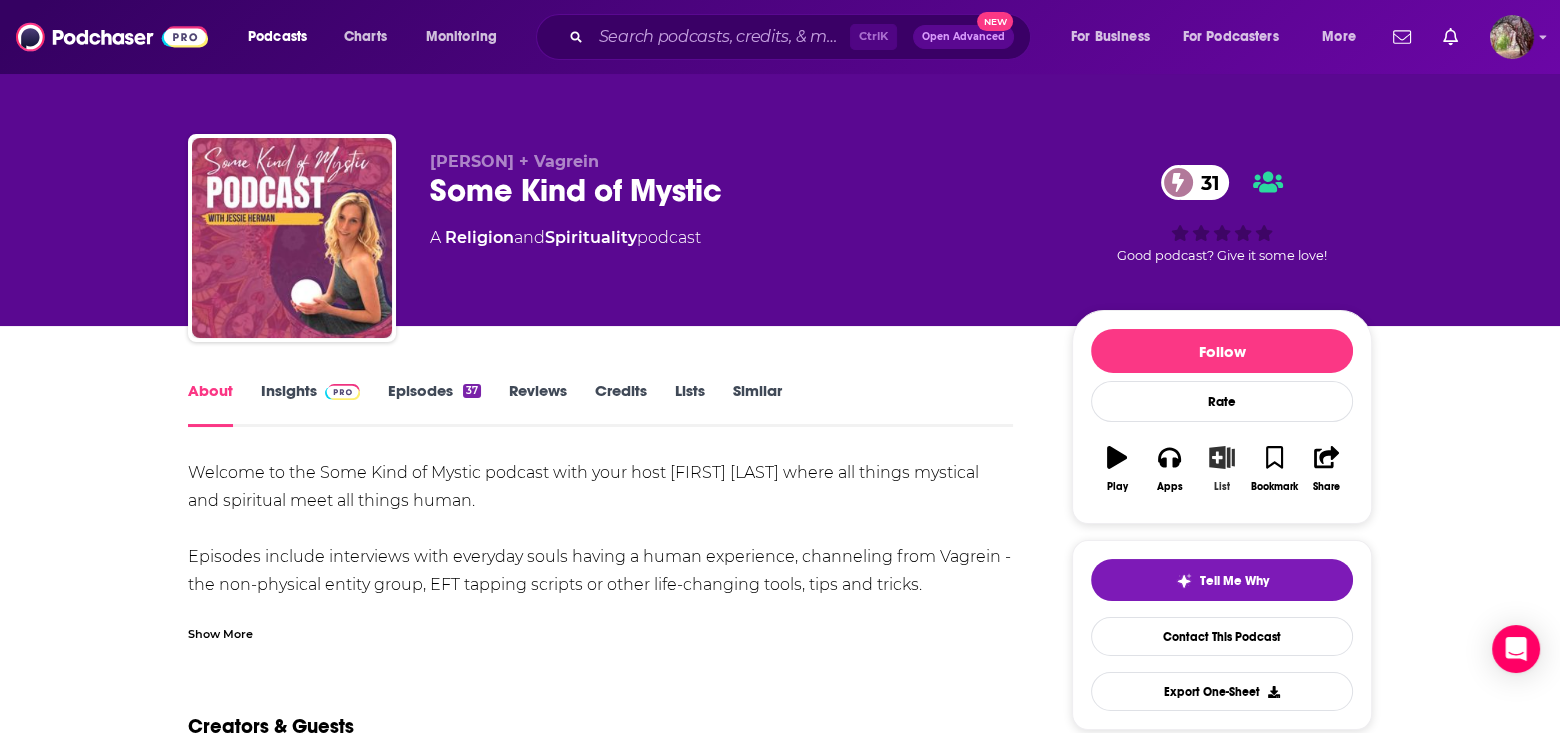 click 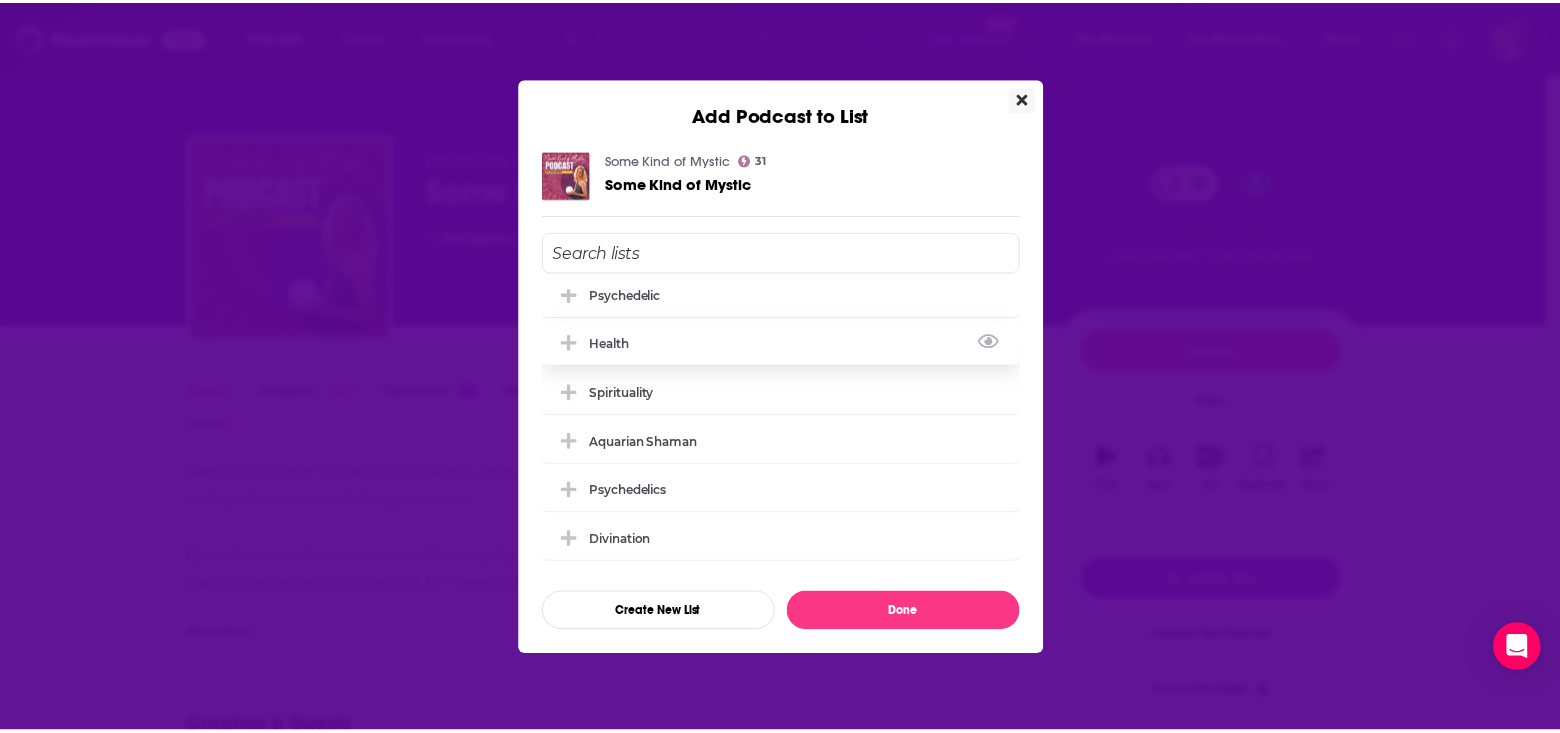 scroll, scrollTop: 100, scrollLeft: 0, axis: vertical 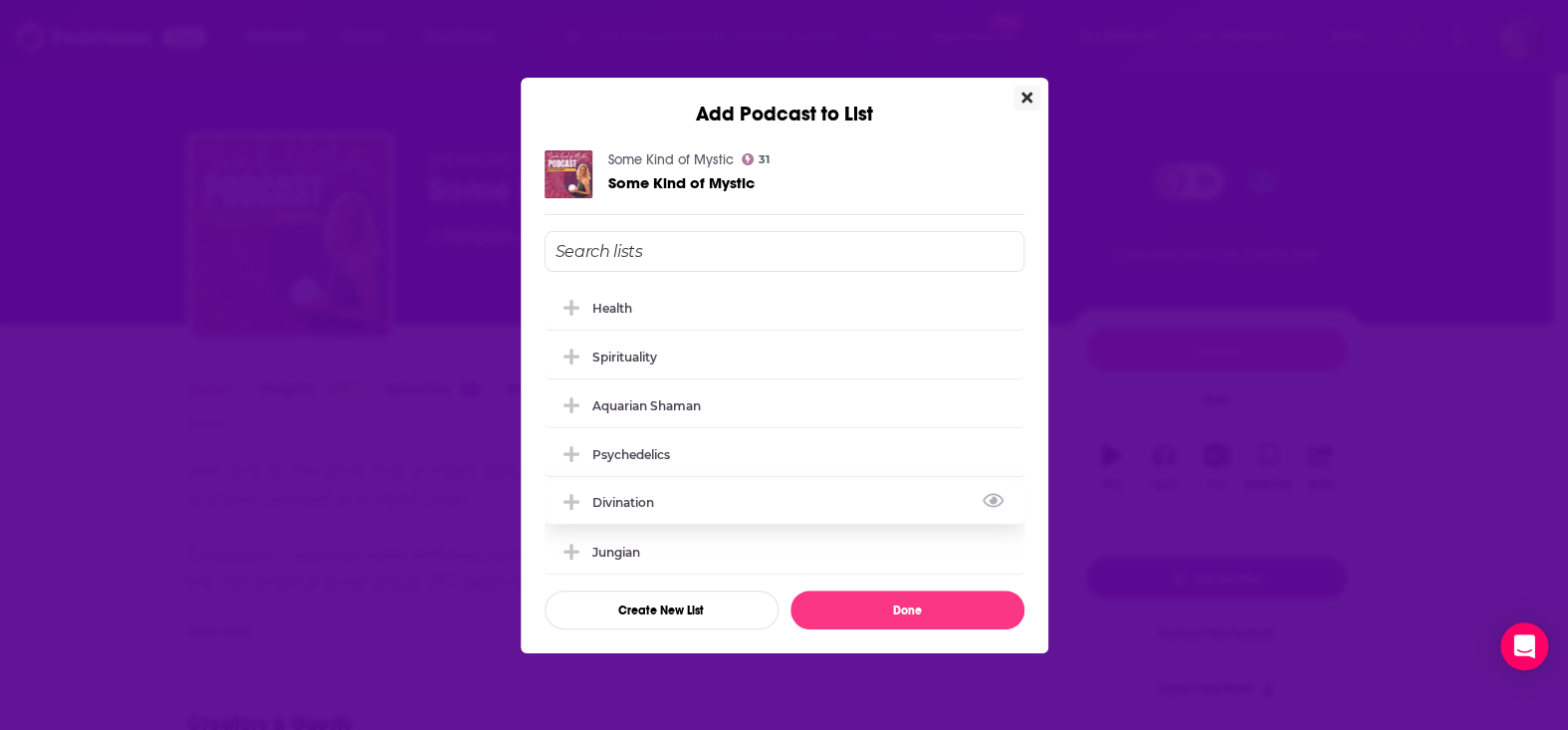 click on "Divination" at bounding box center [629, 502] 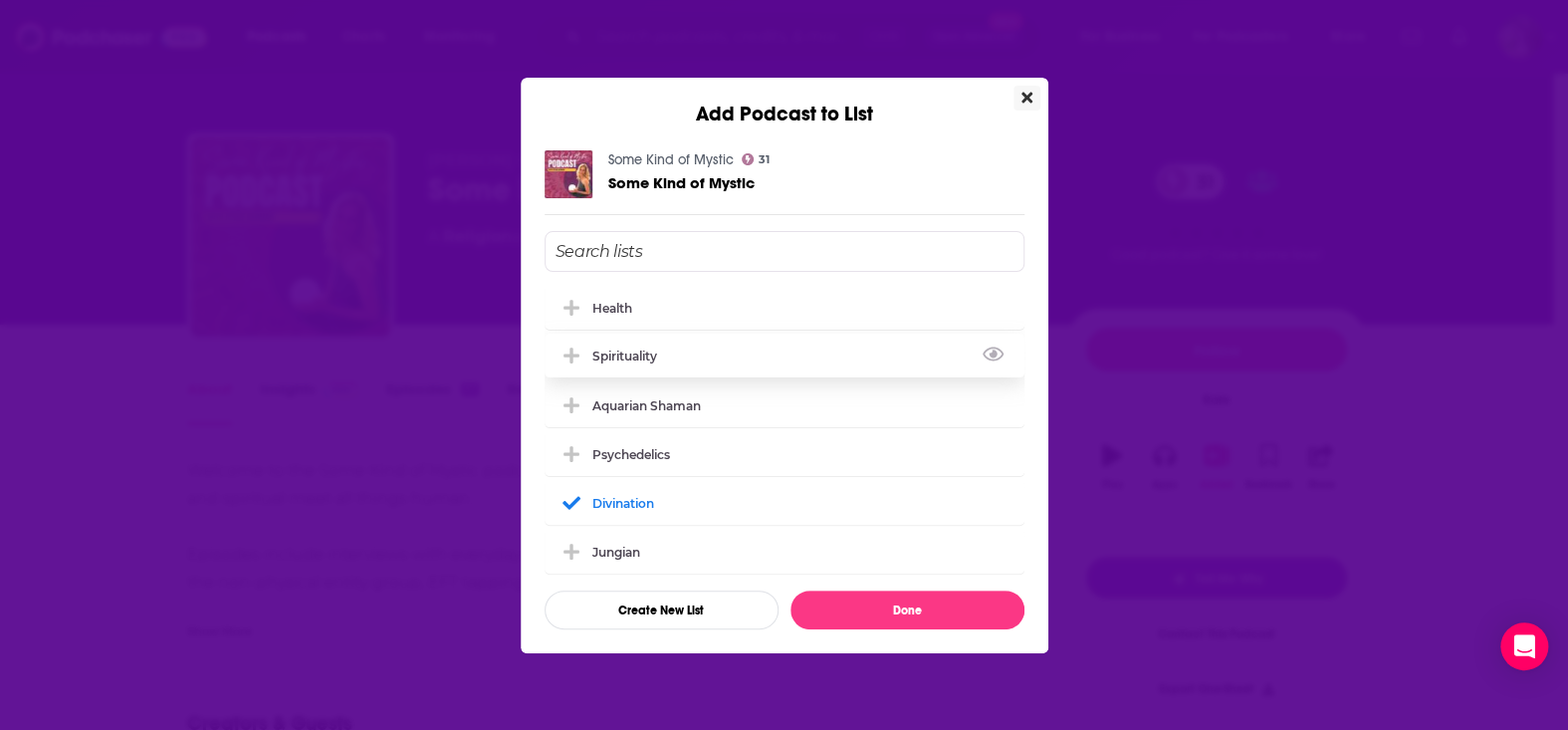 click on "Spirituality" at bounding box center (630, 356) 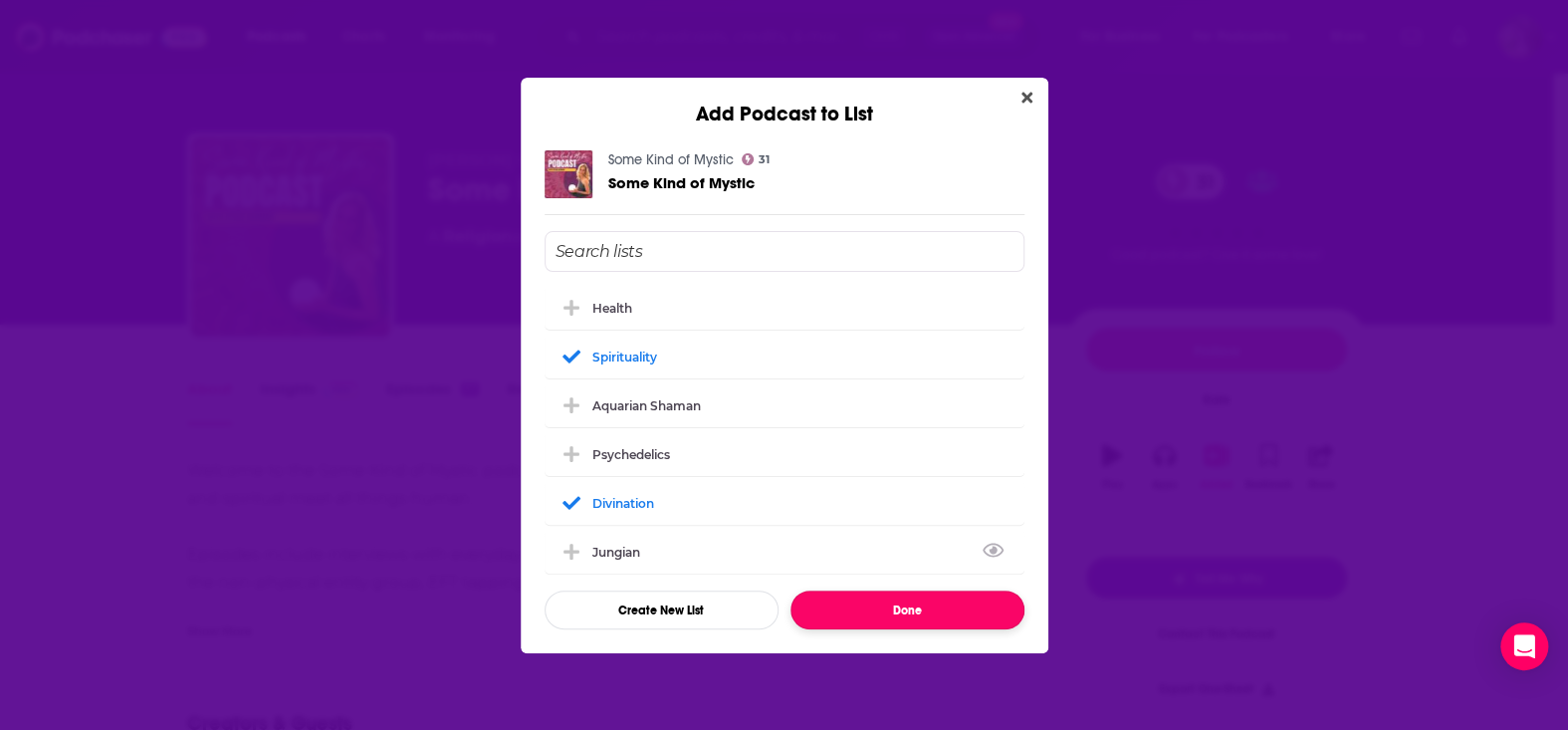 click on "Done" at bounding box center (907, 609) 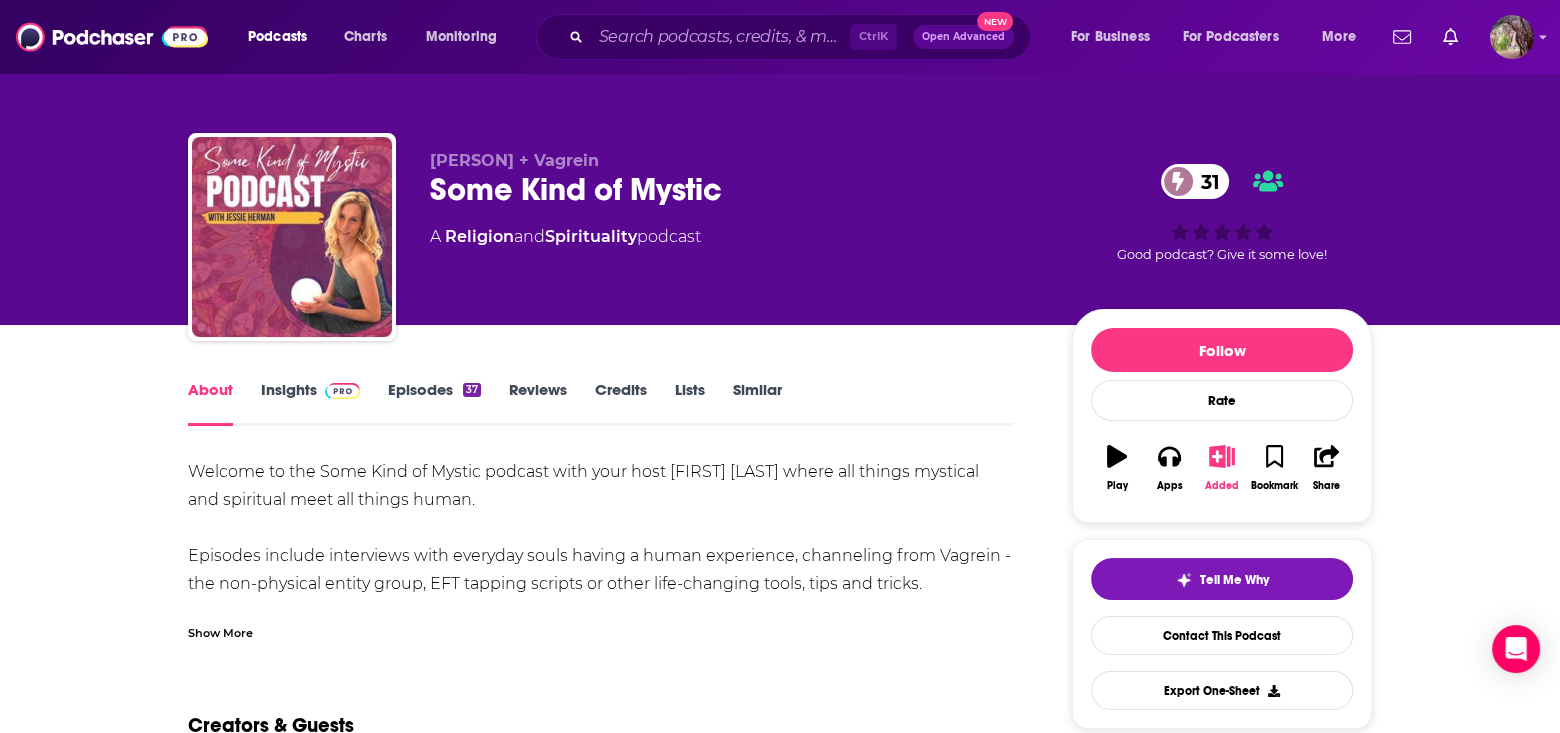 scroll, scrollTop: 0, scrollLeft: 0, axis: both 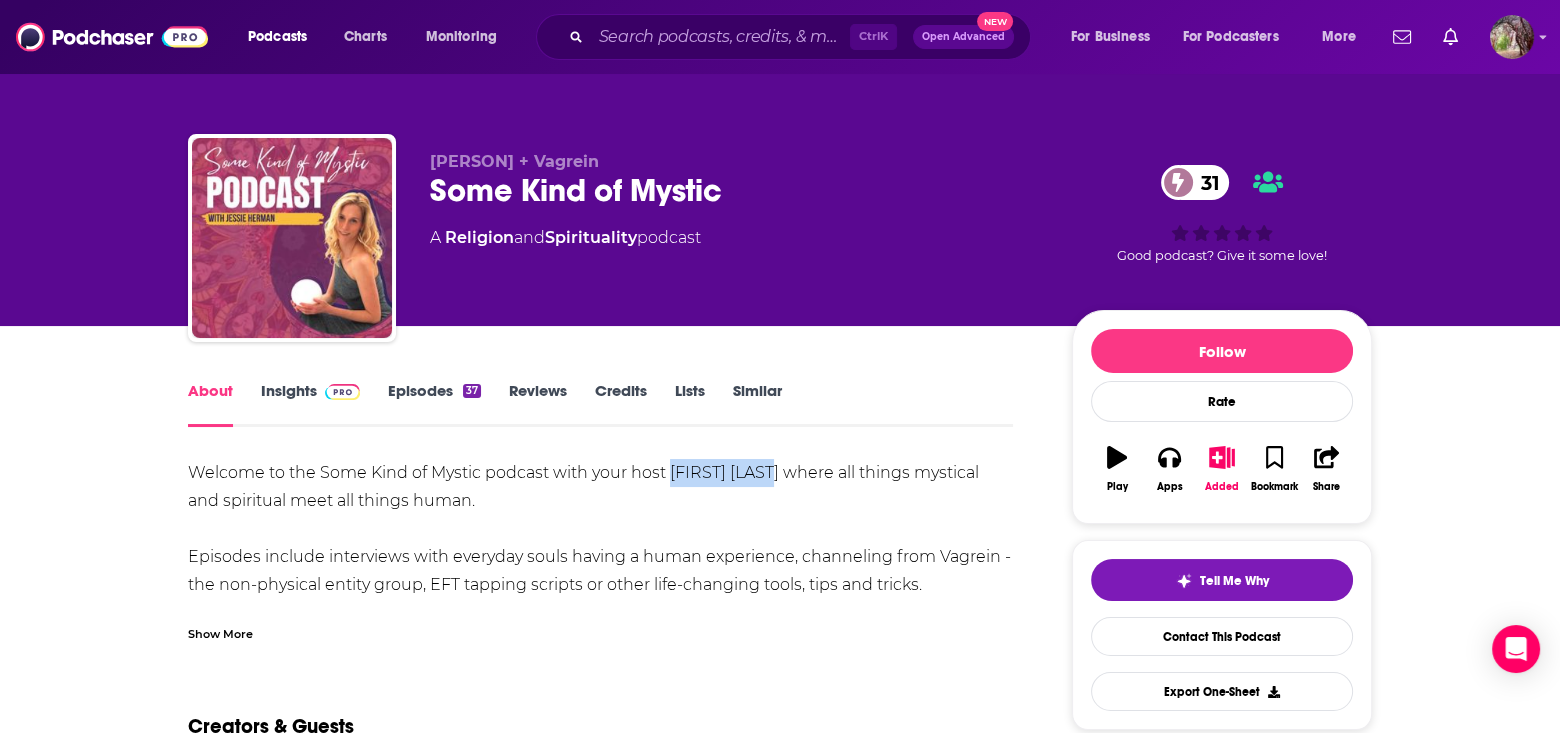 drag, startPoint x: 786, startPoint y: 469, endPoint x: 671, endPoint y: 473, distance: 115.06954 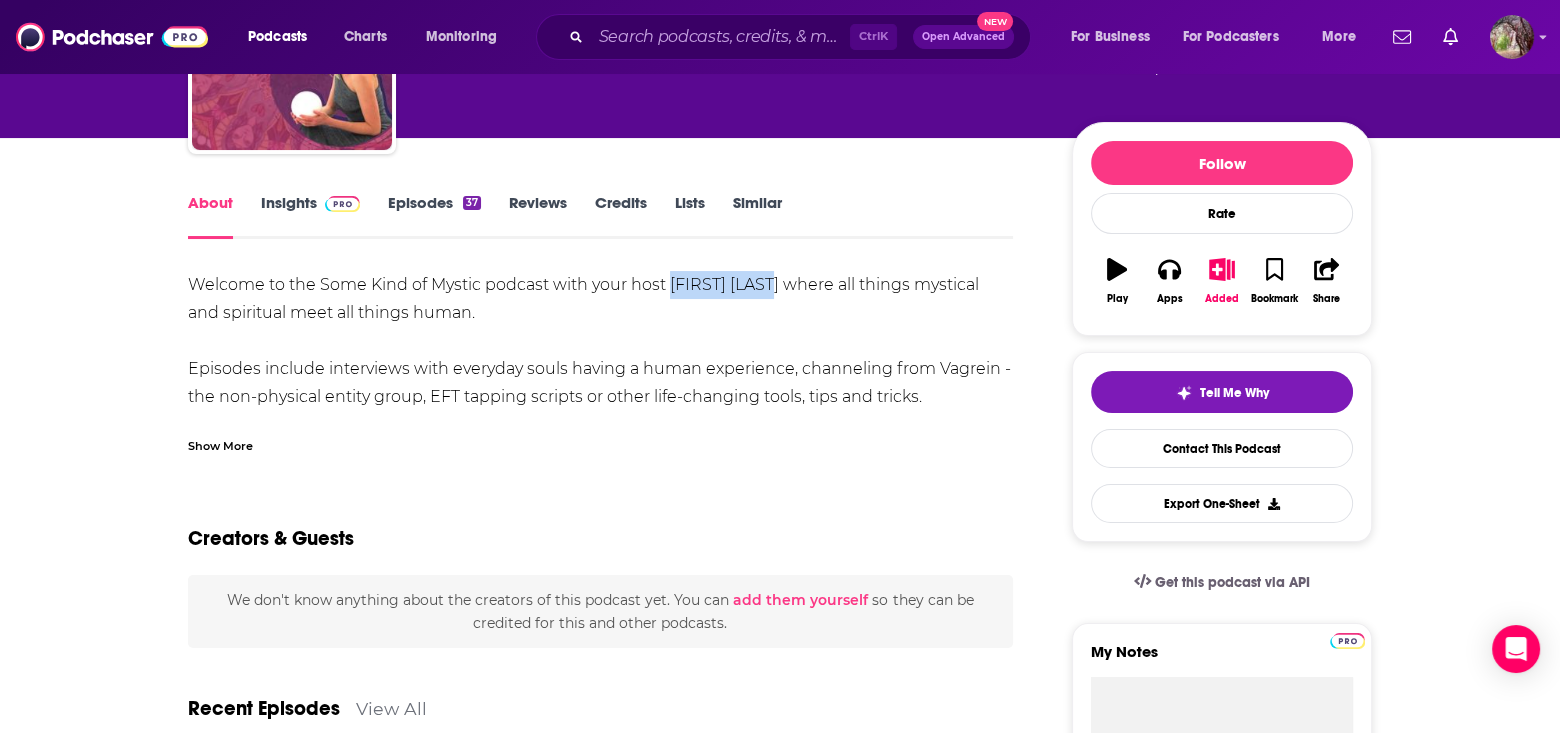 scroll, scrollTop: 200, scrollLeft: 0, axis: vertical 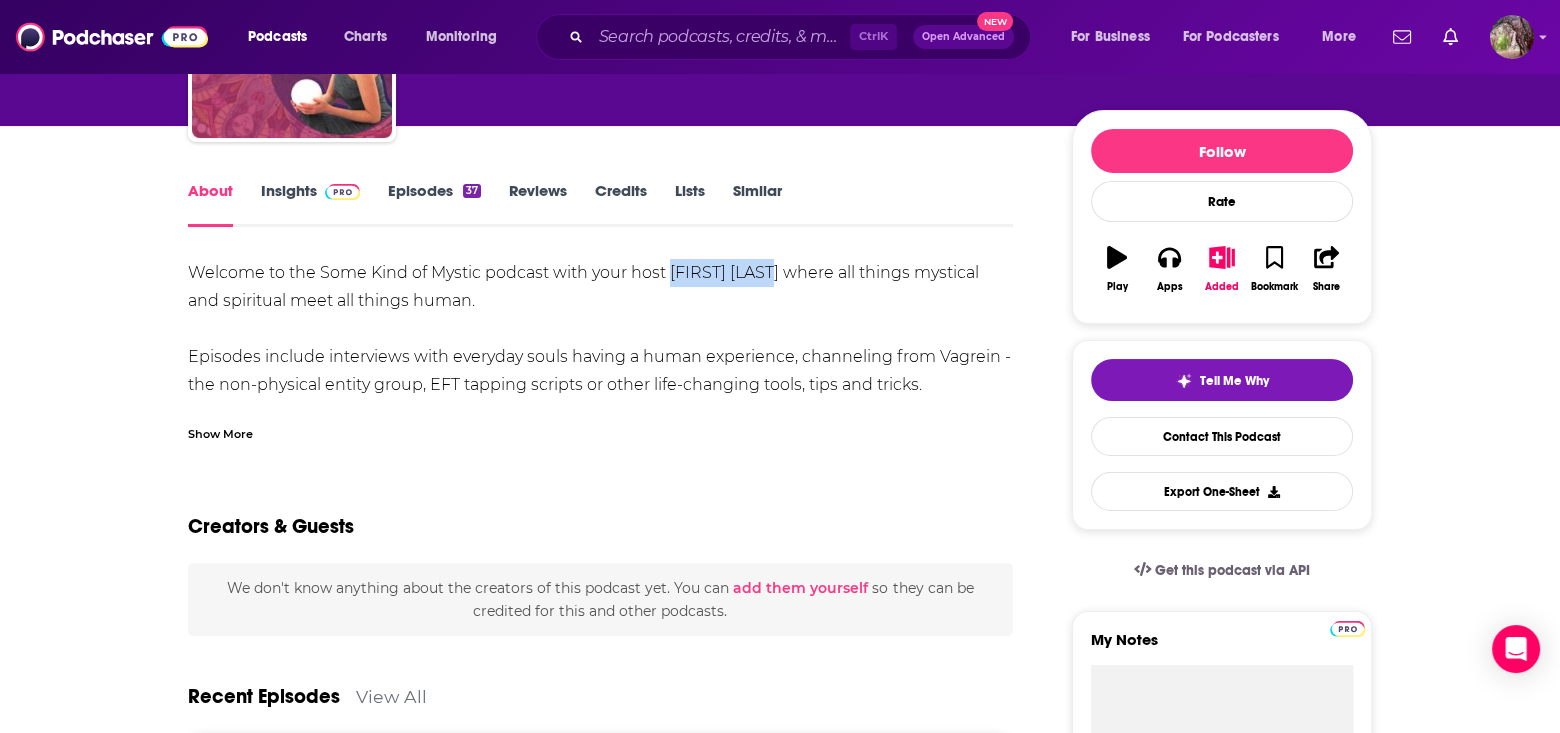 click on "Insights" at bounding box center [310, 204] 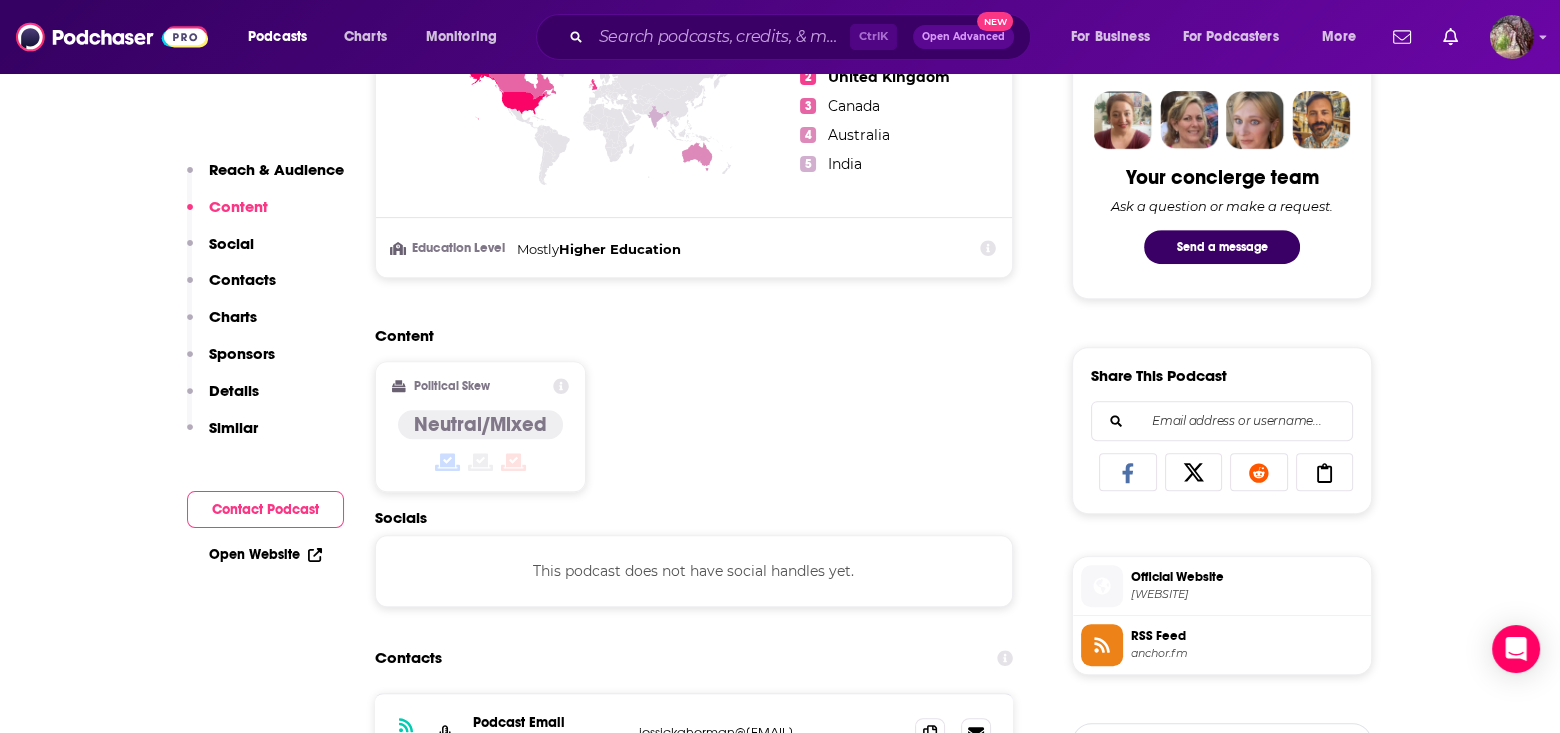 scroll, scrollTop: 1200, scrollLeft: 0, axis: vertical 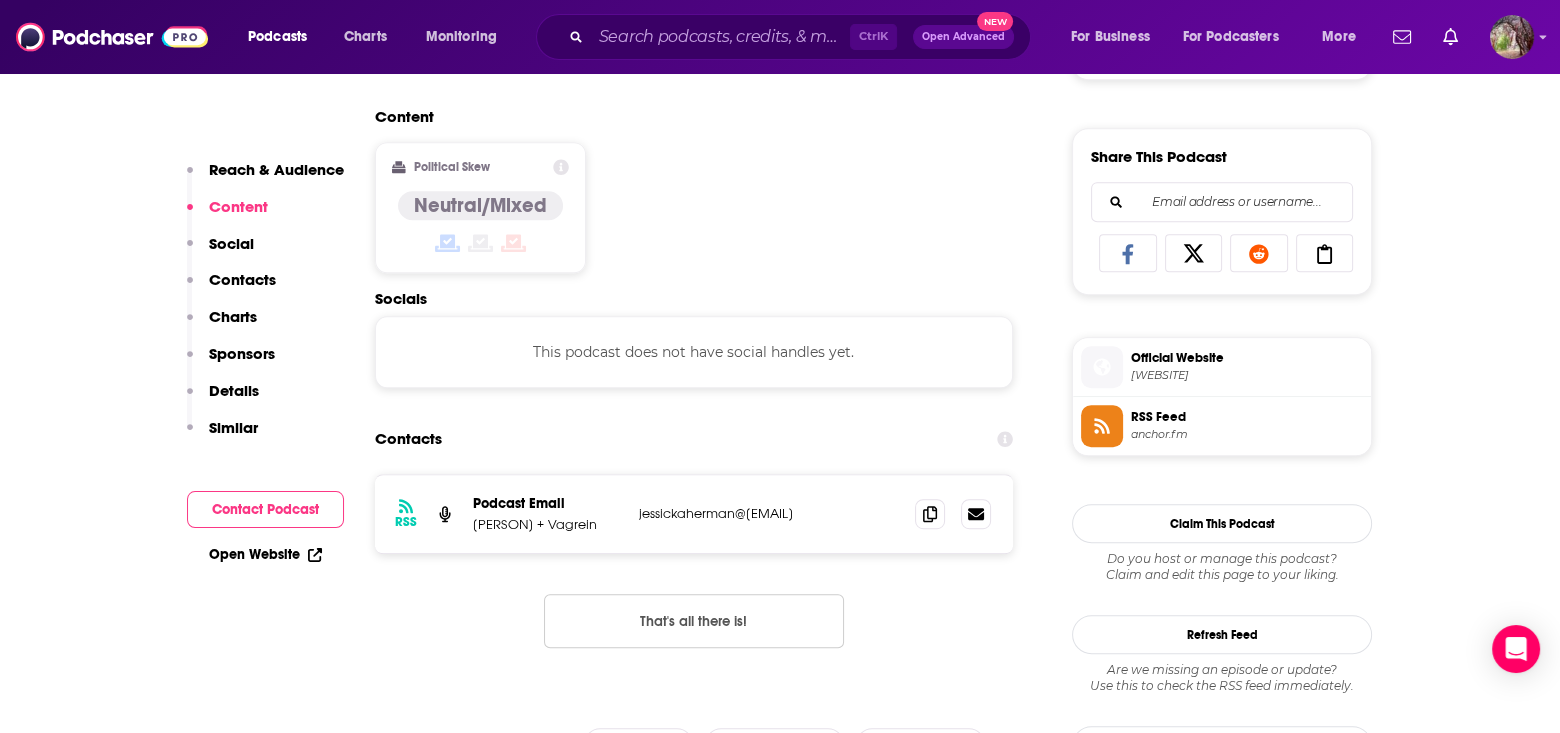 drag, startPoint x: 827, startPoint y: 505, endPoint x: 633, endPoint y: 511, distance: 194.09276 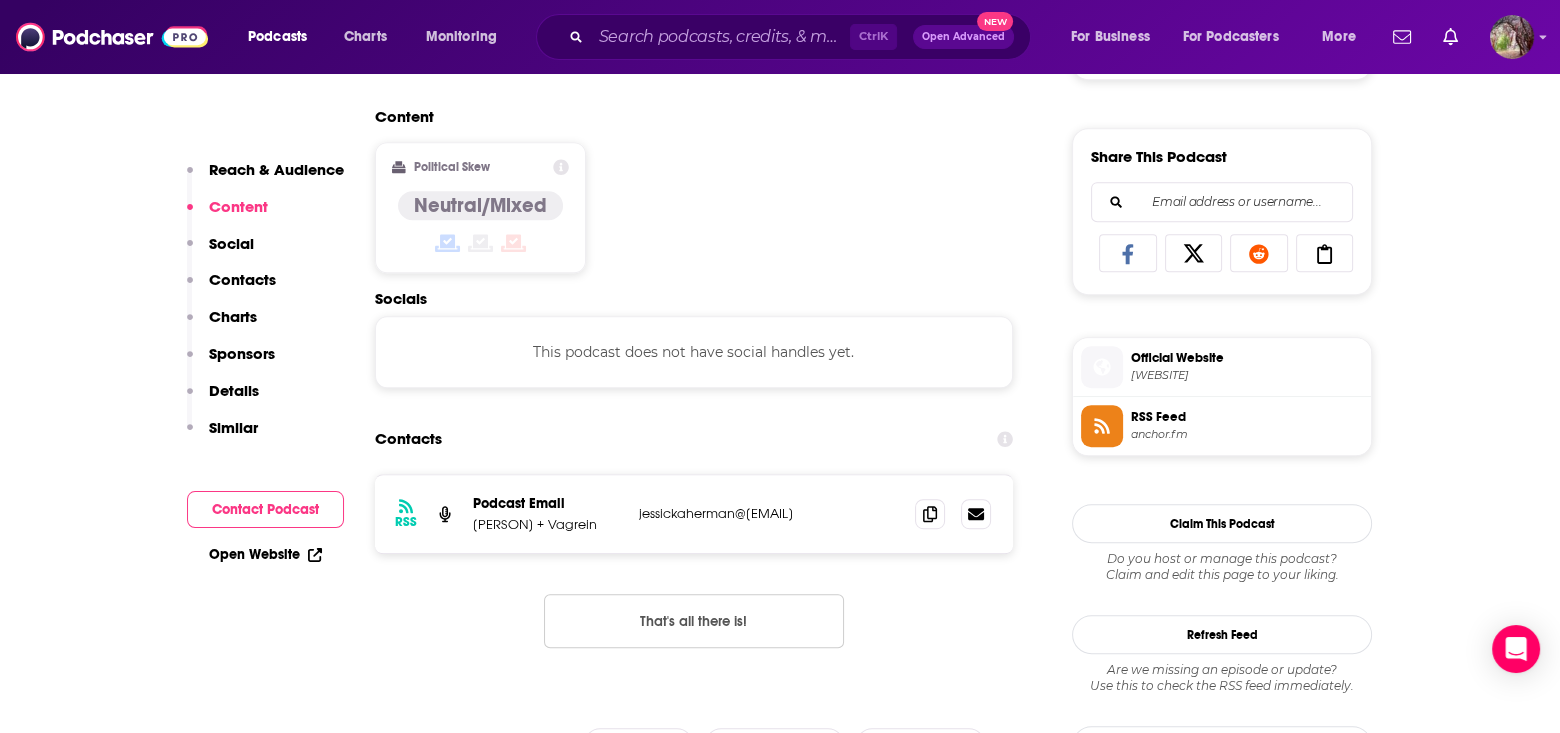 click on "RSS Podcast Email Jessie Herman + Vagrein jessickaherman@gmail.com jessickaherman@gmail.com" at bounding box center (694, 514) 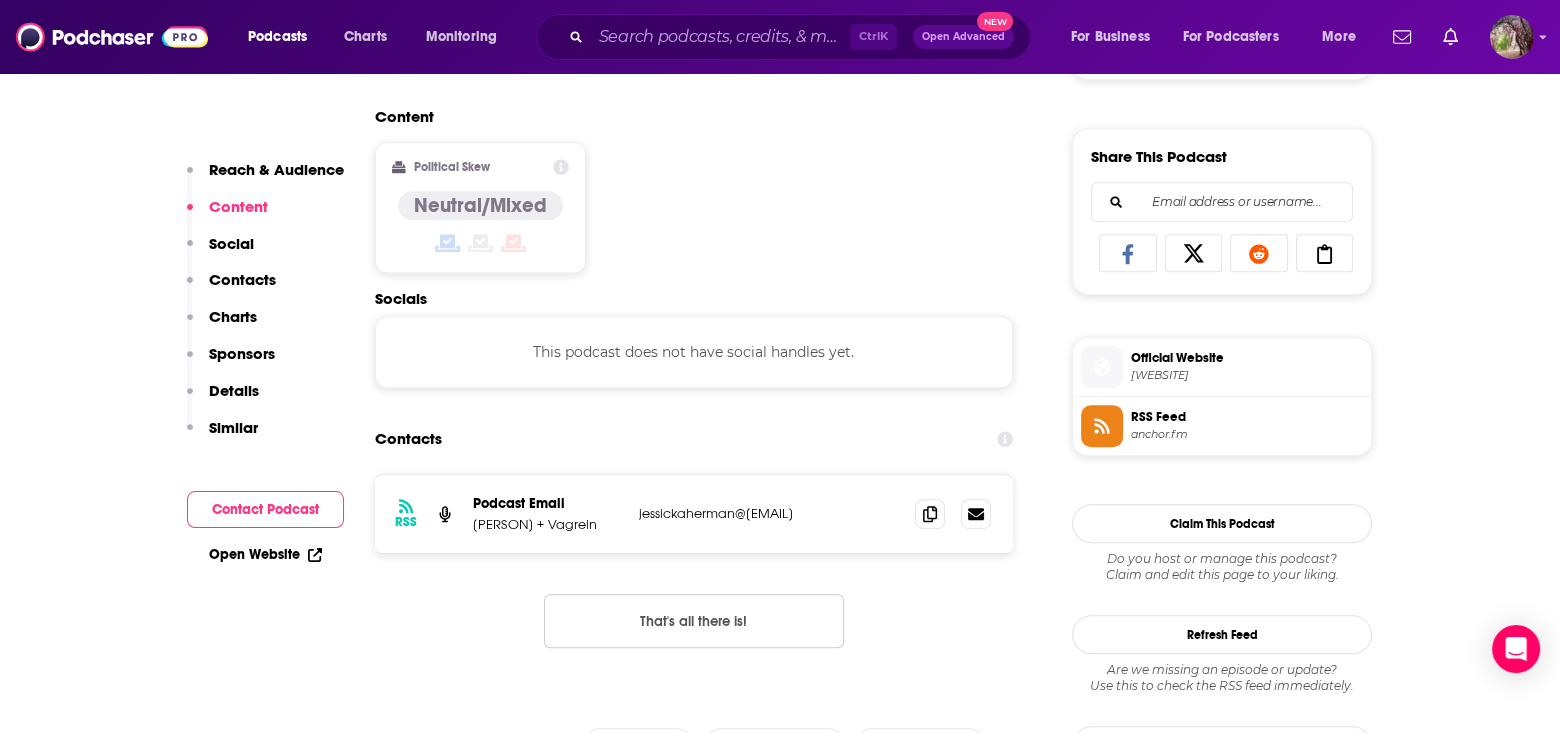 copy on "jessickaherman@[EMAIL]" 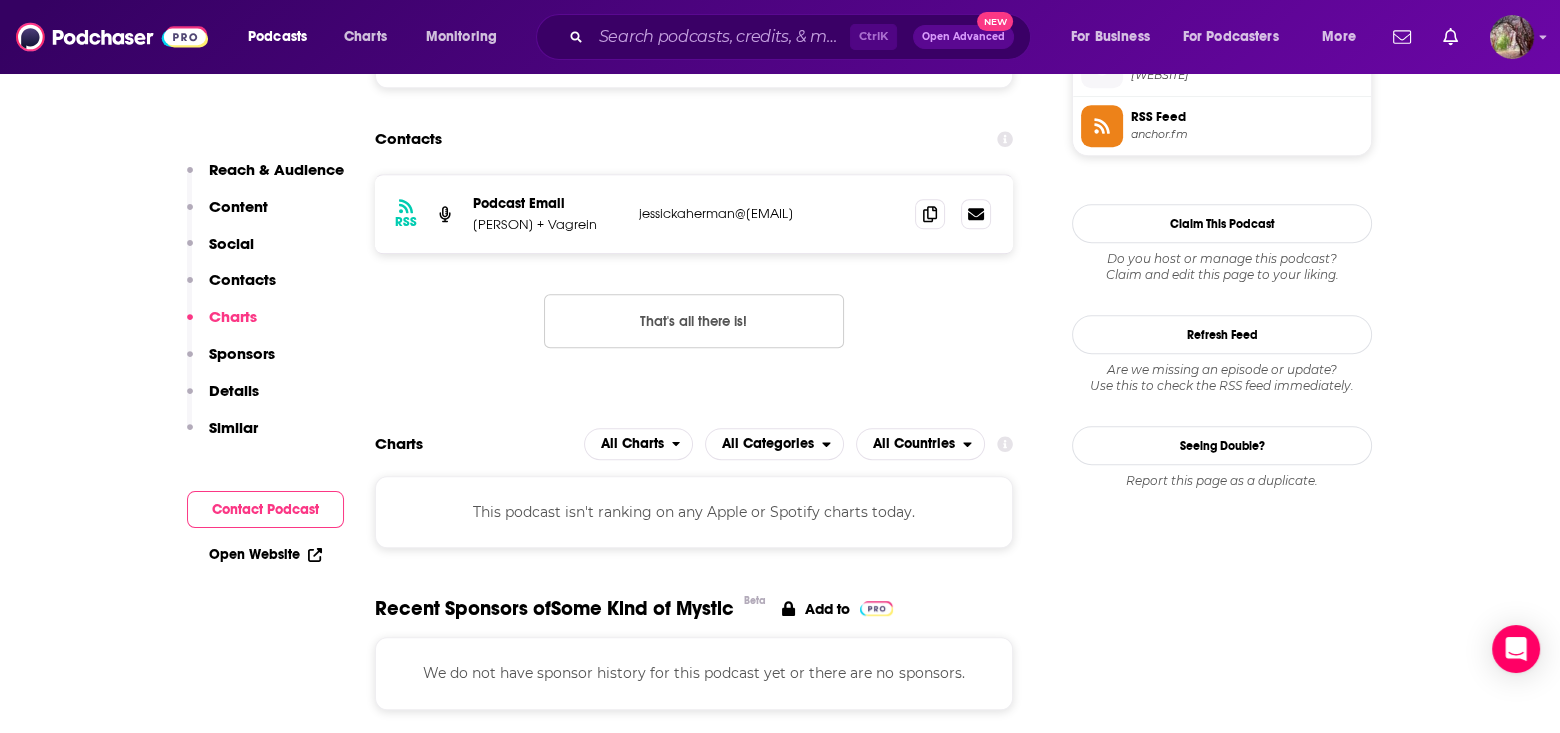 scroll, scrollTop: 1300, scrollLeft: 0, axis: vertical 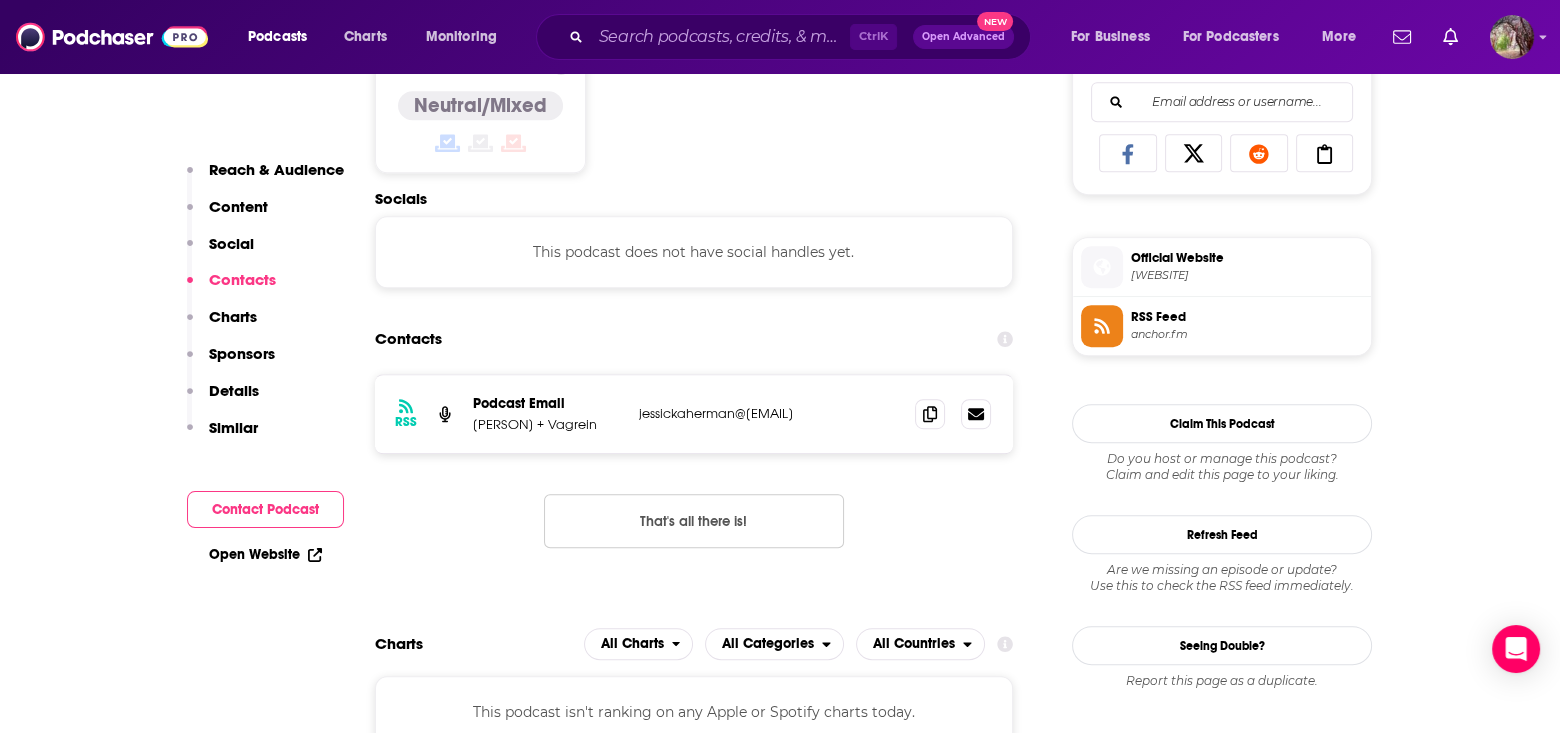 click on "[WEBSITE]" at bounding box center (1247, 275) 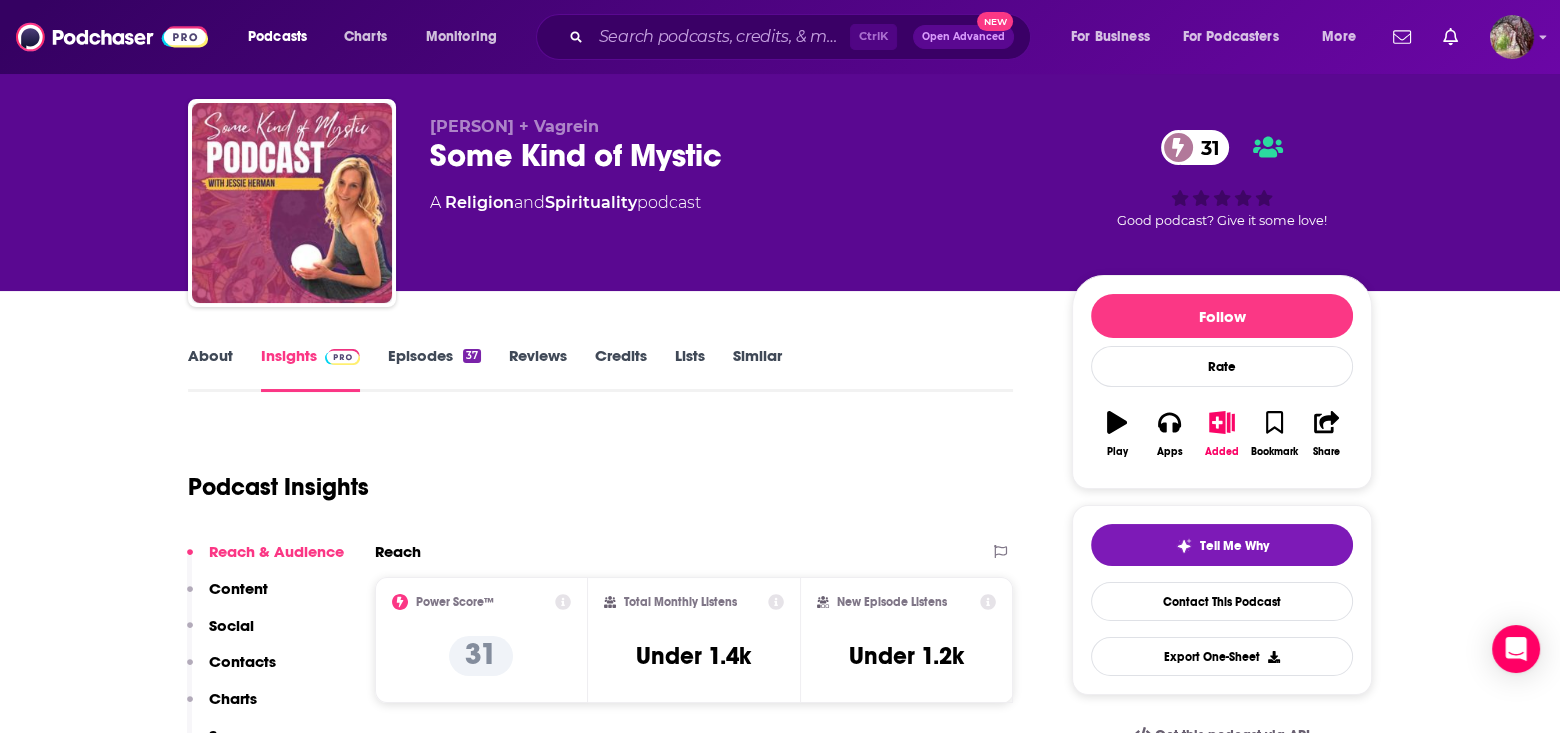 scroll, scrollTop: 0, scrollLeft: 0, axis: both 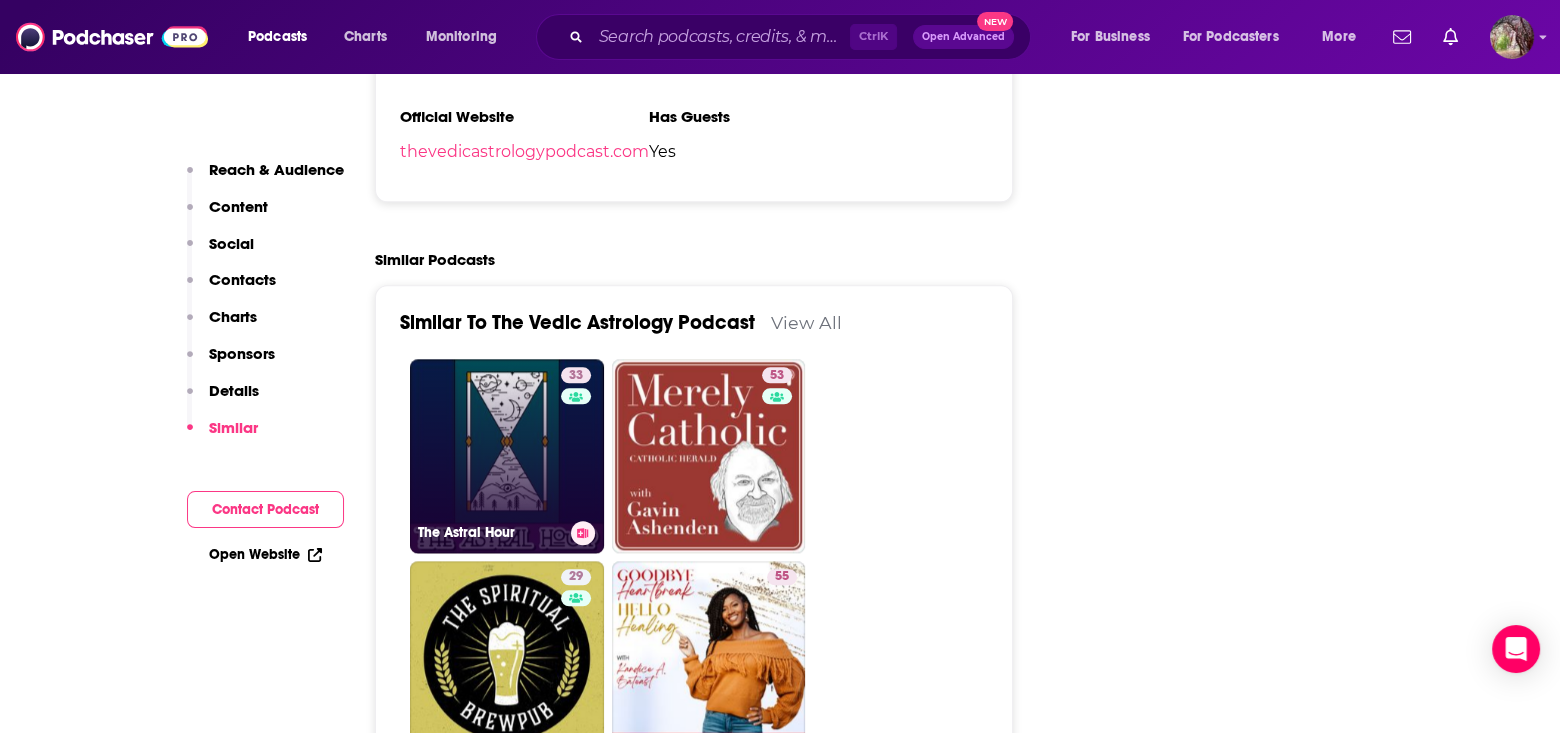 click on "33 The Astral Hour" at bounding box center [507, 456] 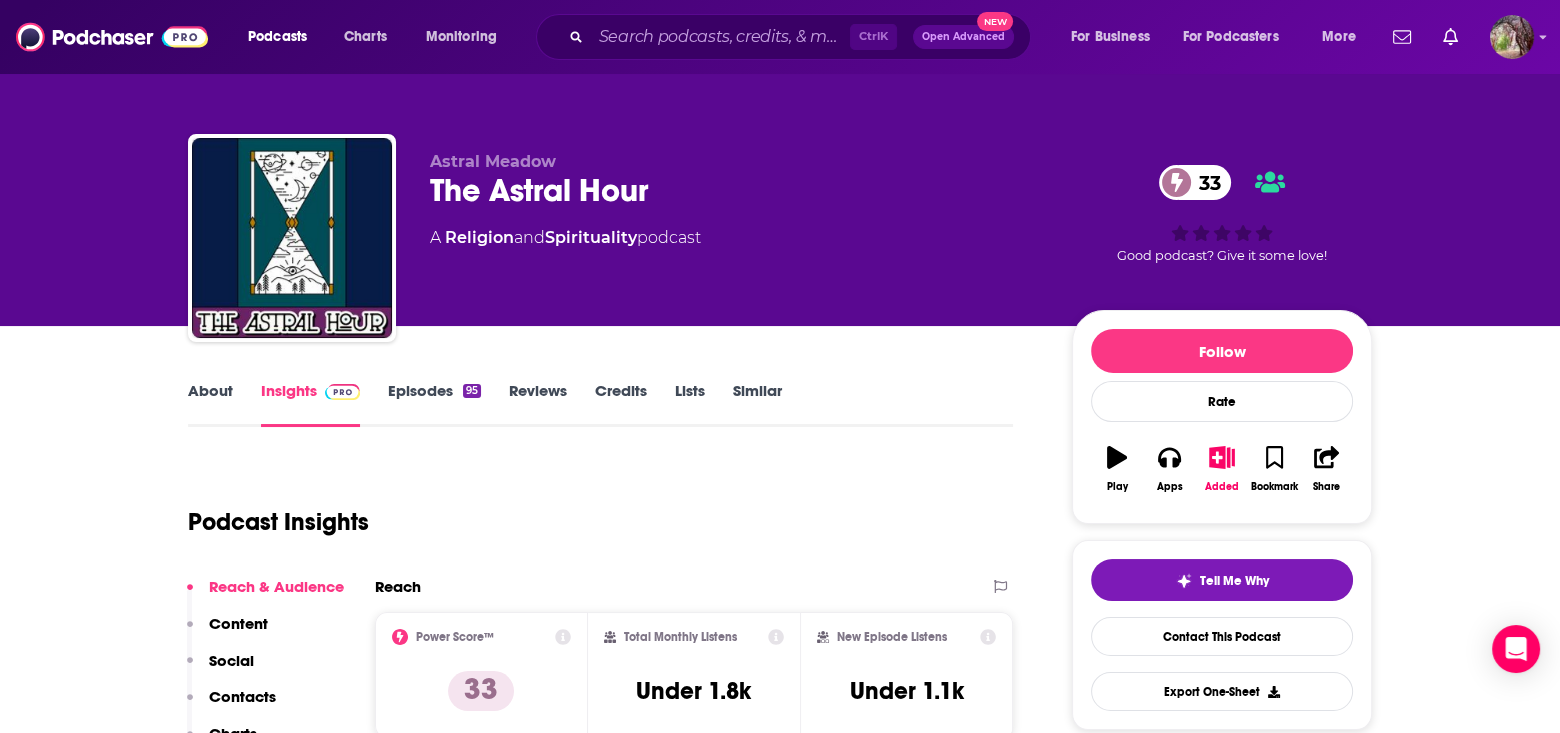 click on "About" at bounding box center [210, 404] 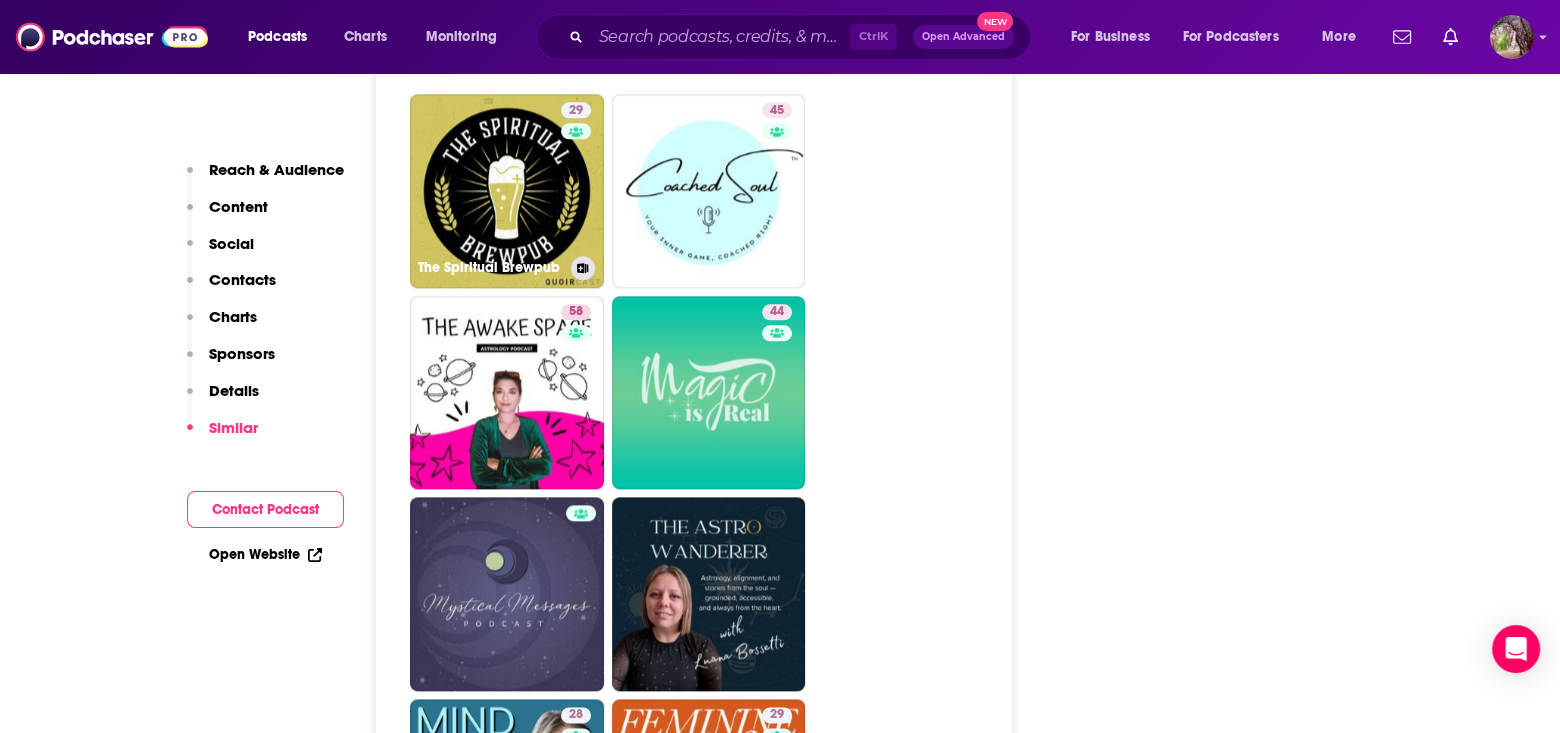 scroll, scrollTop: 3100, scrollLeft: 0, axis: vertical 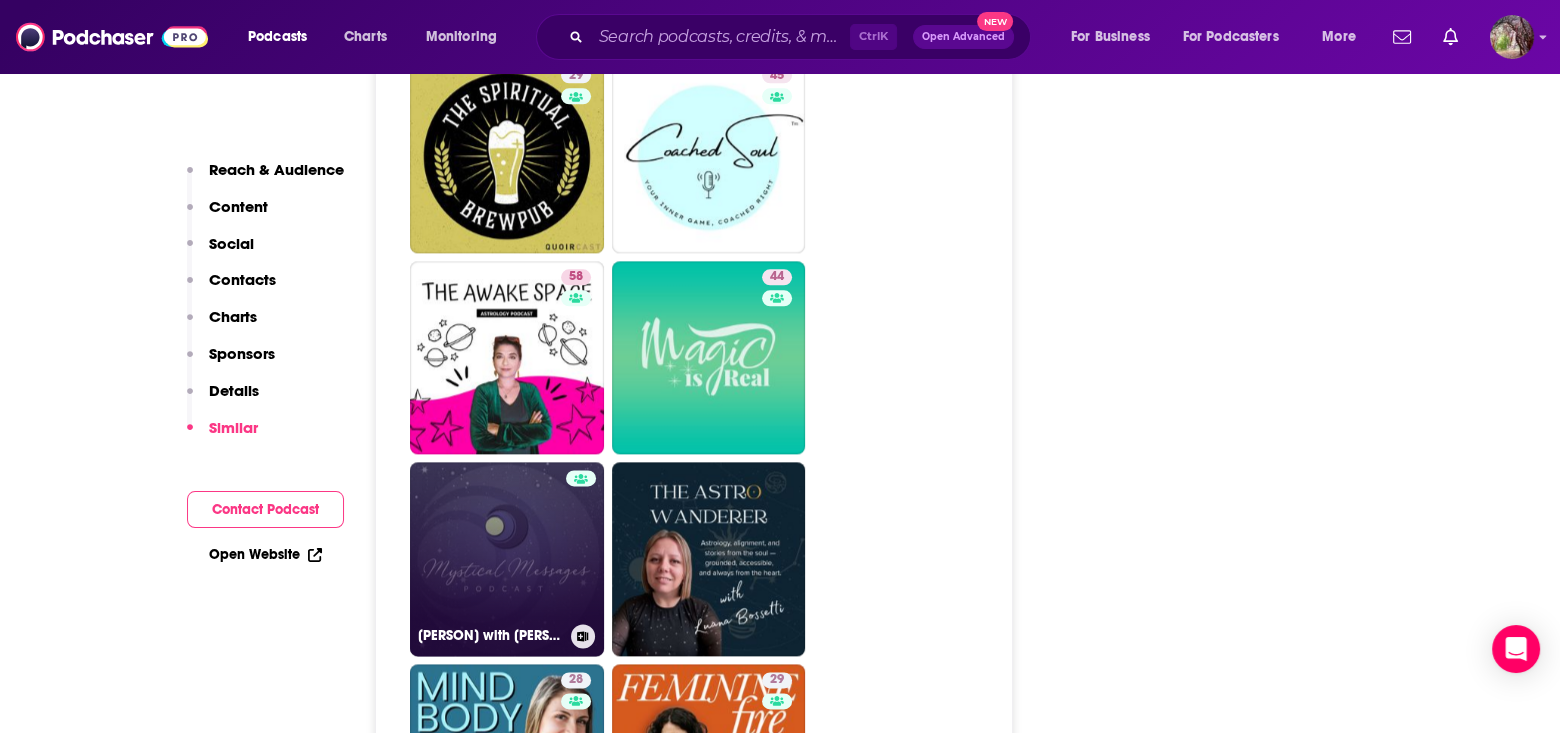 click on "[PERSON] with [PERSON]" at bounding box center (507, 559) 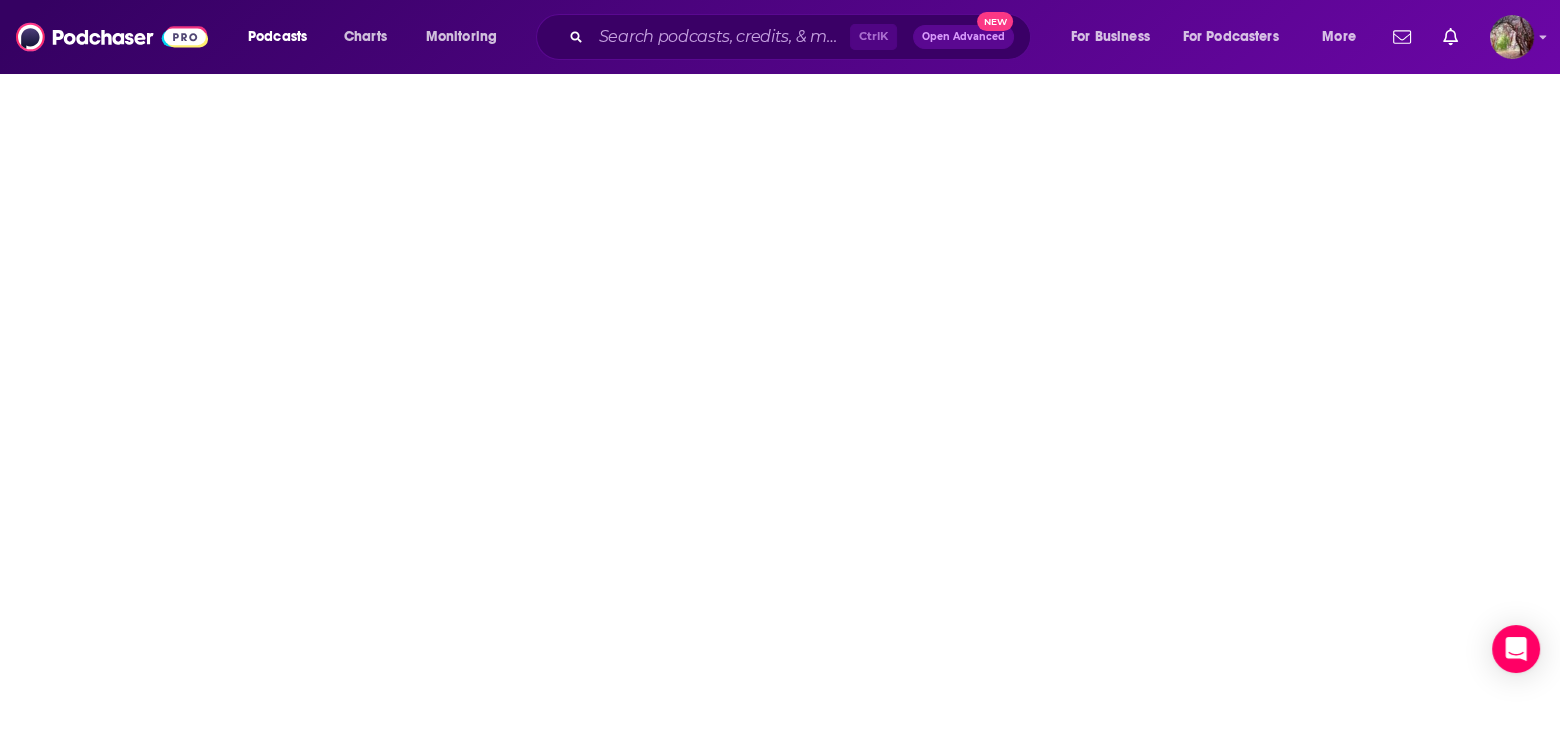 scroll, scrollTop: 0, scrollLeft: 0, axis: both 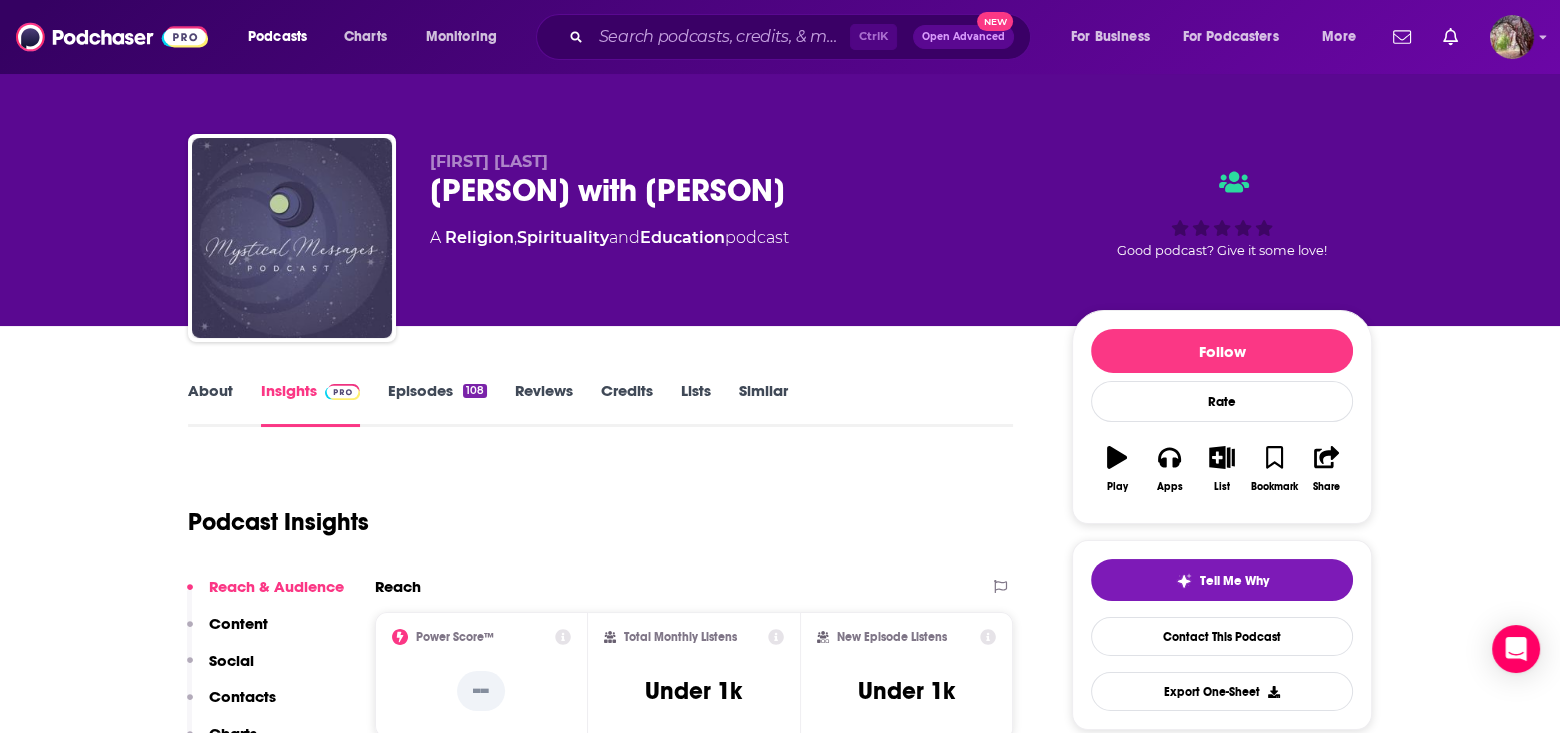click on "About" at bounding box center [210, 404] 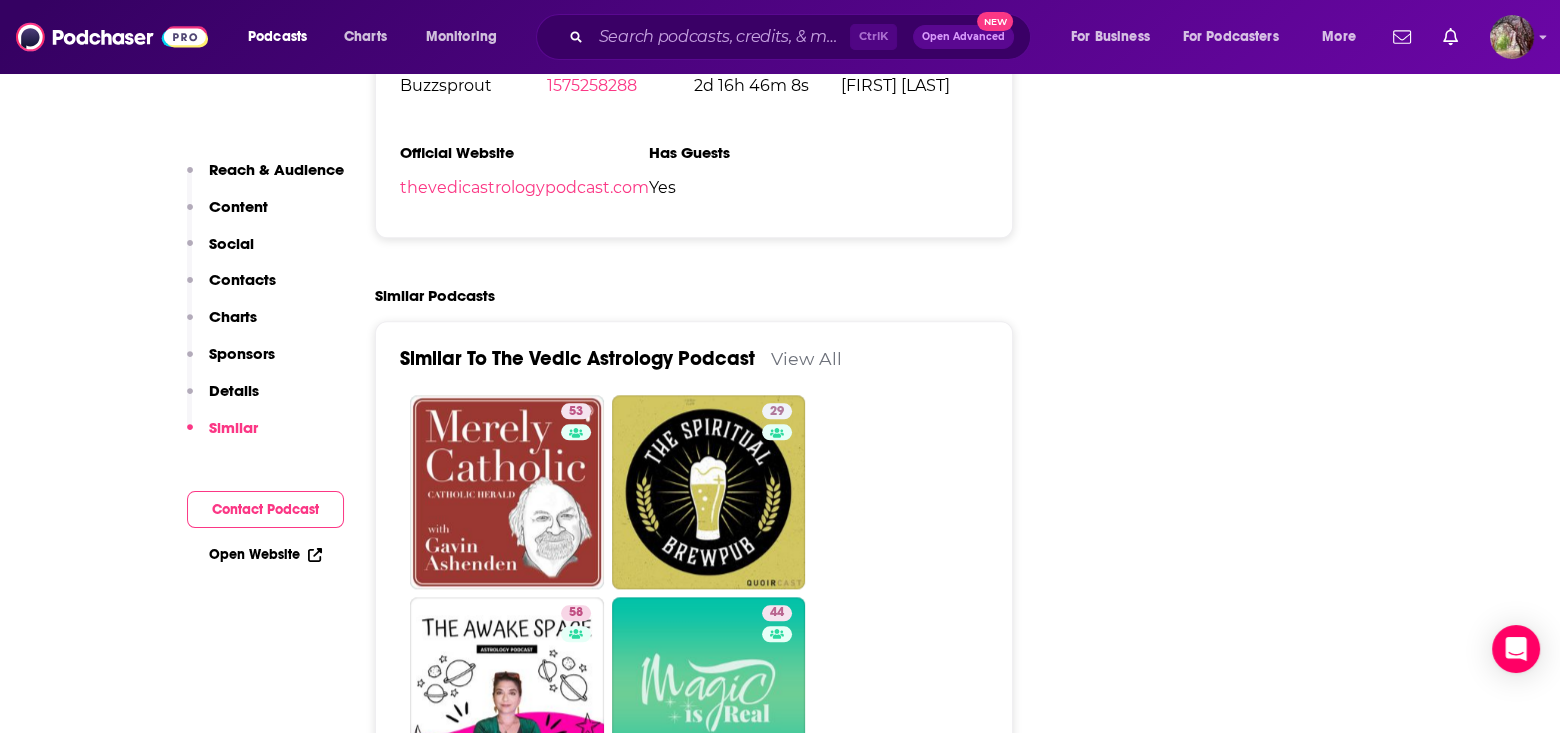 scroll, scrollTop: 3000, scrollLeft: 0, axis: vertical 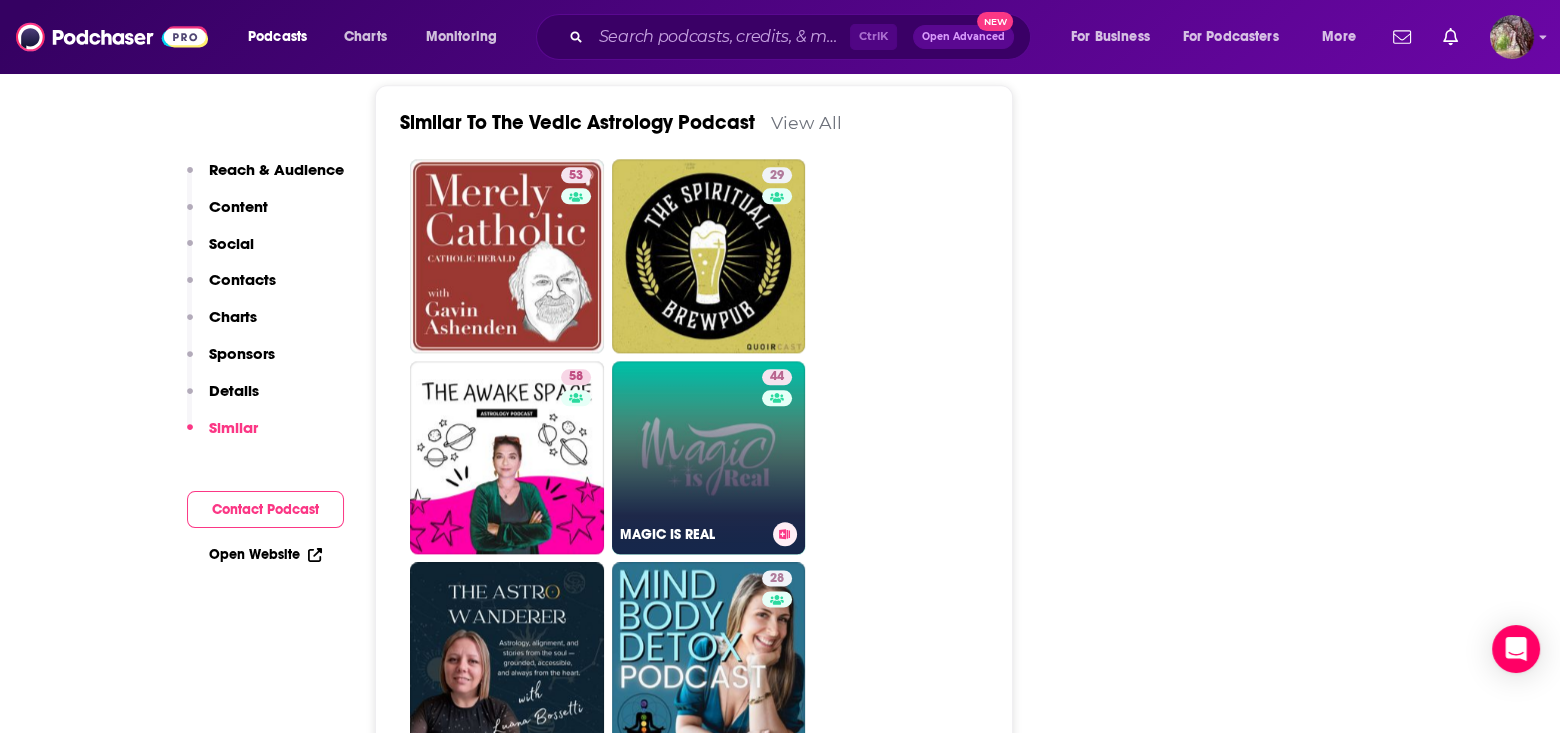 click on "44 MAGIC IS REAL" at bounding box center [709, 458] 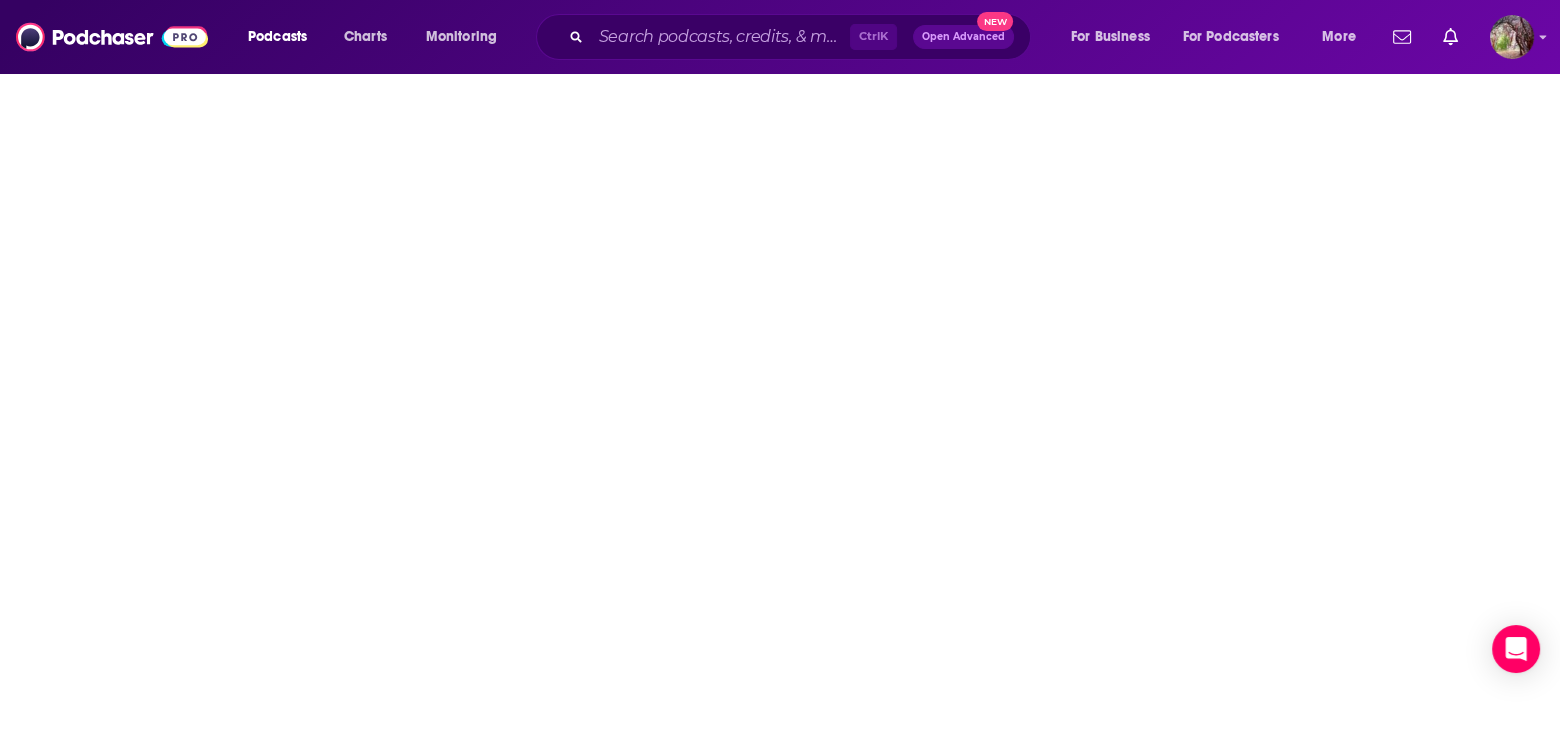 scroll, scrollTop: 0, scrollLeft: 0, axis: both 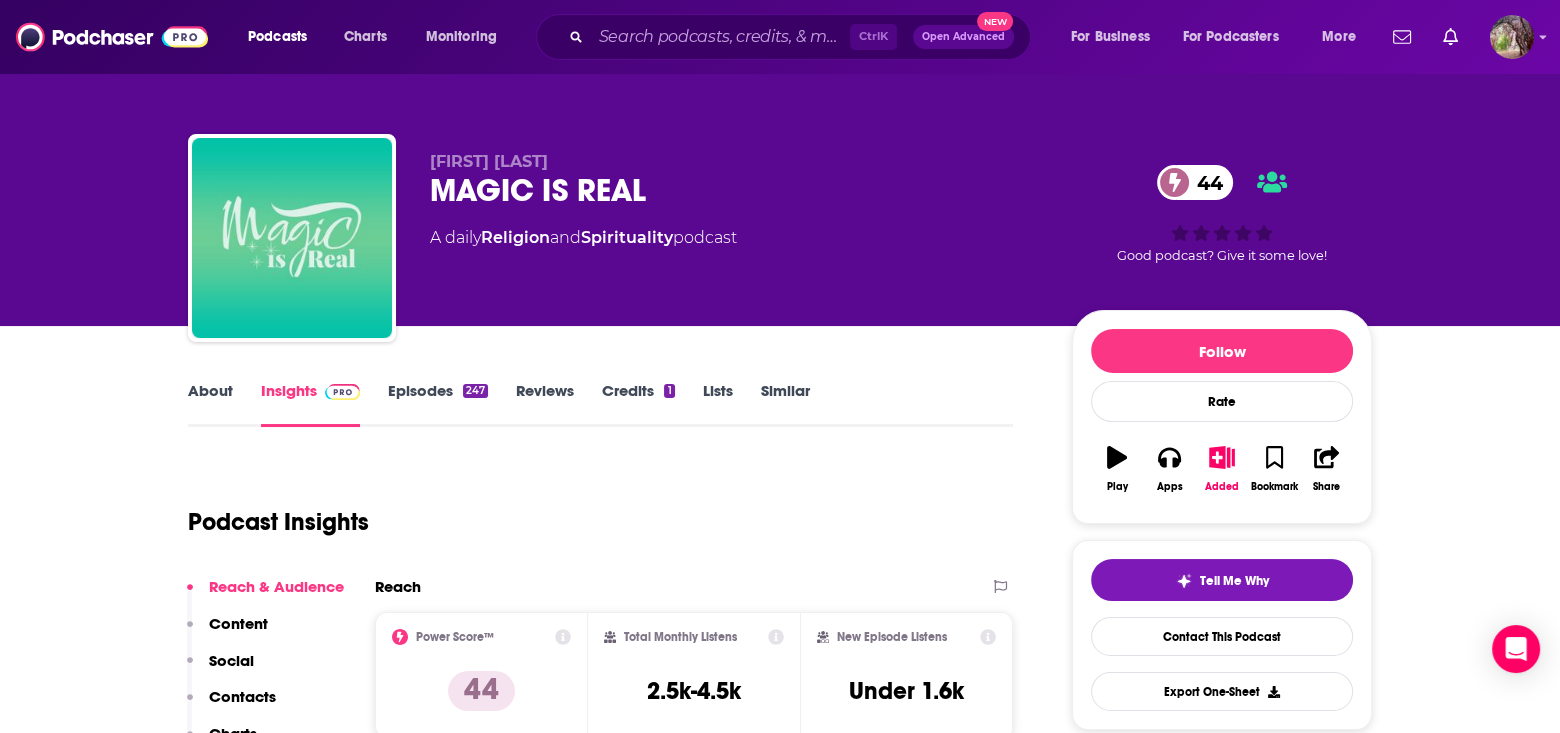 click on "About" at bounding box center [210, 404] 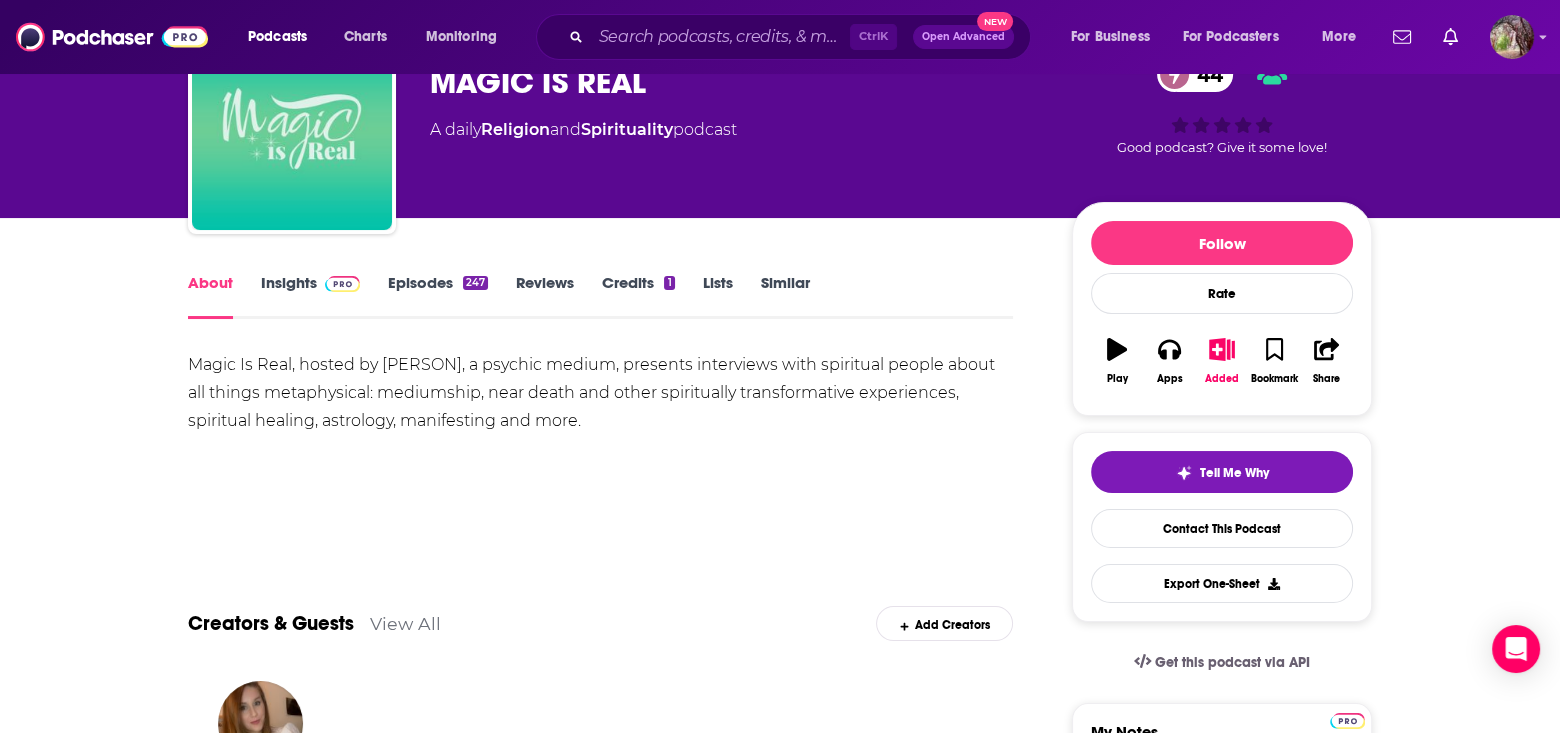 scroll, scrollTop: 100, scrollLeft: 0, axis: vertical 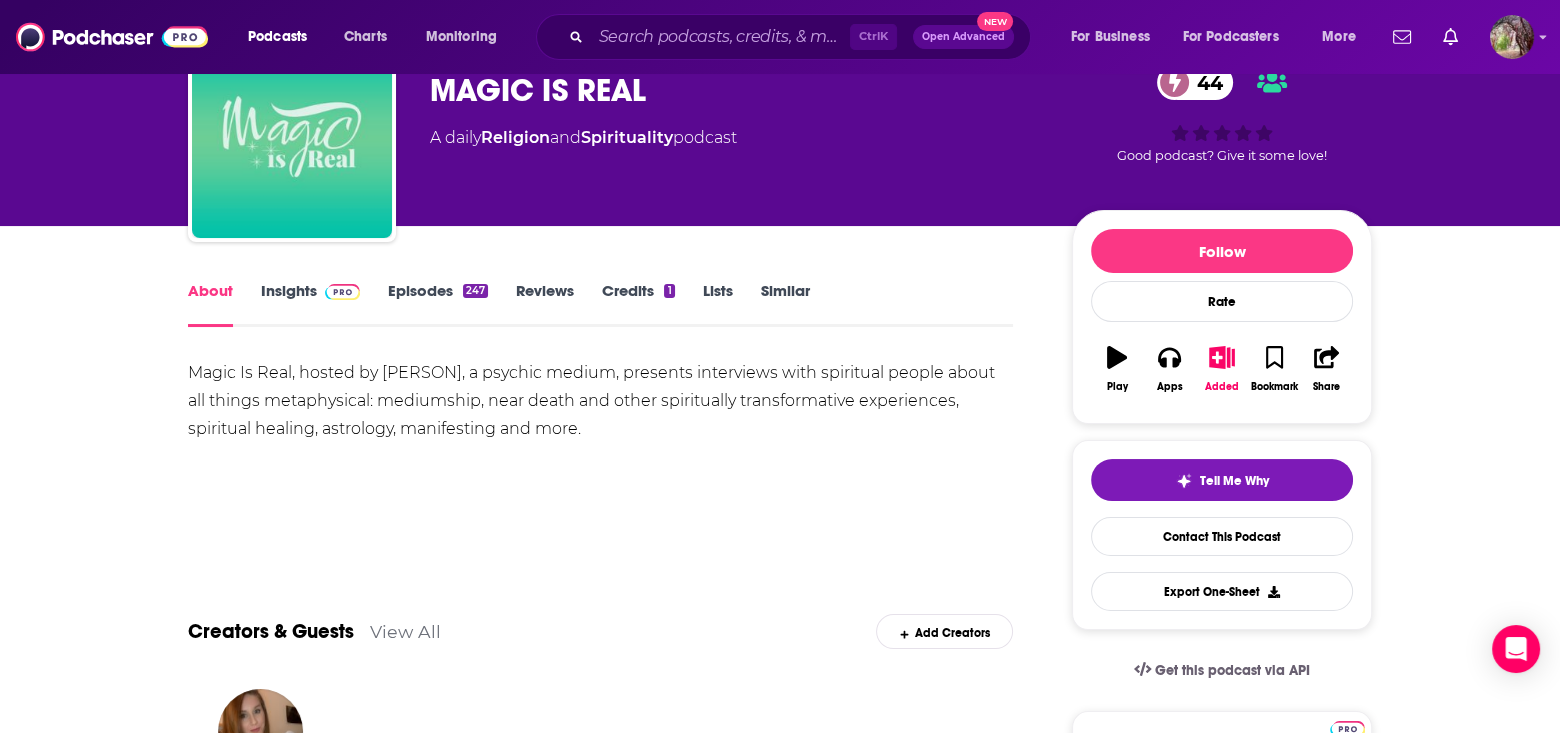 click on "Insights" at bounding box center (310, 304) 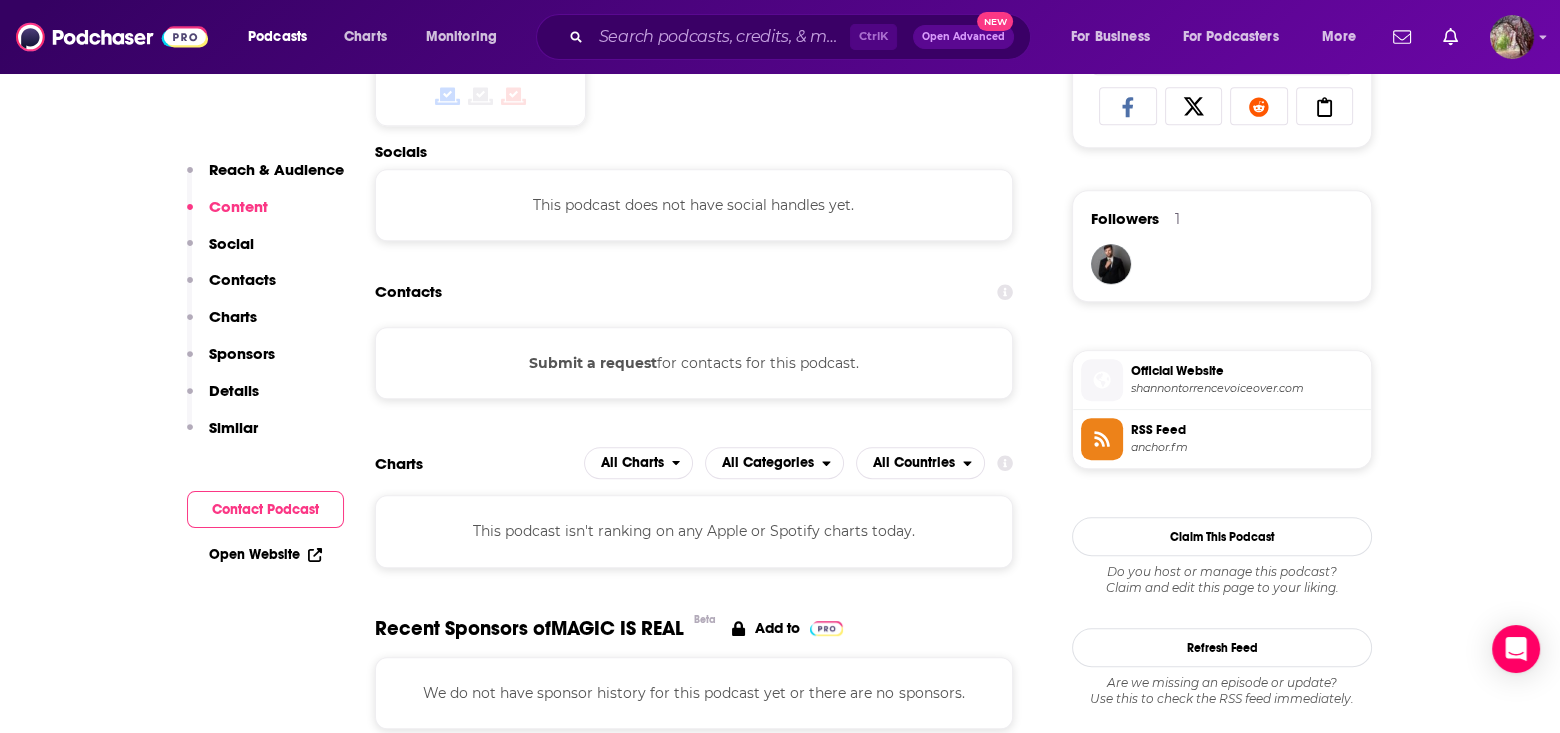 scroll, scrollTop: 1400, scrollLeft: 0, axis: vertical 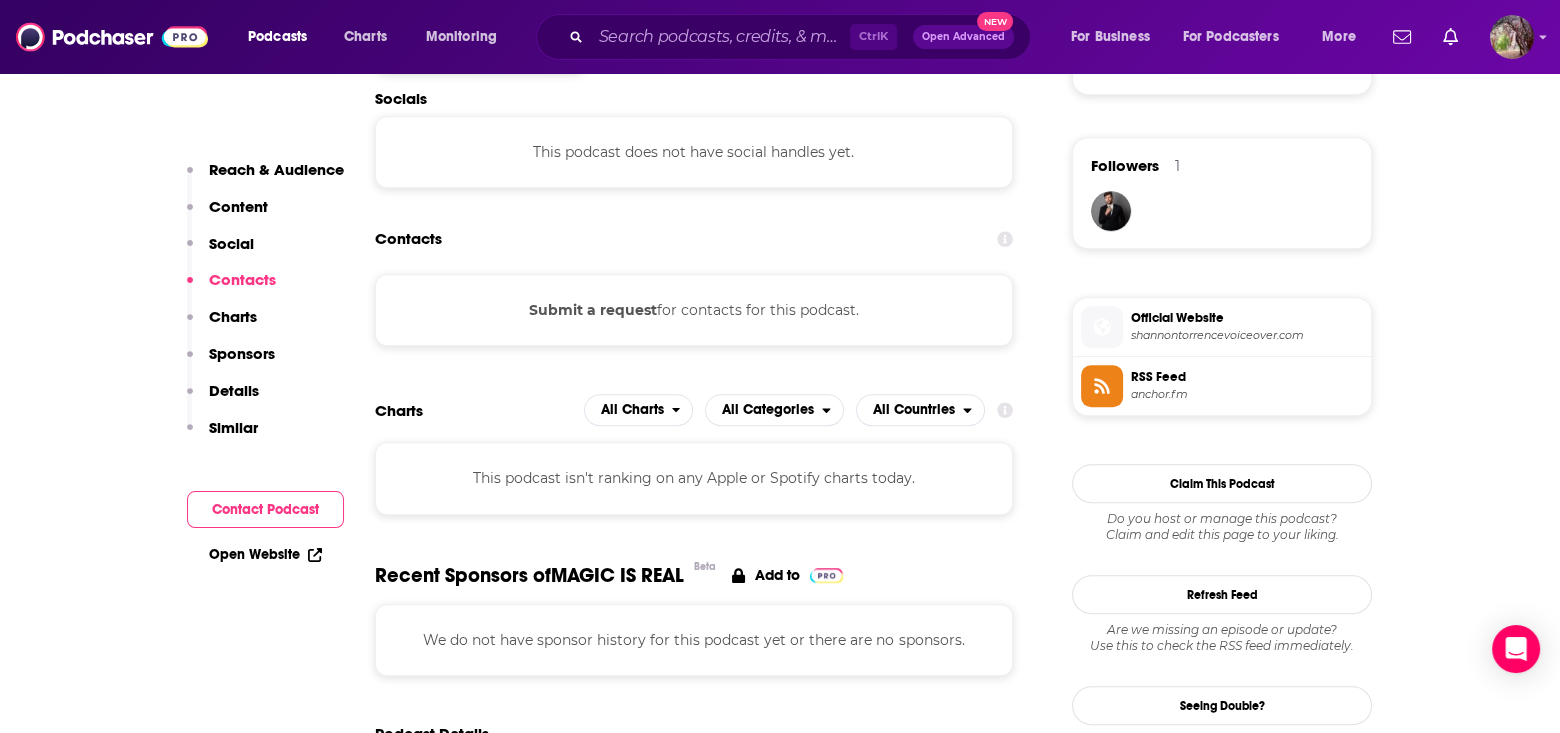 click on "shannontorrencevoiceover.com" at bounding box center (1247, 335) 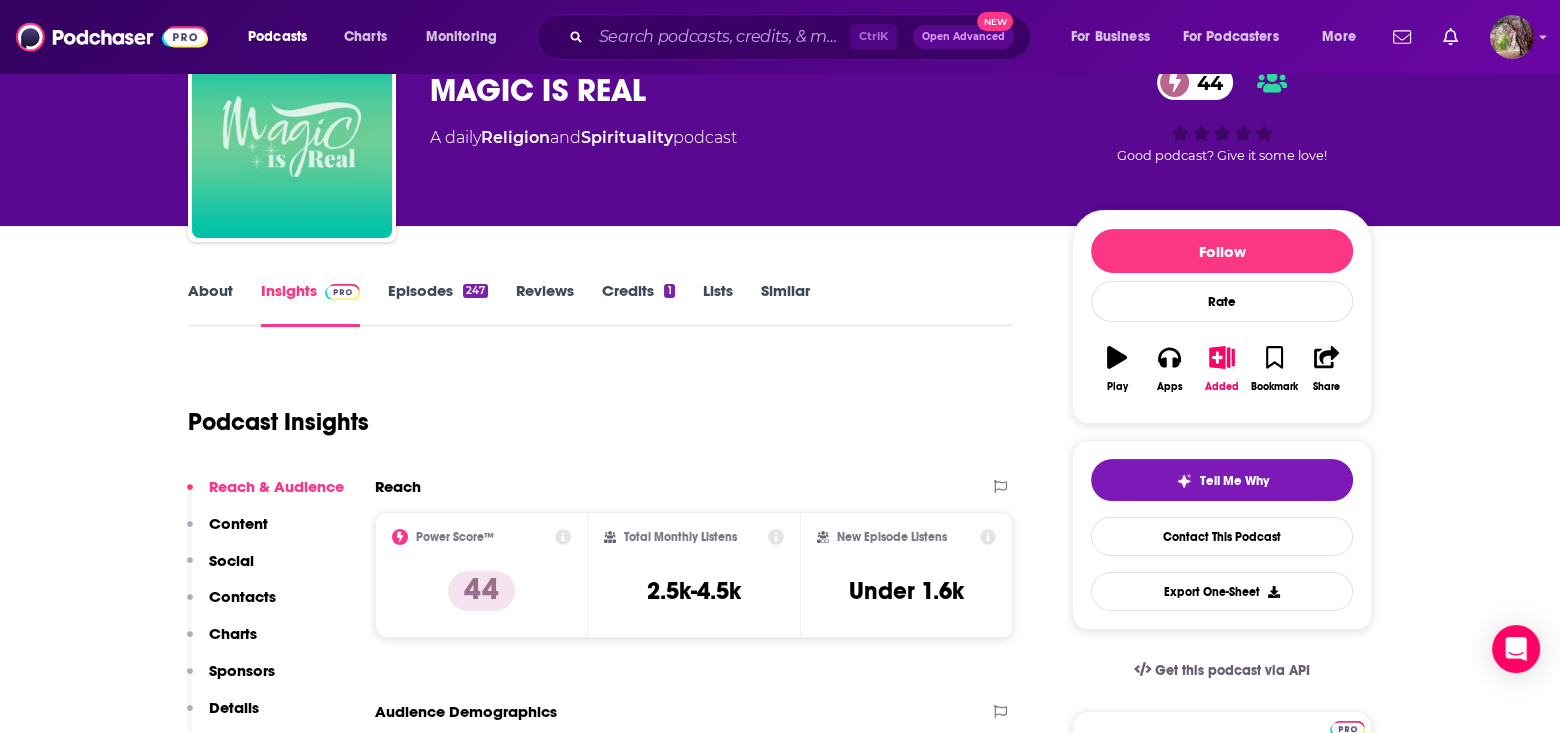 scroll, scrollTop: 0, scrollLeft: 0, axis: both 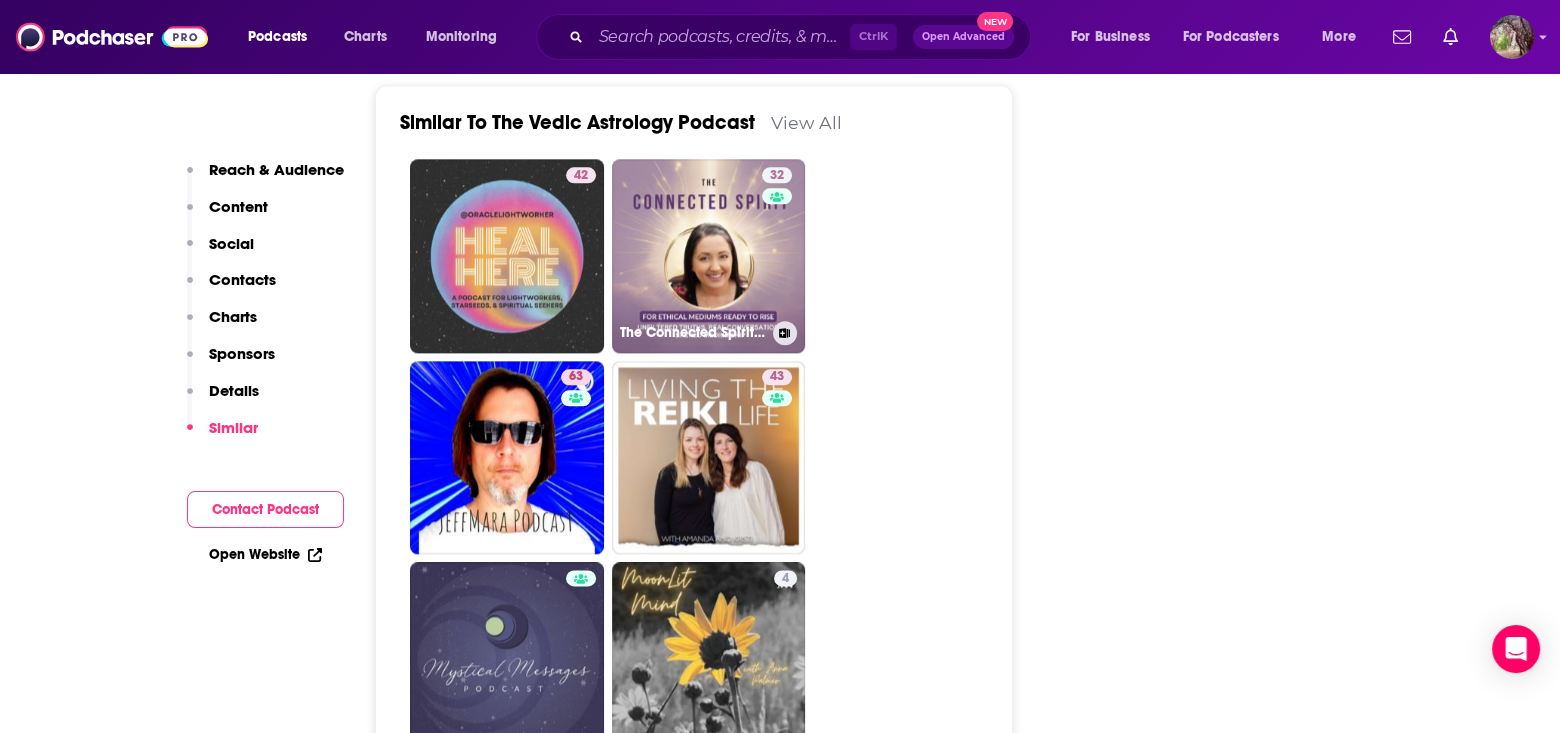 click on "32 The Connected Spirit Podcast" at bounding box center [709, 256] 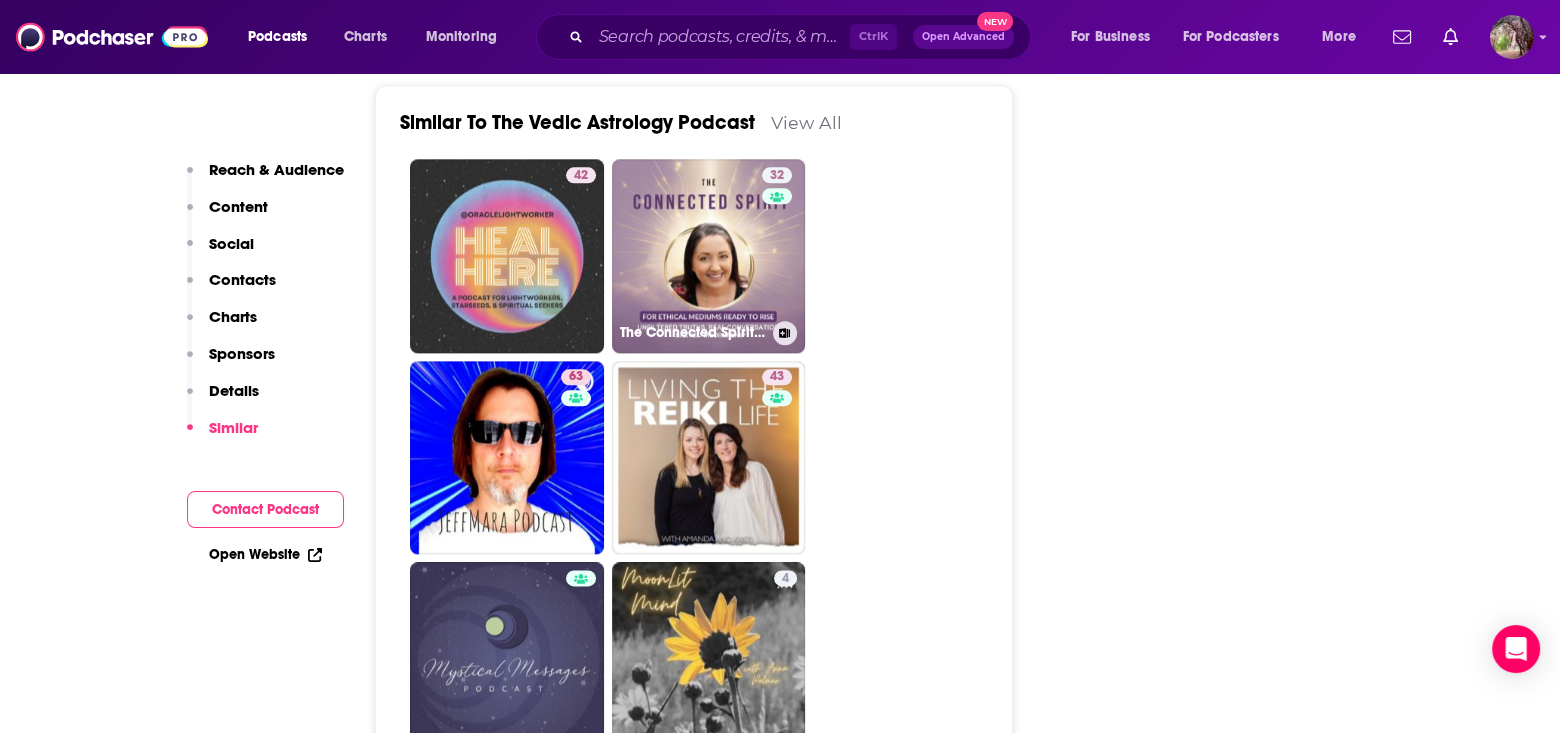 type on "https://www.podchaser.com/podcasts/the-connected-spirit-podcast-4275638" 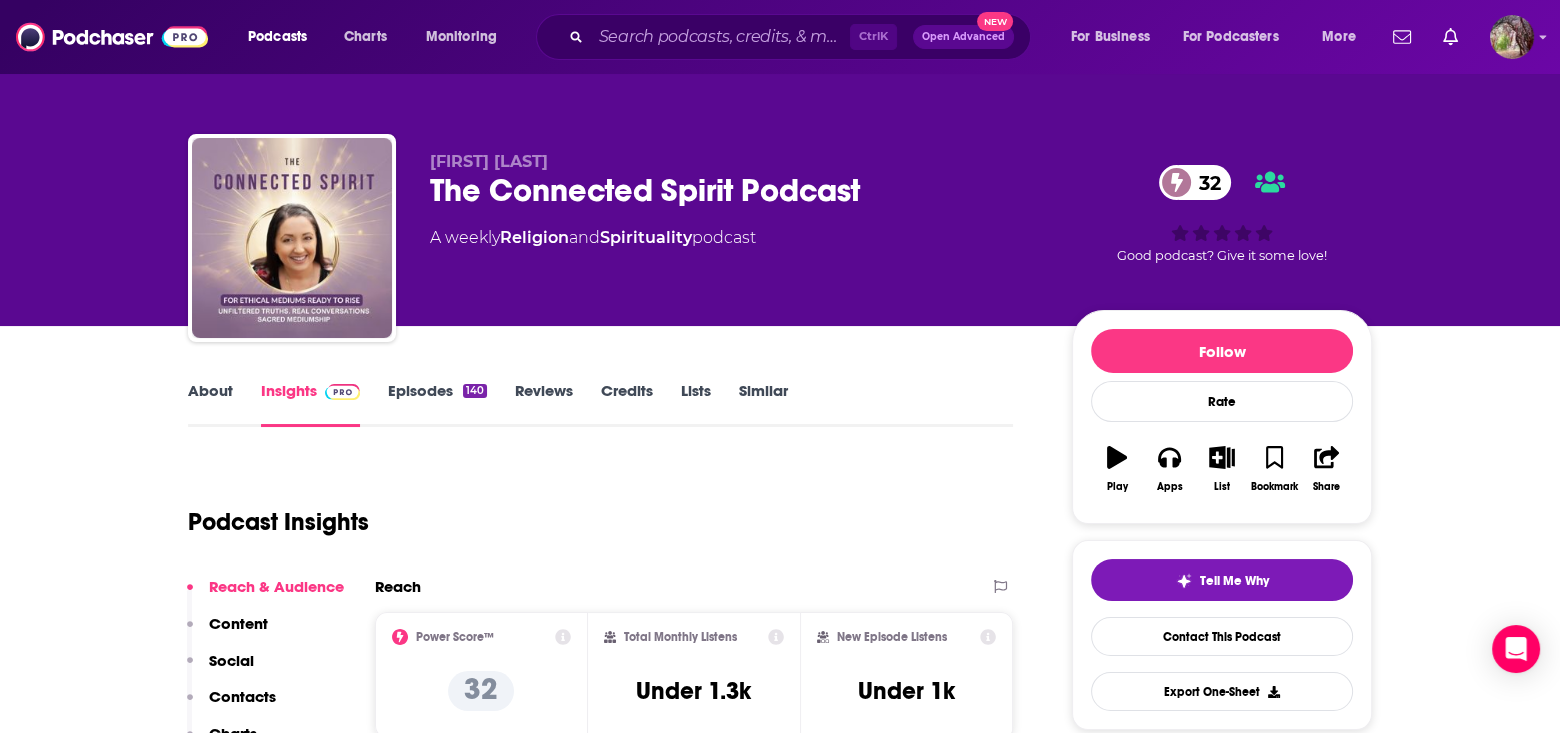 click on "About" at bounding box center (210, 404) 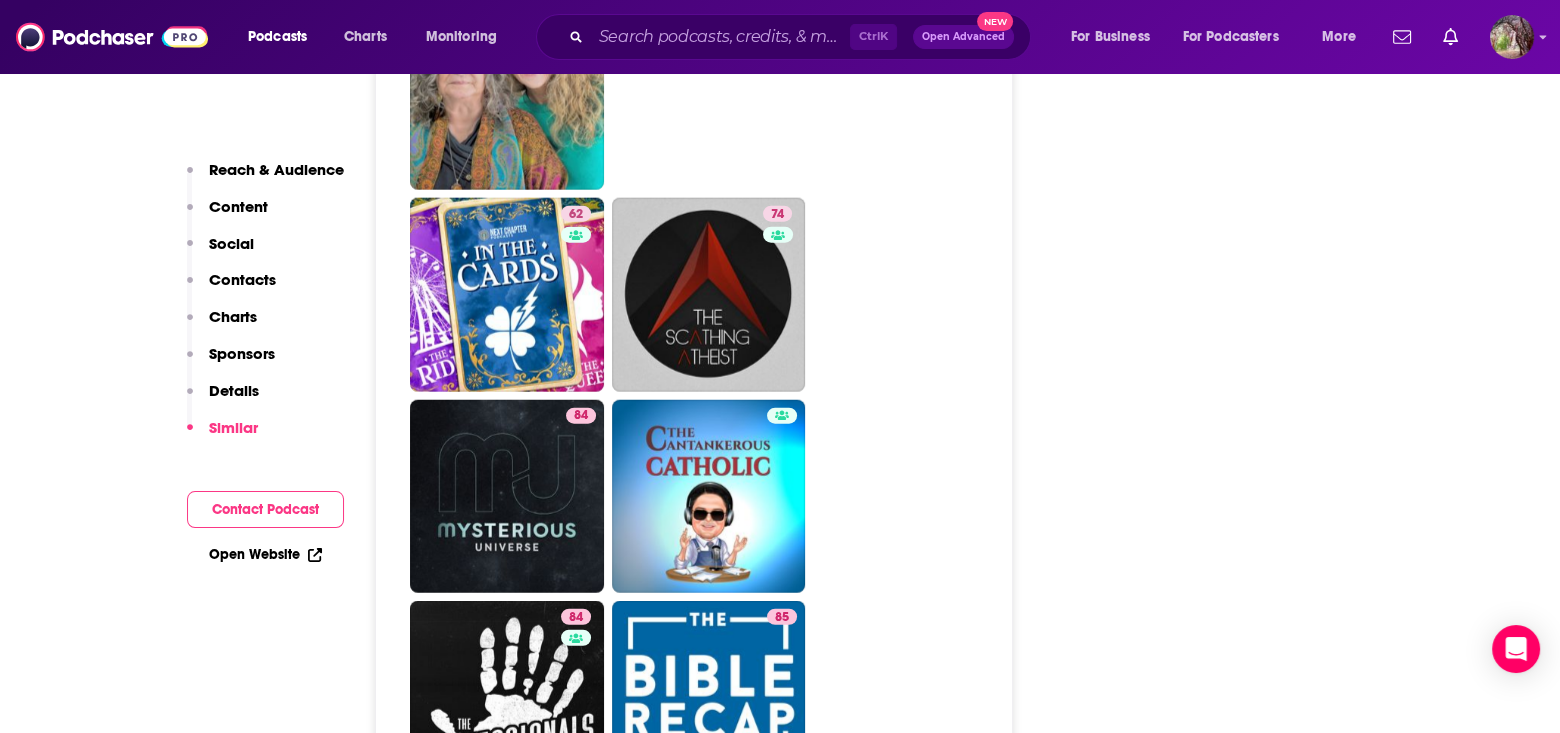 scroll, scrollTop: 6200, scrollLeft: 0, axis: vertical 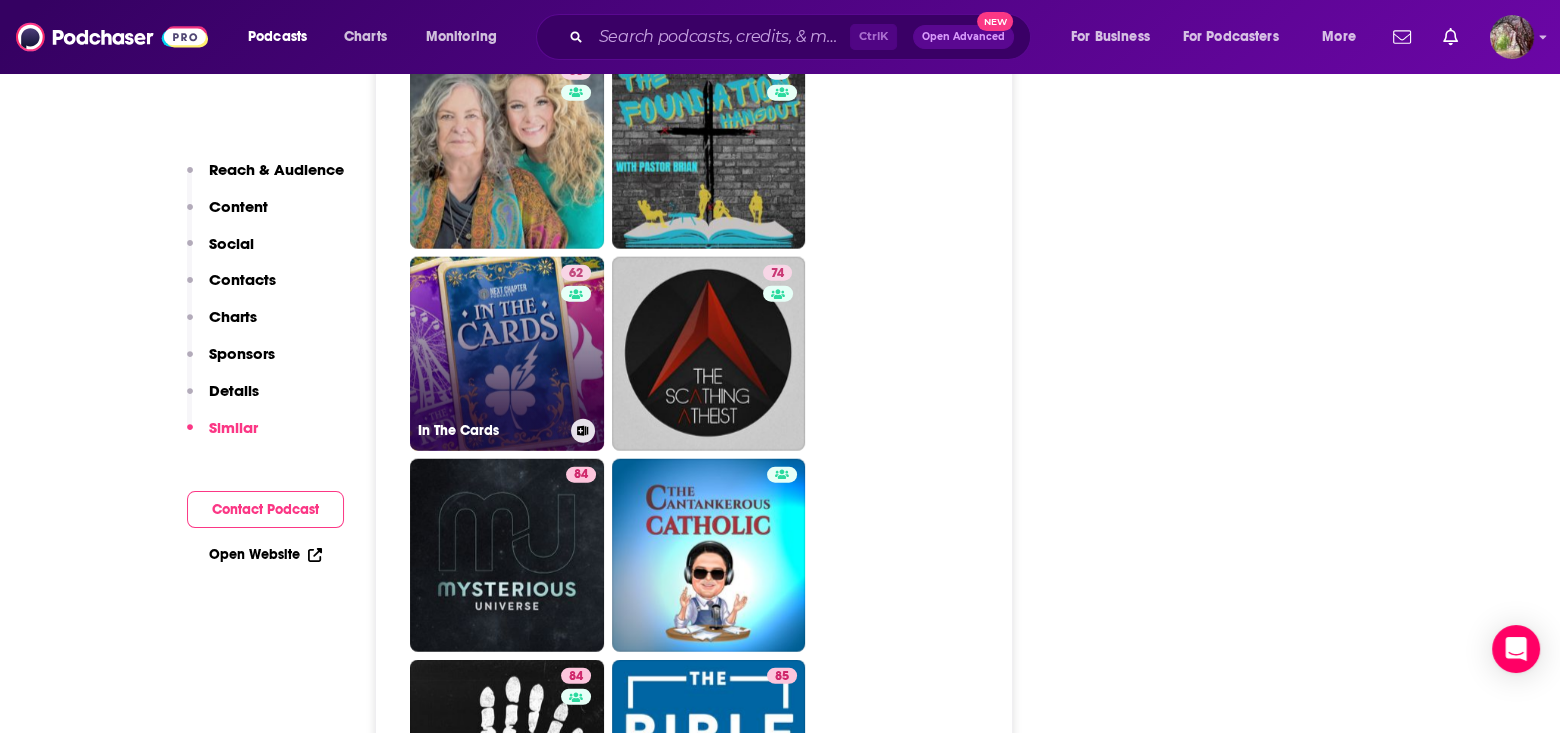 click on "62 In The Cards" at bounding box center (507, 354) 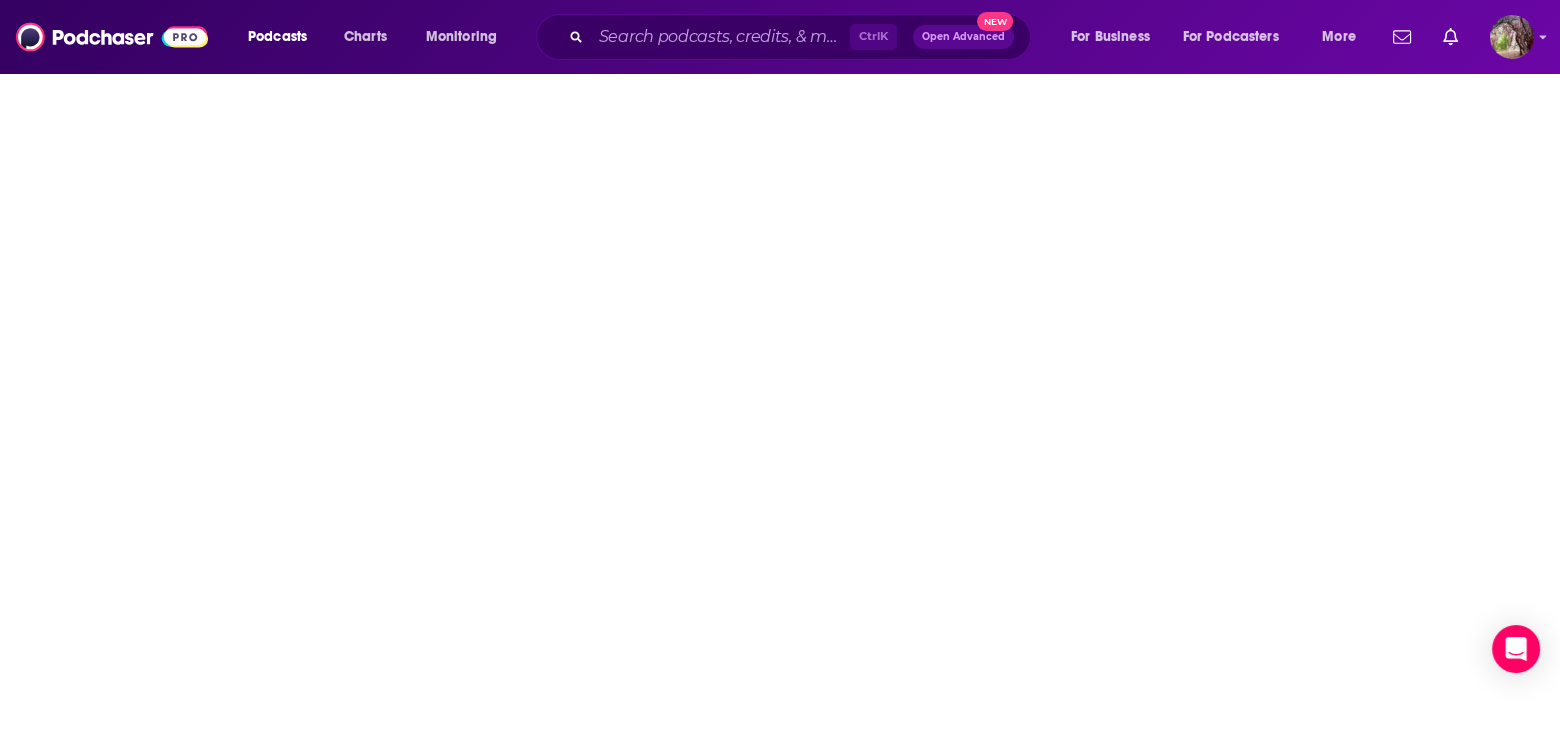 scroll, scrollTop: 0, scrollLeft: 0, axis: both 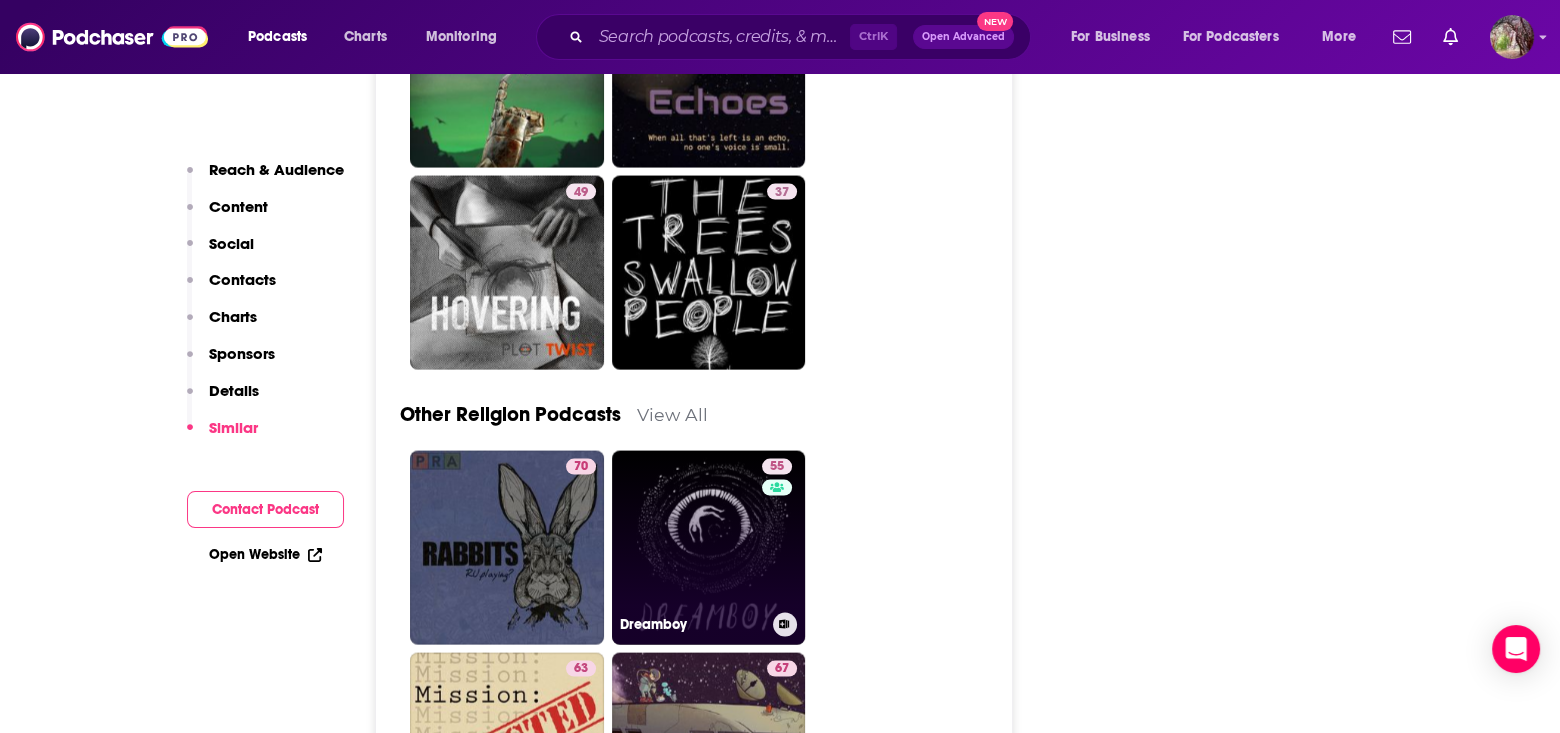 click on "55 Dreamboy" at bounding box center [709, 548] 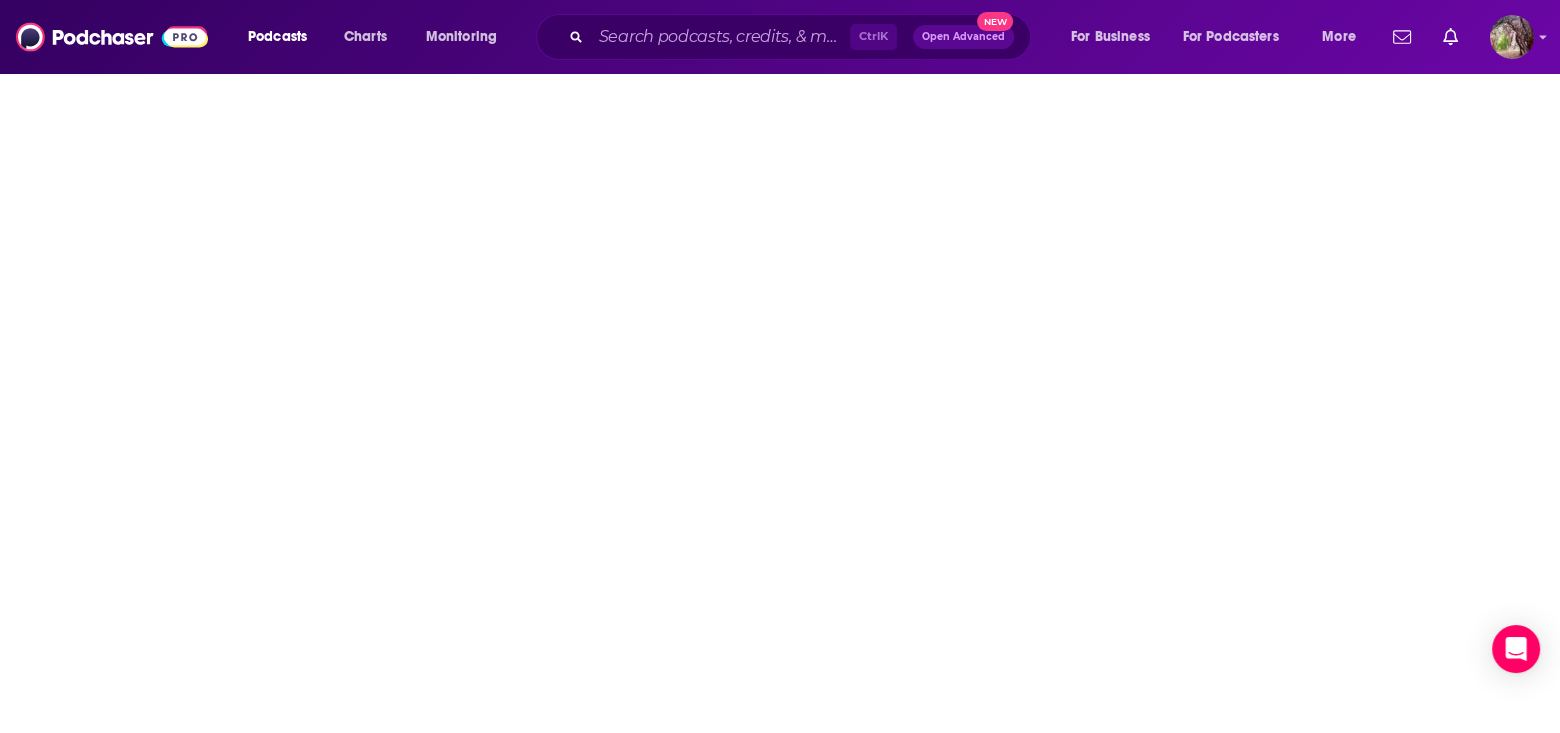scroll, scrollTop: 0, scrollLeft: 0, axis: both 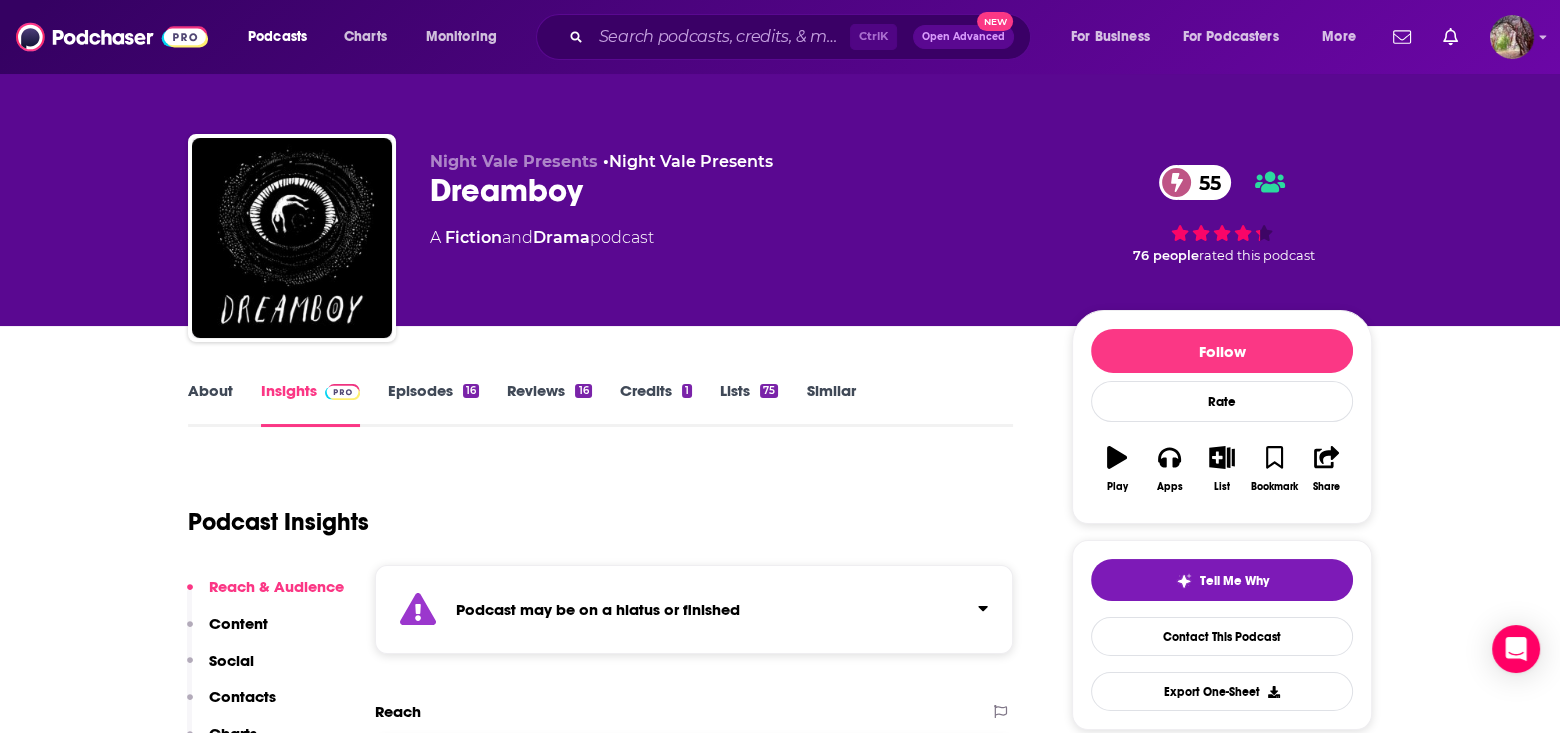 type on "https://www.podchaser.com/podcasts/the-vedic-astrology-podcast-1965358" 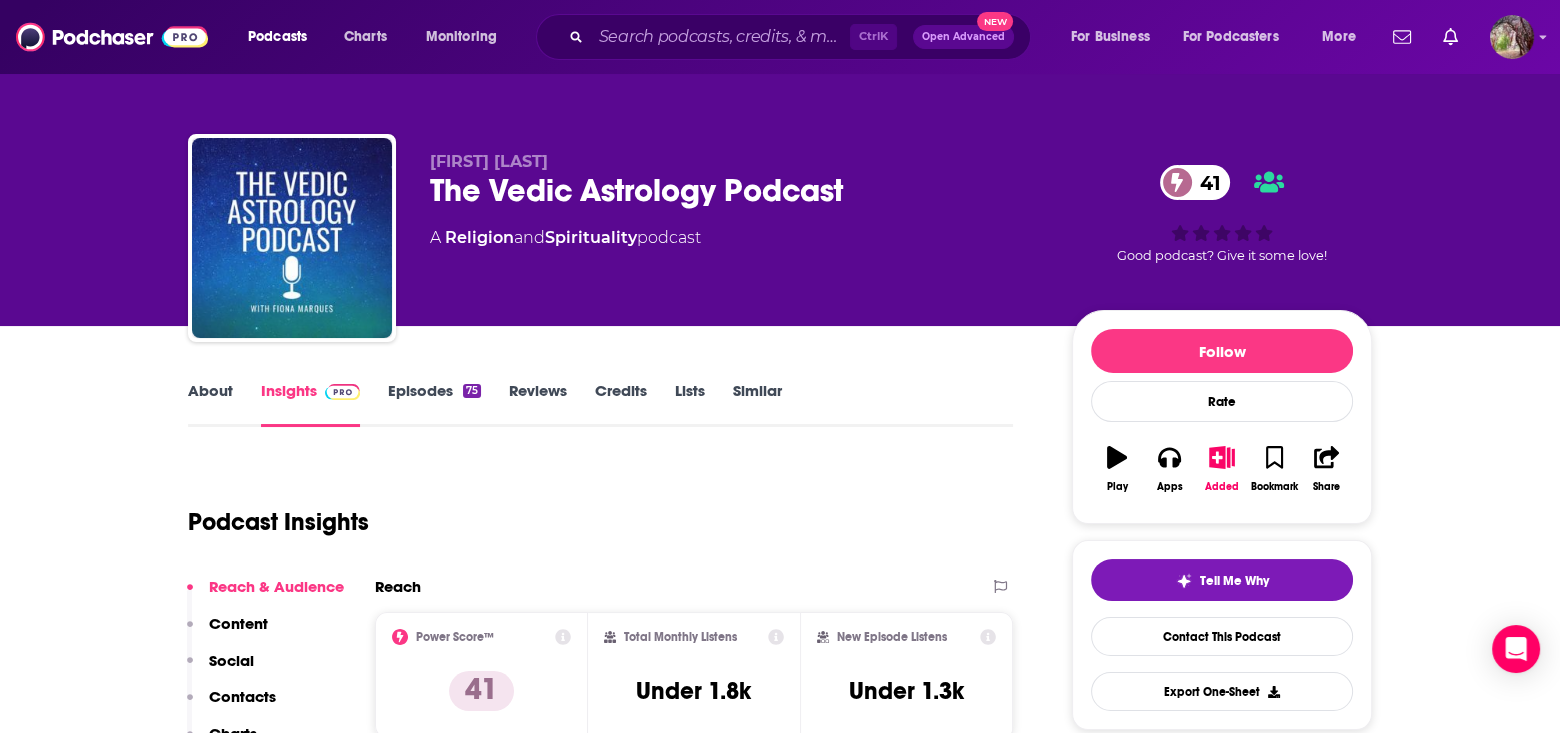 click on "Similar" at bounding box center (757, 404) 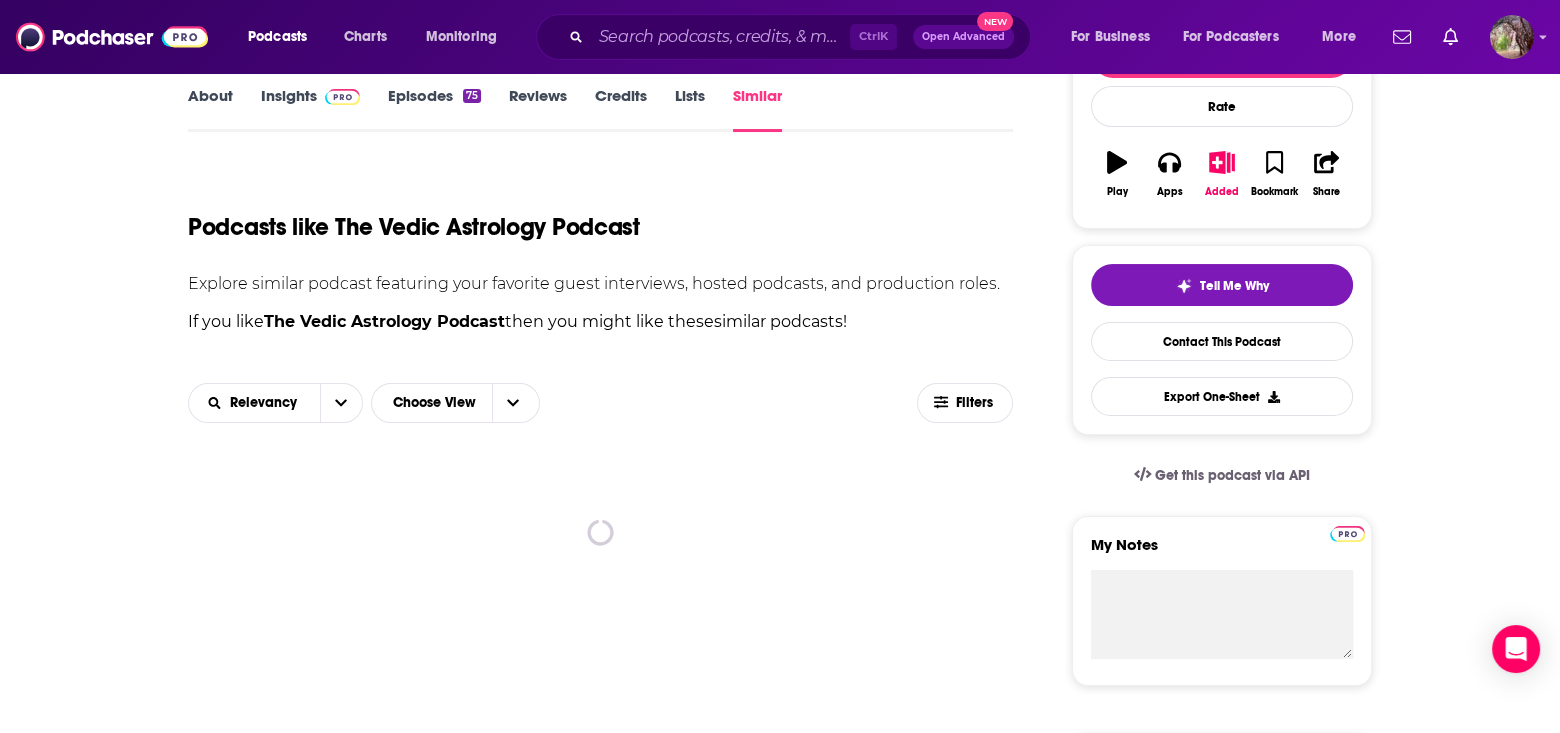 scroll, scrollTop: 300, scrollLeft: 0, axis: vertical 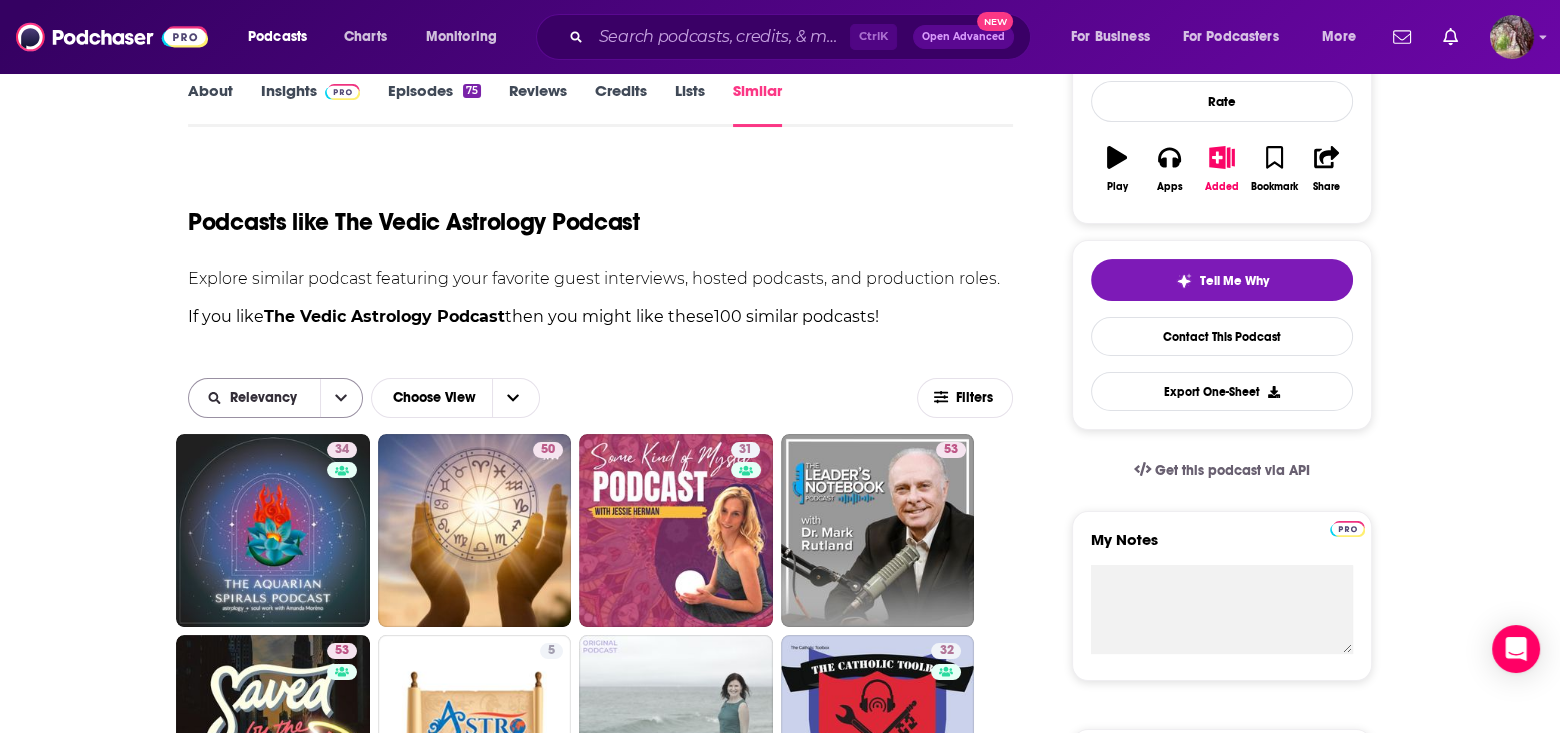 click 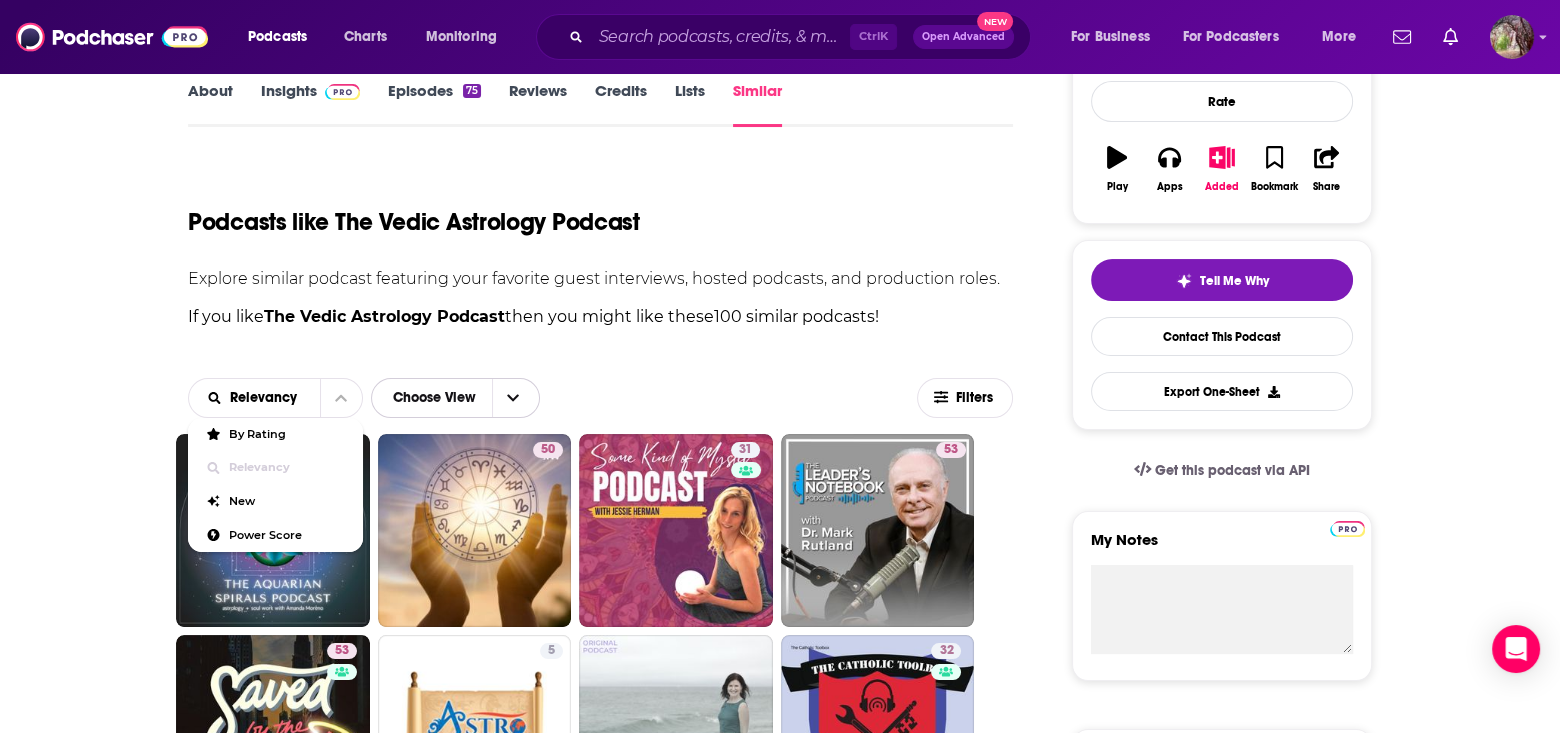 click 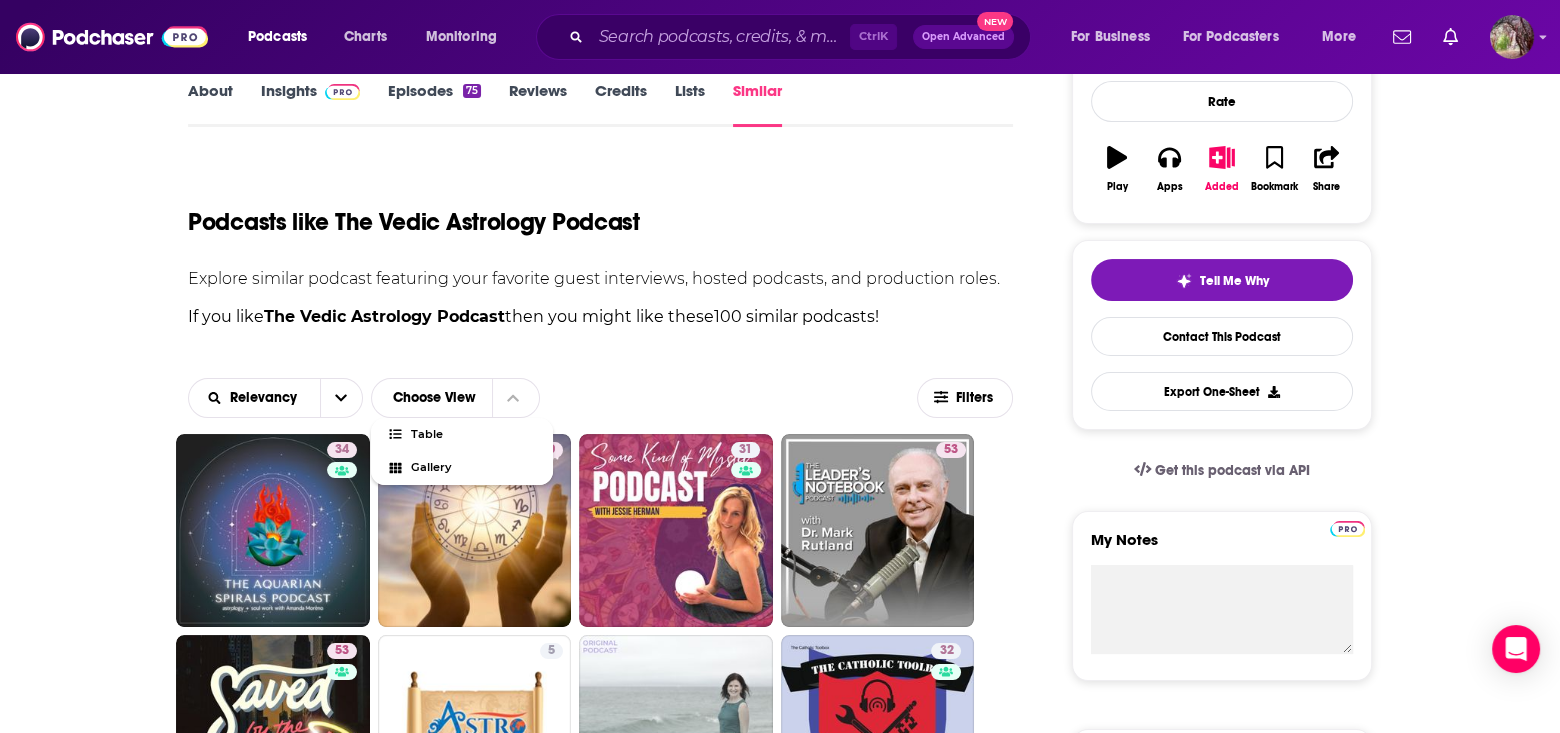 click on "Relevancy Choose View Table Gallery Filters" at bounding box center (600, 398) 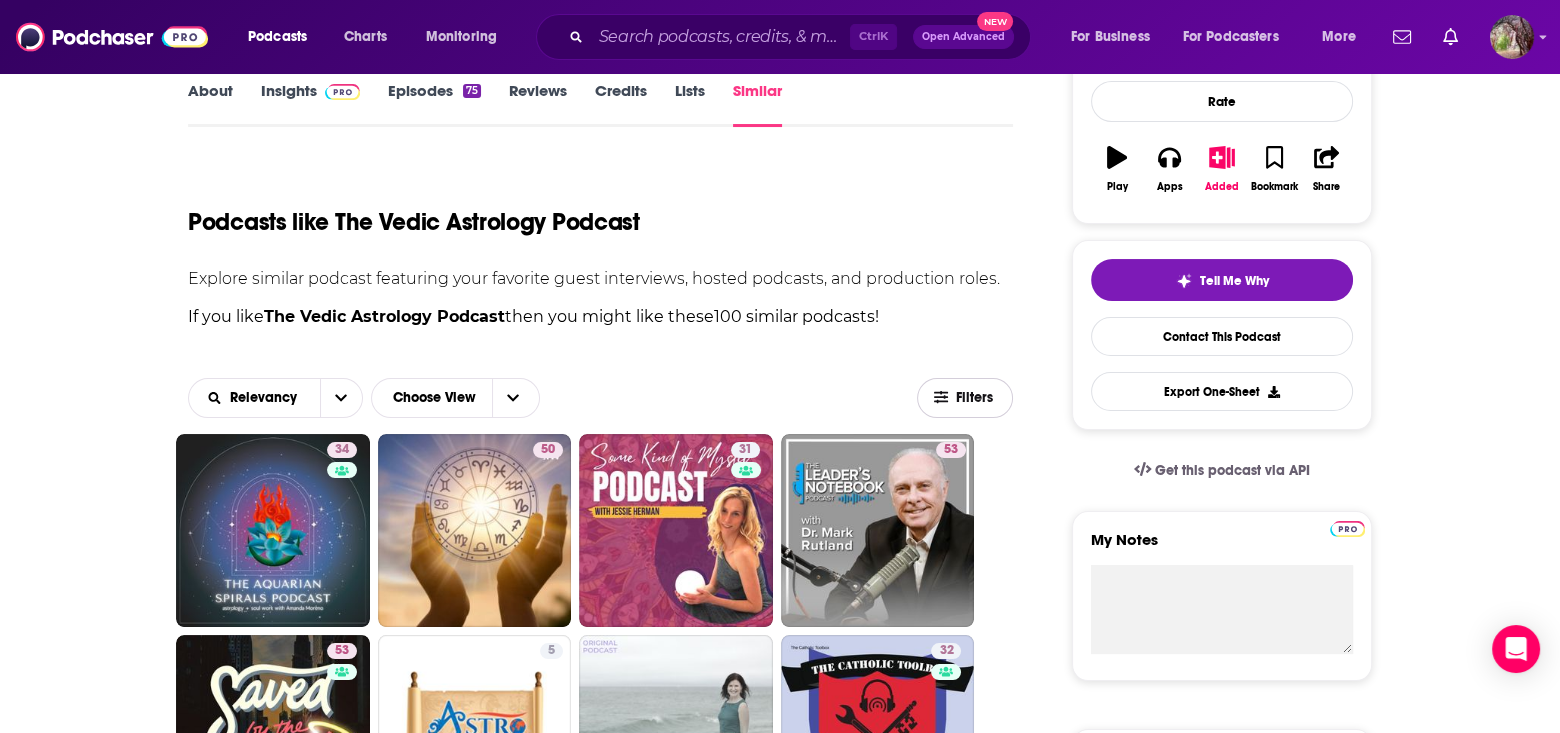 click on "Filters" at bounding box center (965, 398) 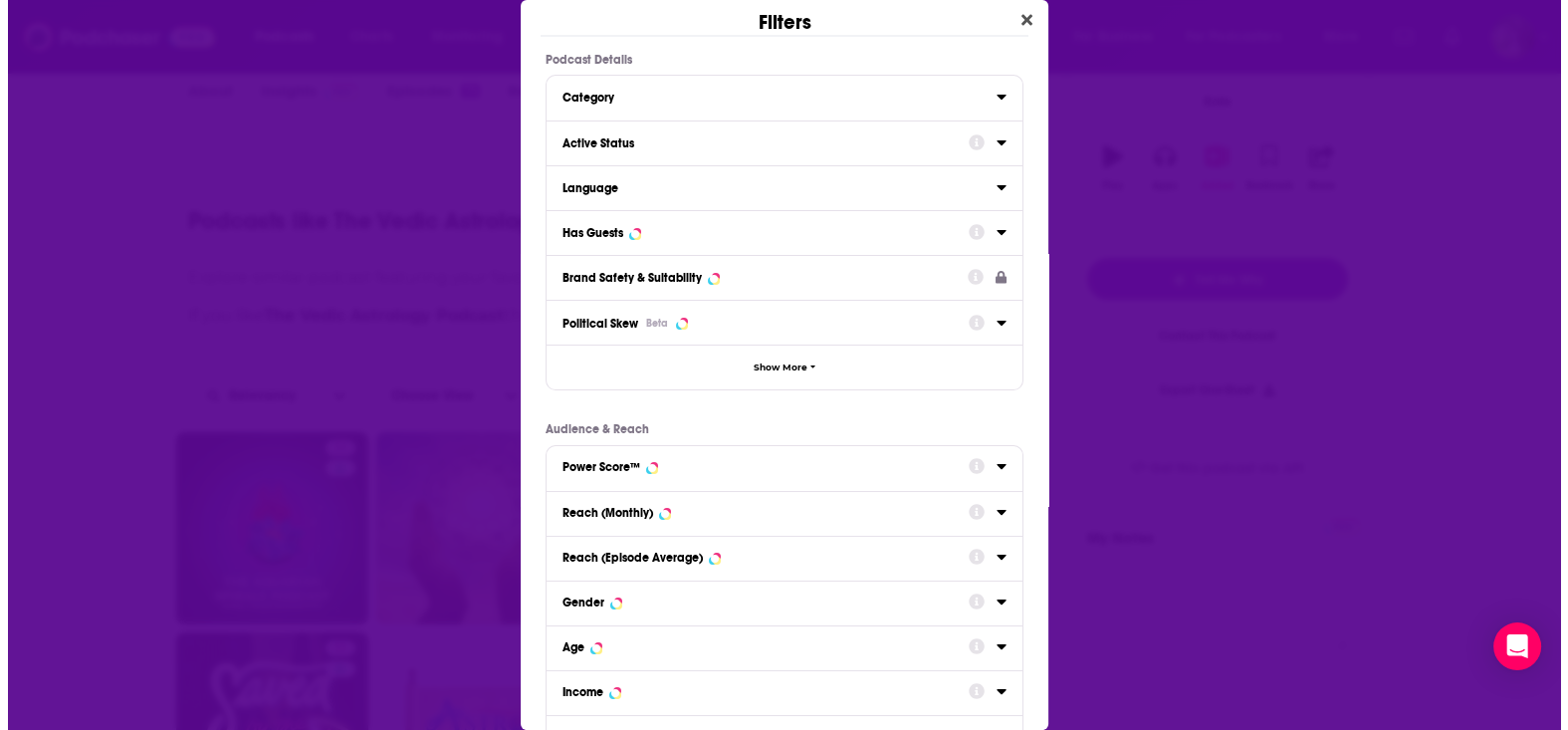 scroll, scrollTop: 0, scrollLeft: 0, axis: both 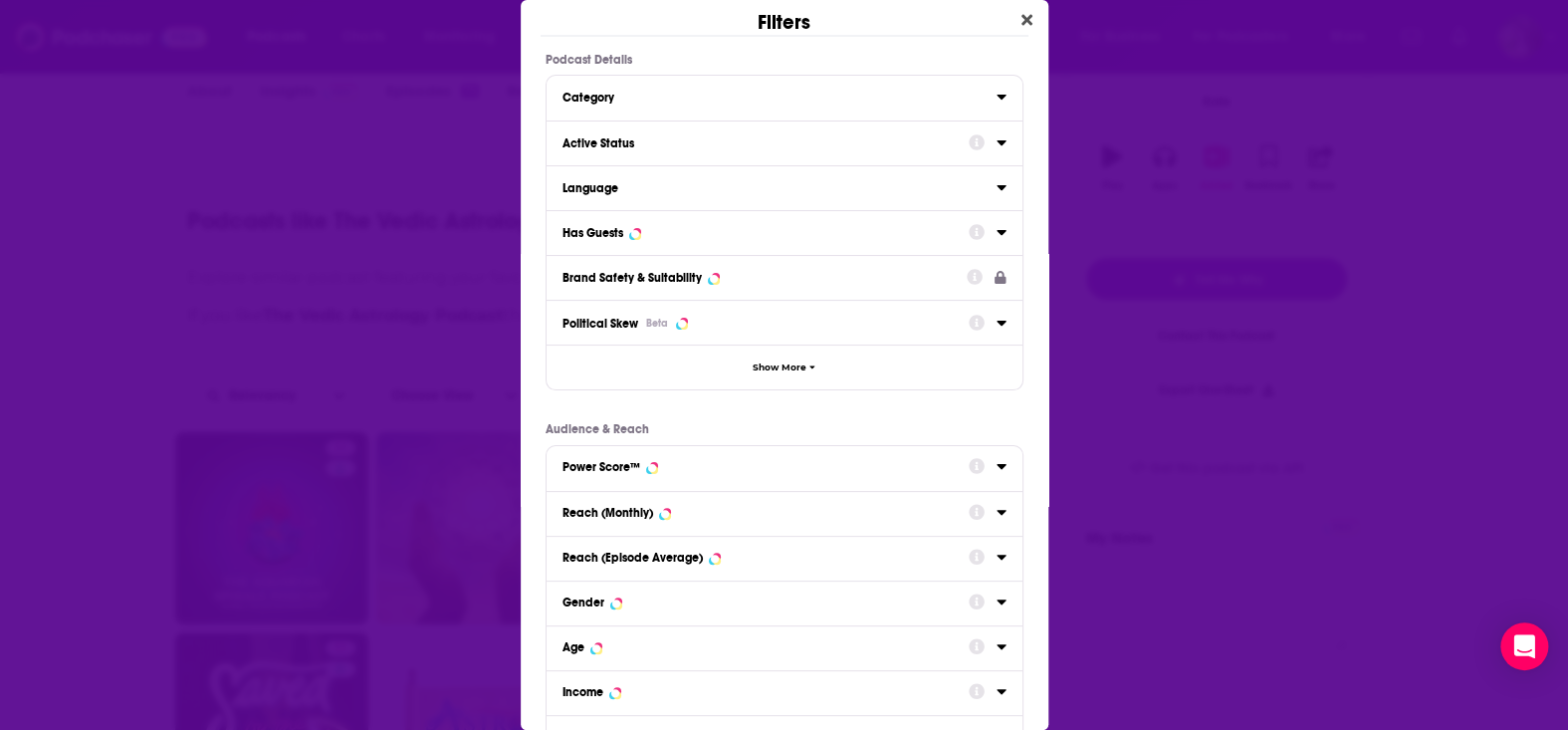 click 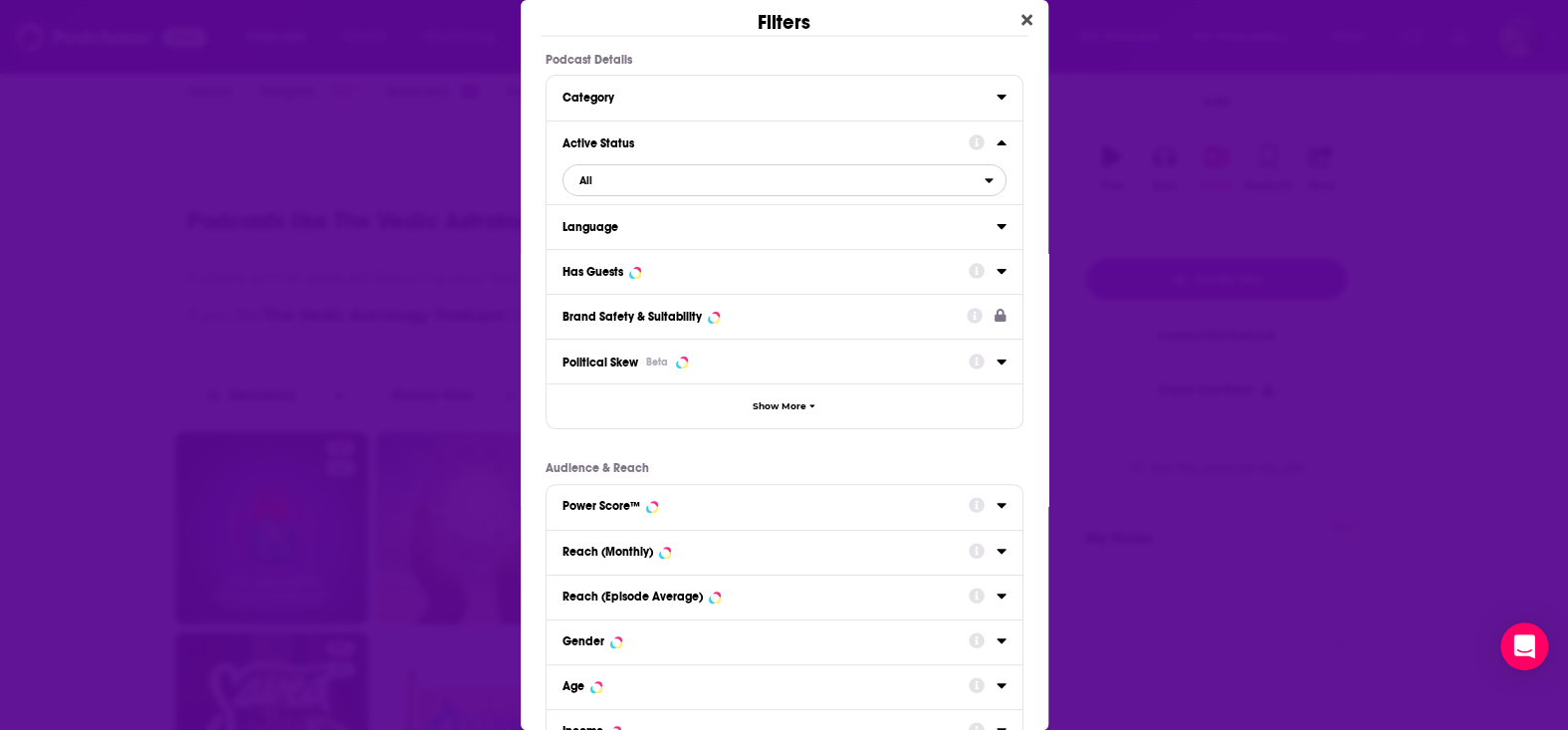 click on "All" at bounding box center [774, 180] 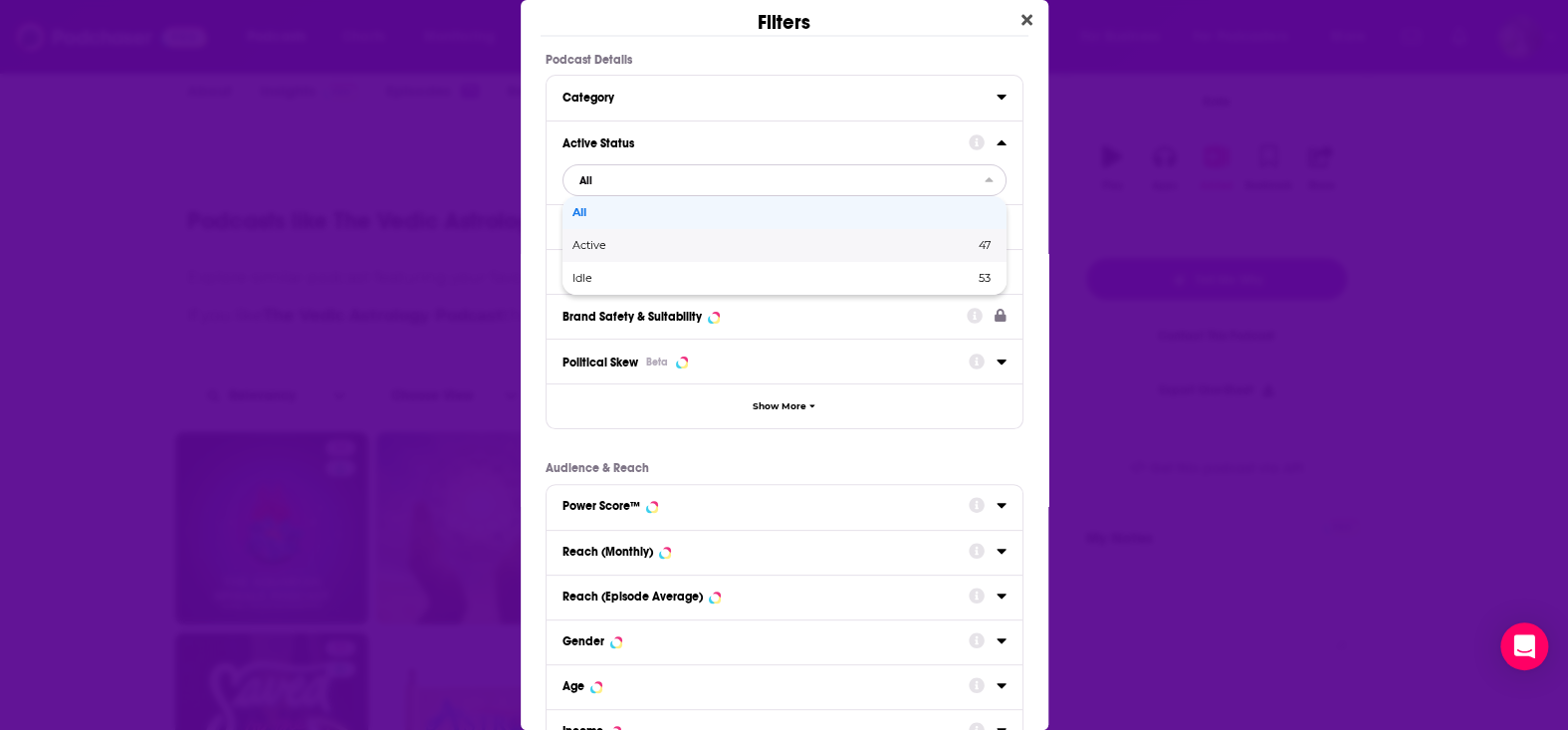 click on "Active" at bounding box center [681, 245] 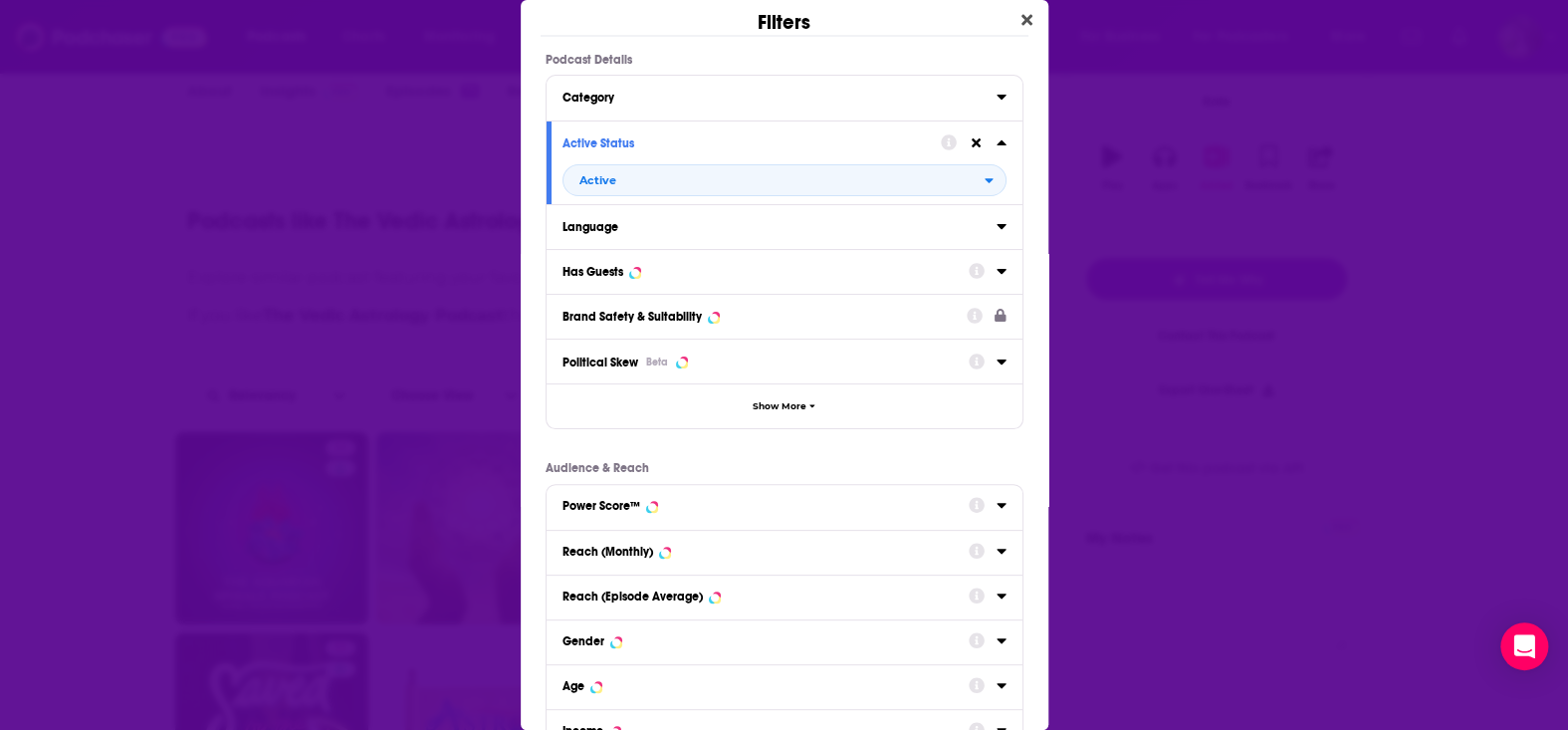 click 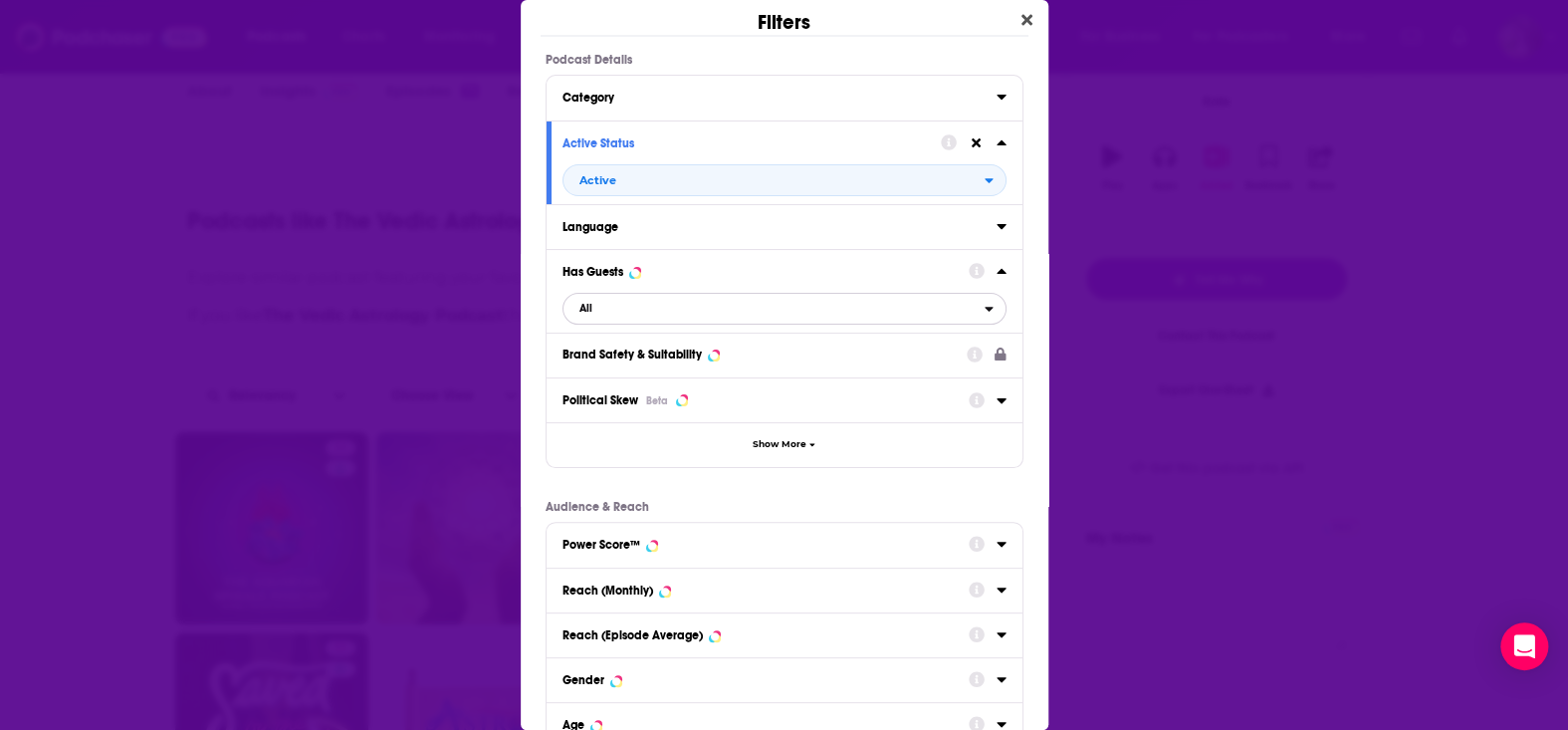 click 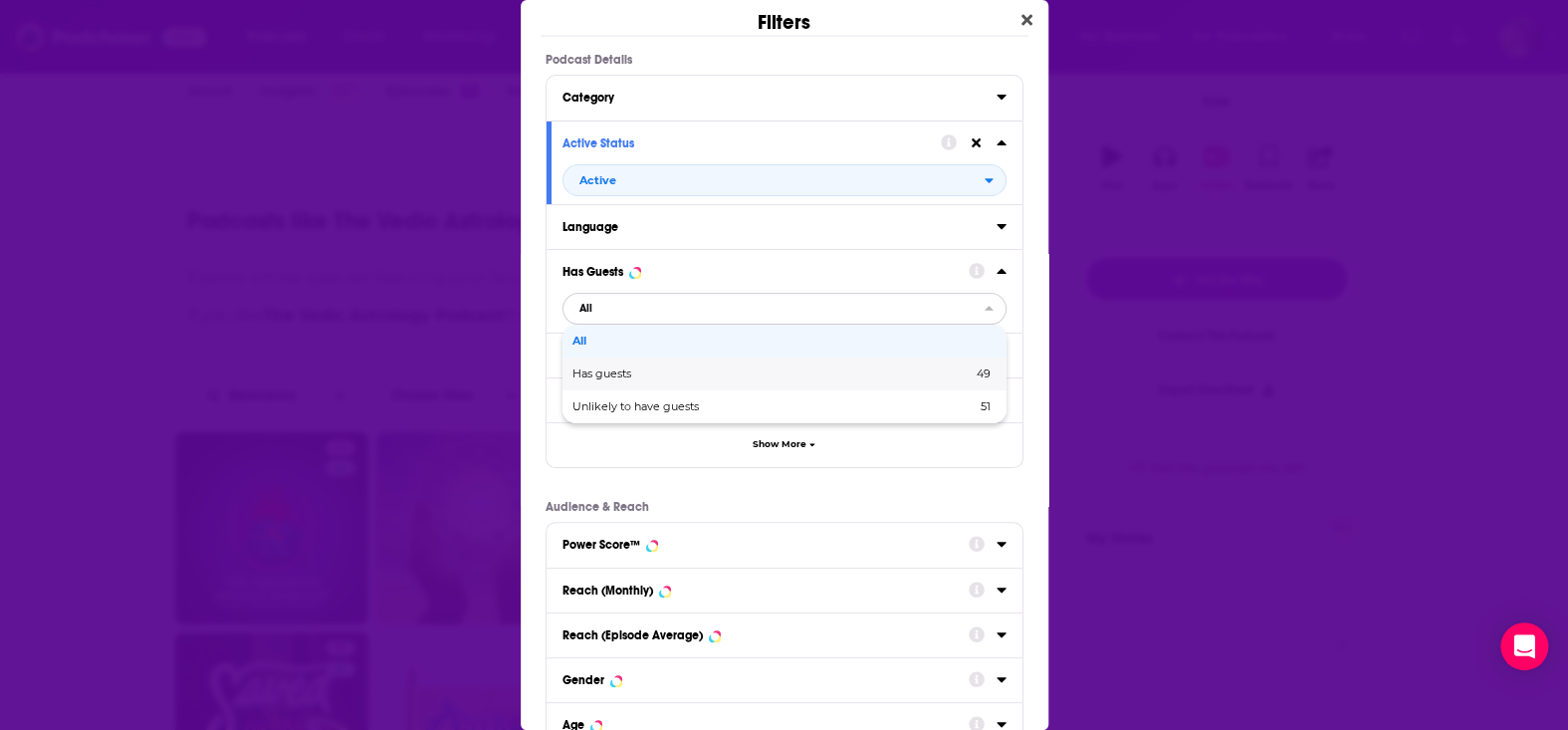 click on "Has guests" at bounding box center [687, 373] 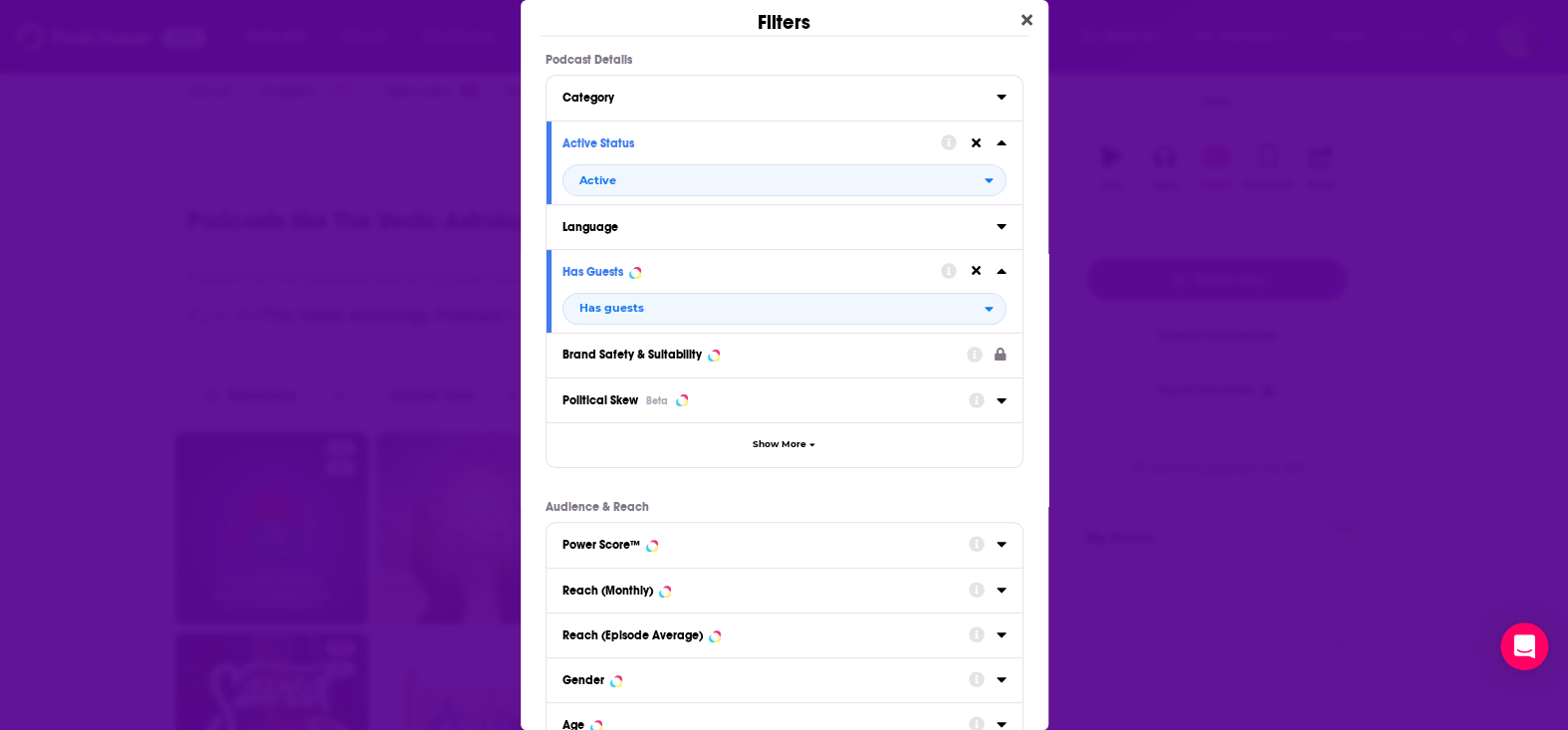 click on "Filters Podcast Details Category Active Status Active Language Has Guests Has guests  Brand Safety & Suitability Political Skew Beta Show More Audience & Reach Power Score™ Reach (Monthly) Reach (Episode Average) Gender Age Income Show More View 34 Results" at bounding box center (784, 365) 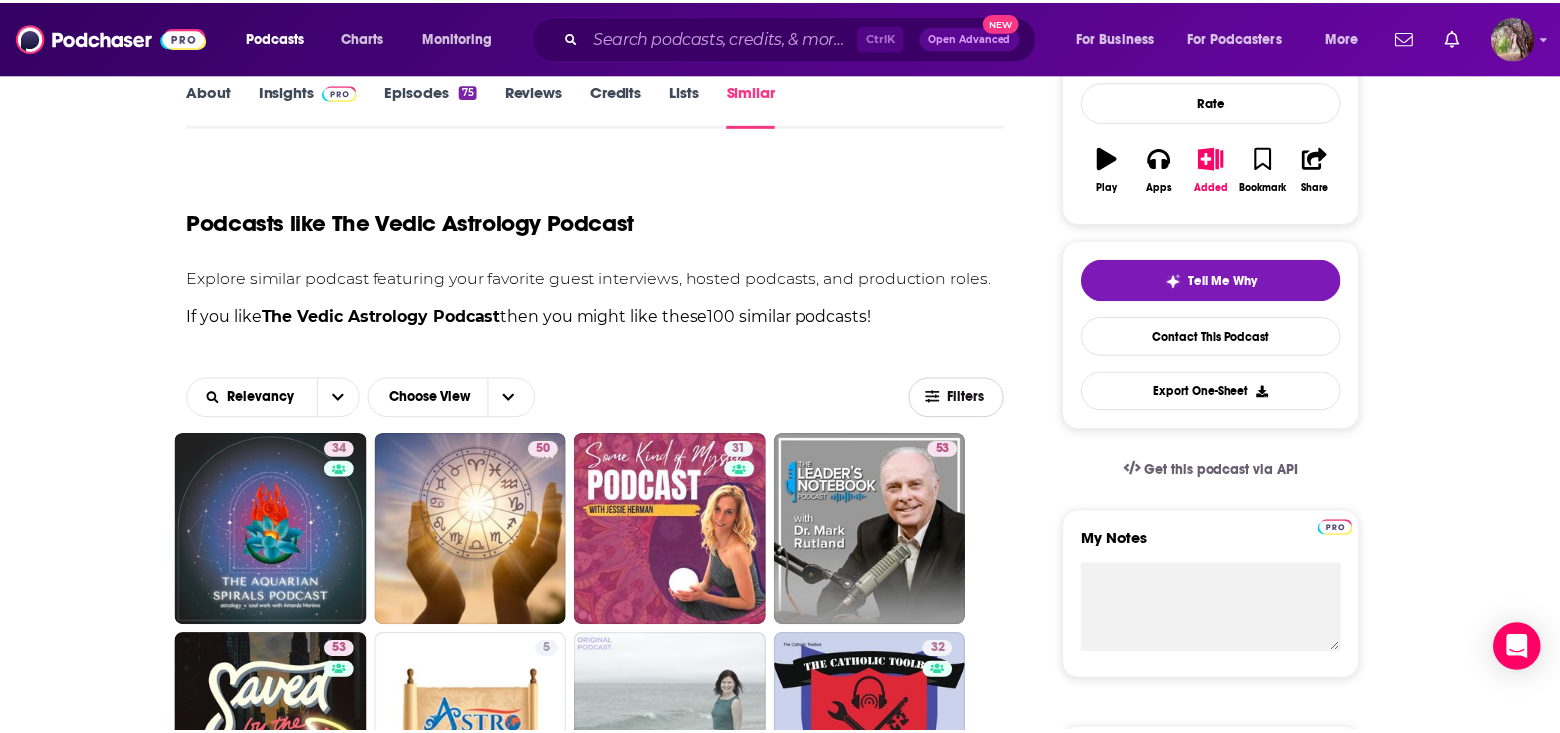 scroll, scrollTop: 300, scrollLeft: 0, axis: vertical 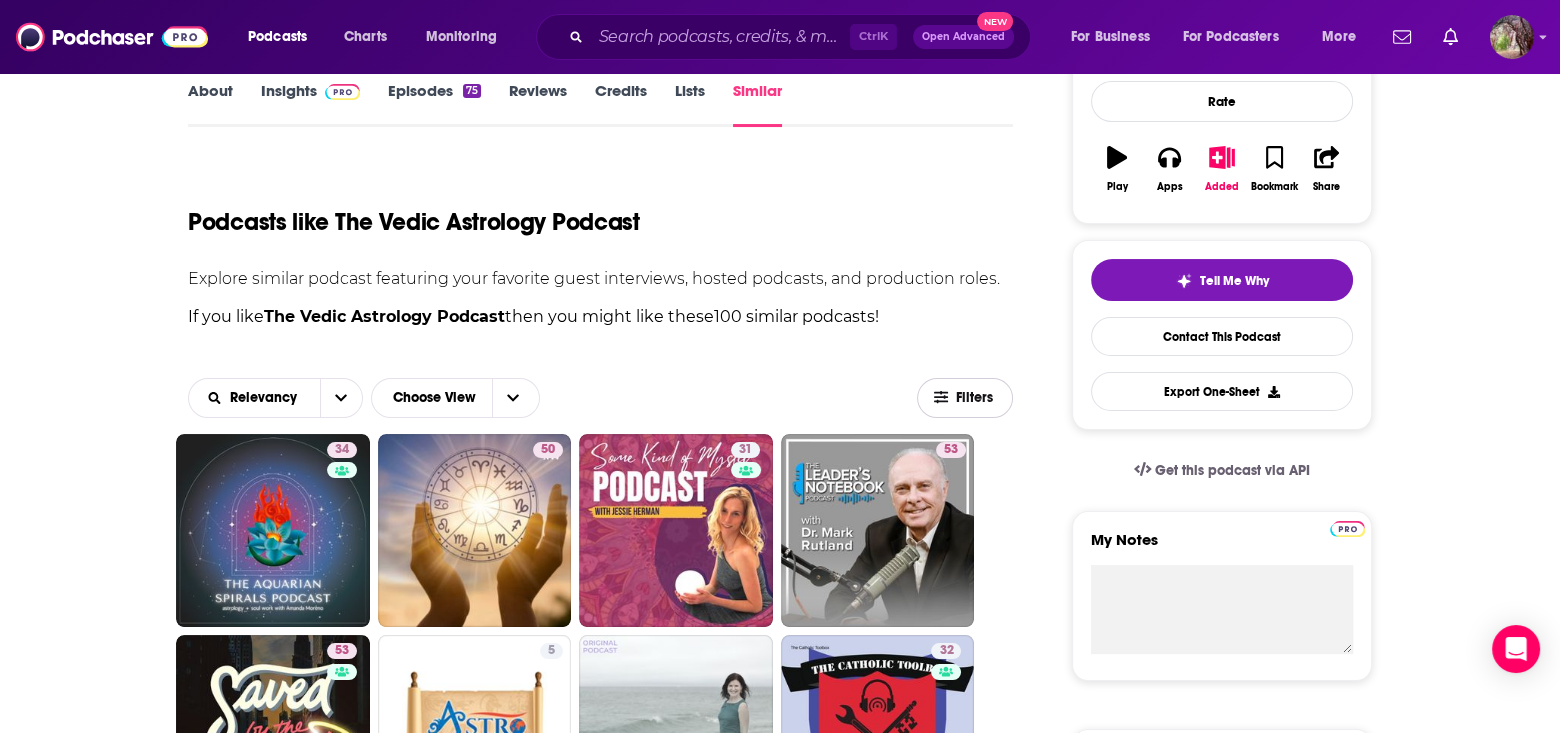 click on "Filters" at bounding box center [976, 398] 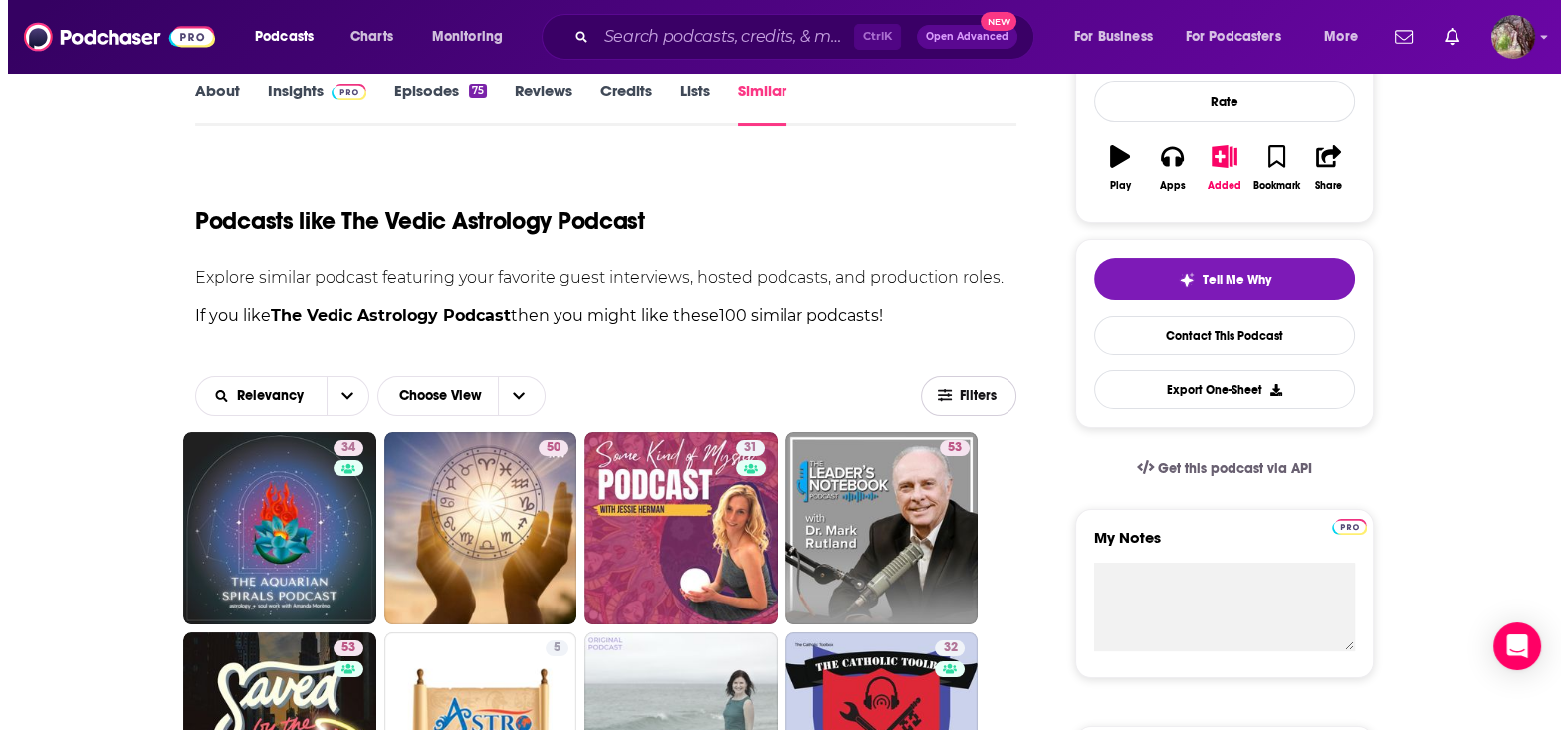 scroll, scrollTop: 0, scrollLeft: 0, axis: both 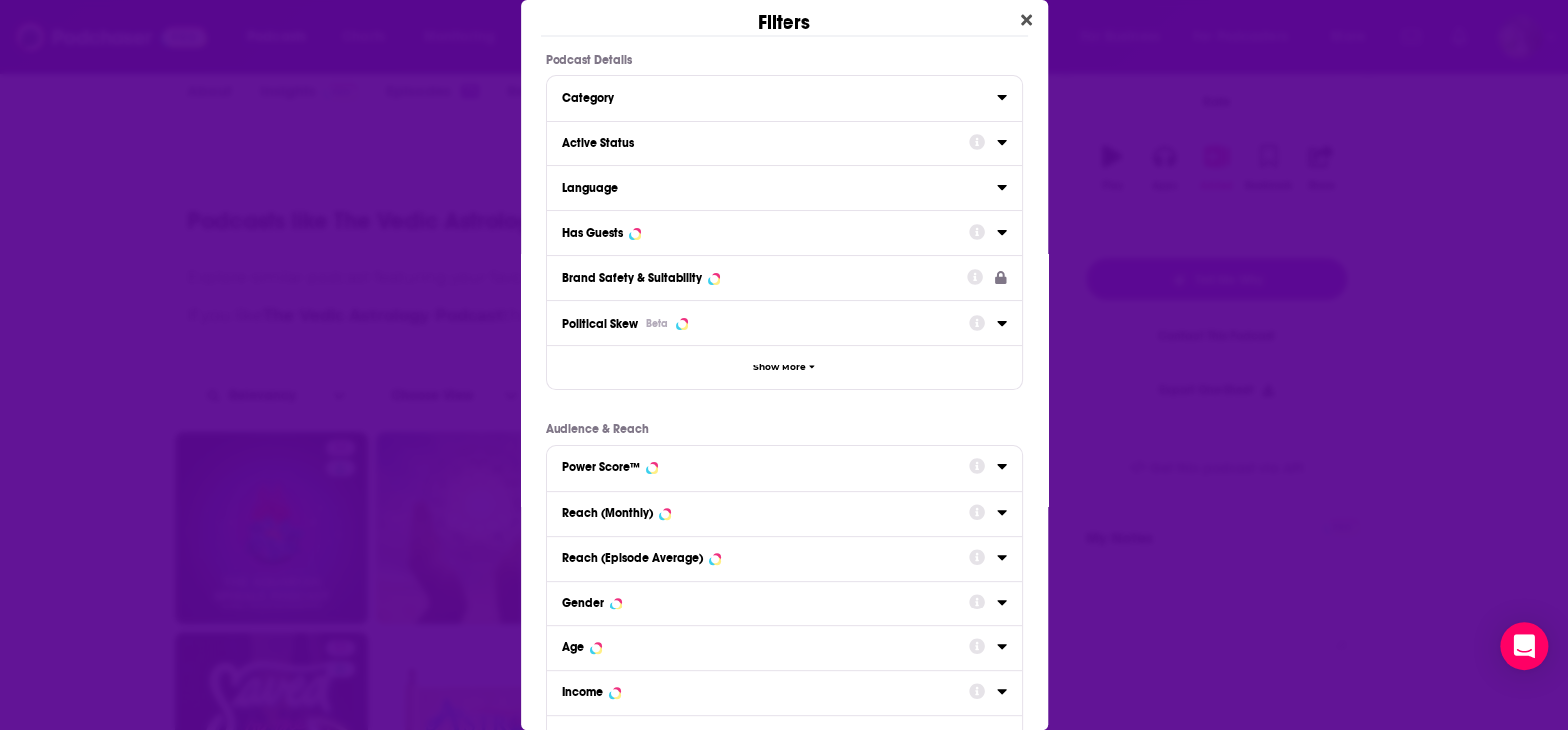 click 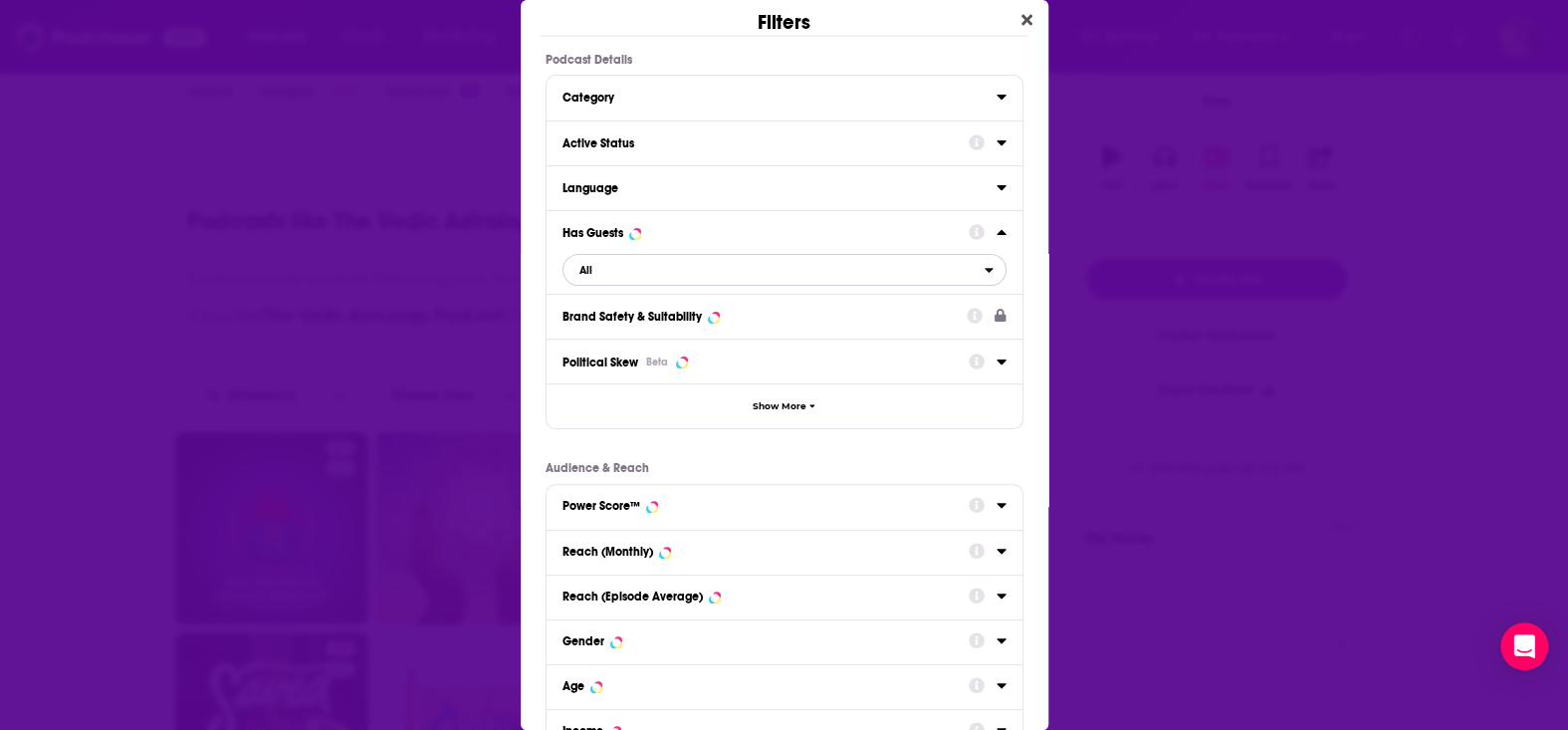 click 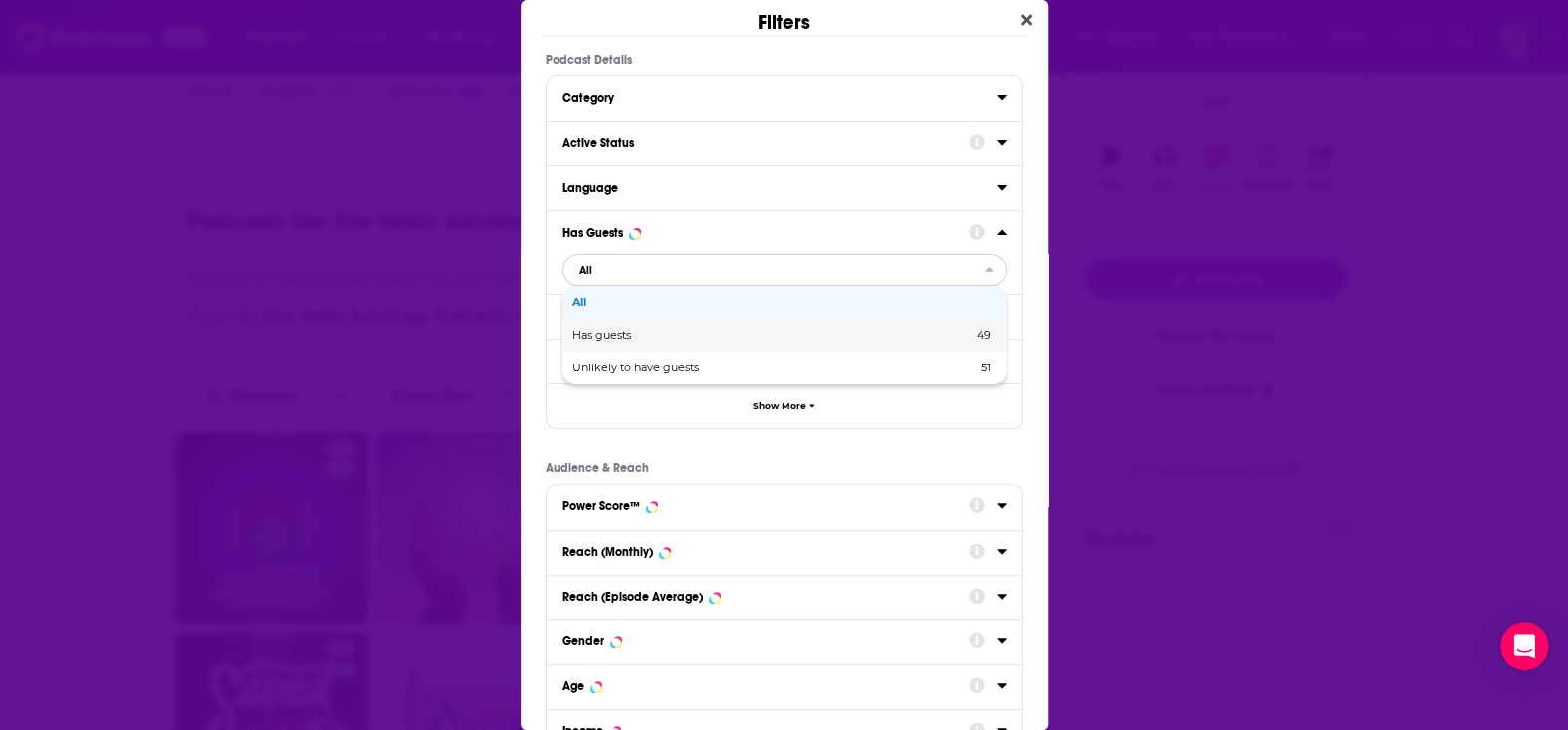click on "Has guests" at bounding box center (687, 335) 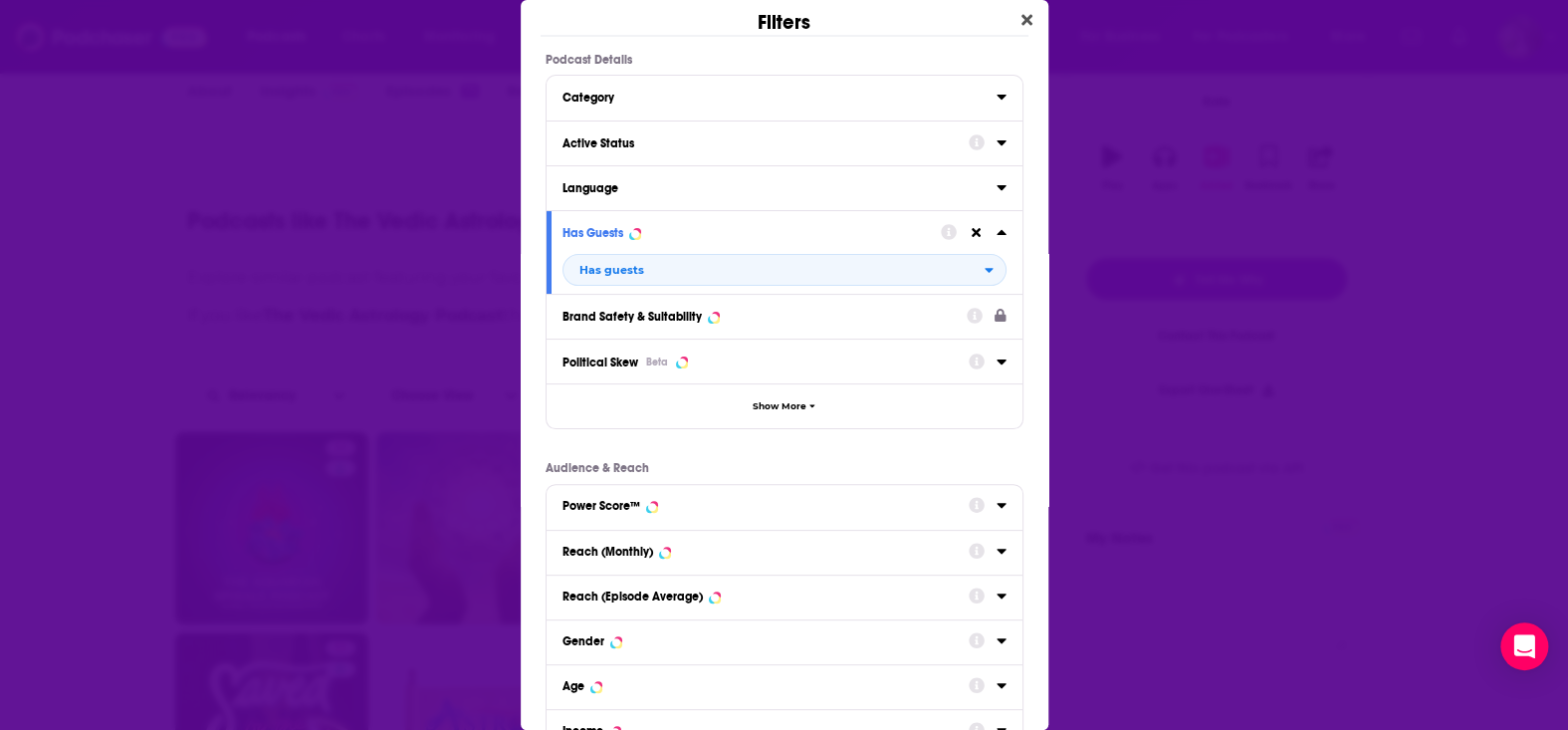 click 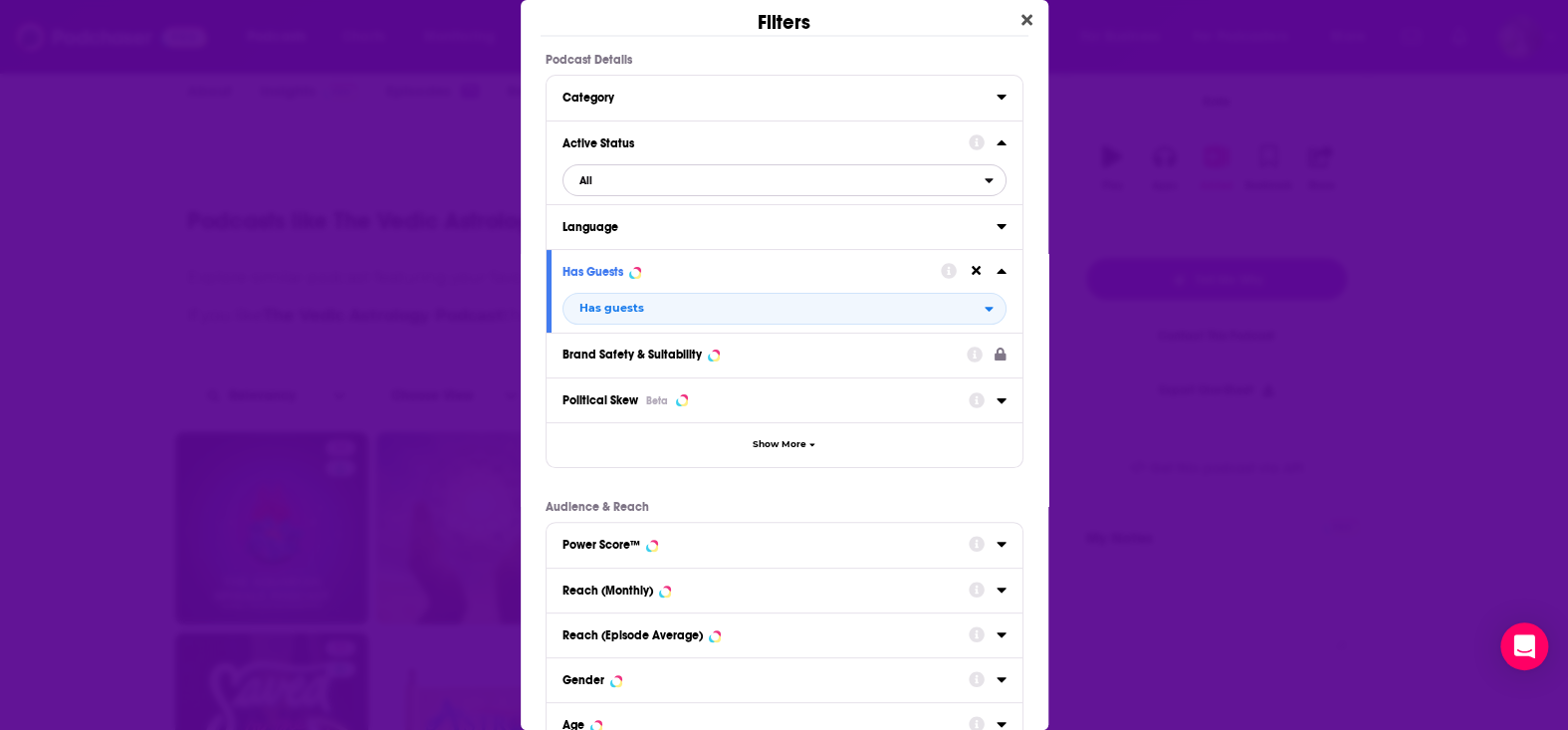 click 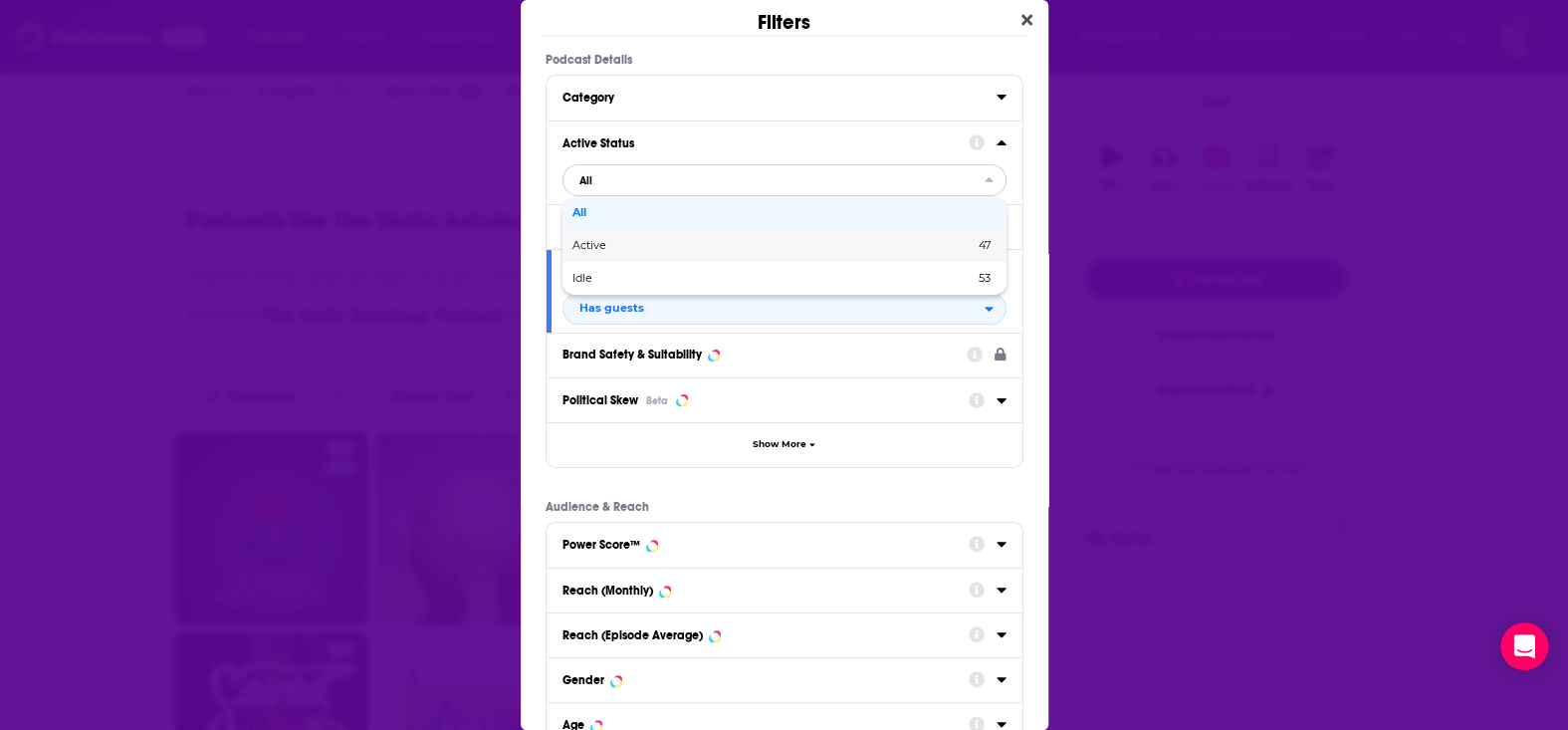 click on "Active" at bounding box center [681, 245] 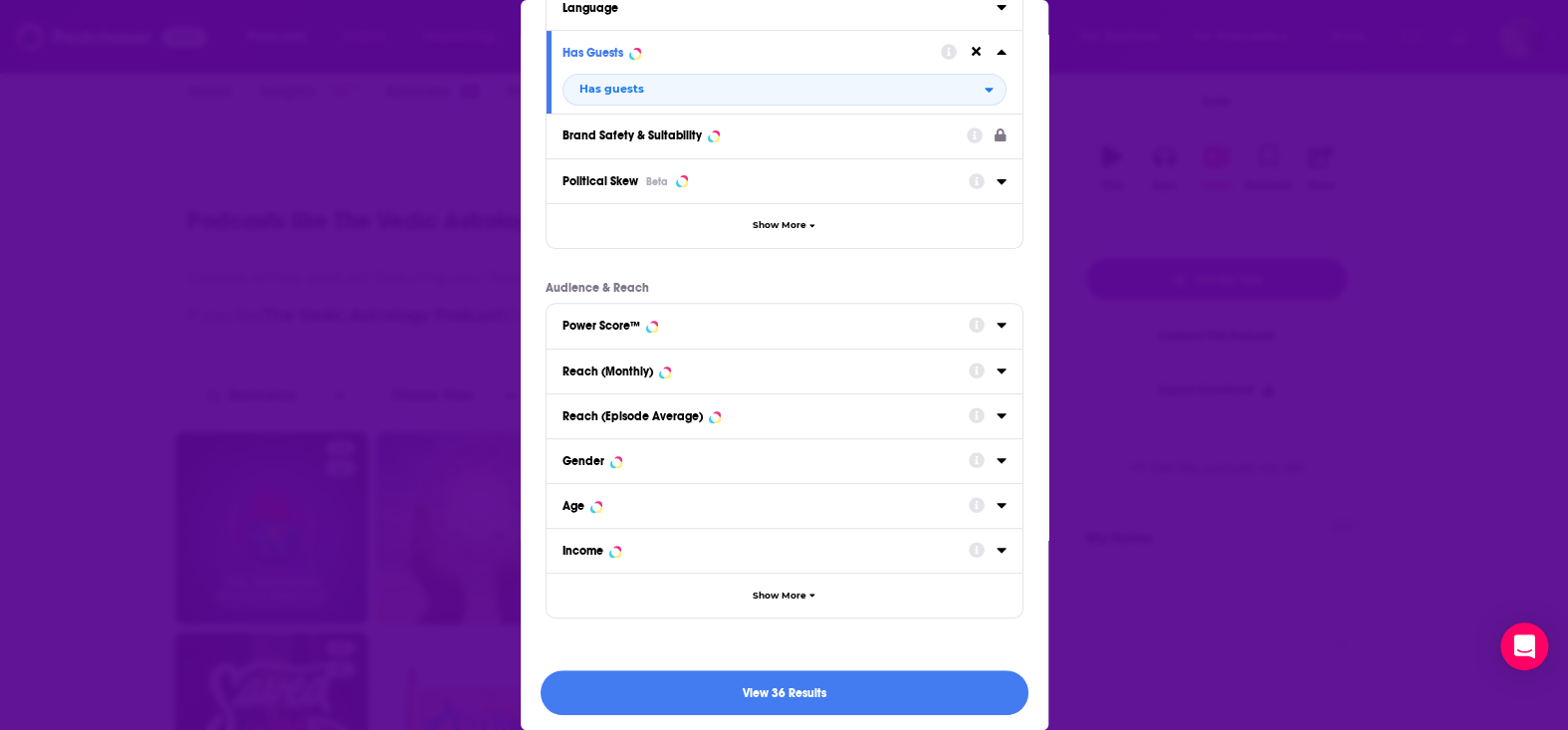 scroll, scrollTop: 223, scrollLeft: 0, axis: vertical 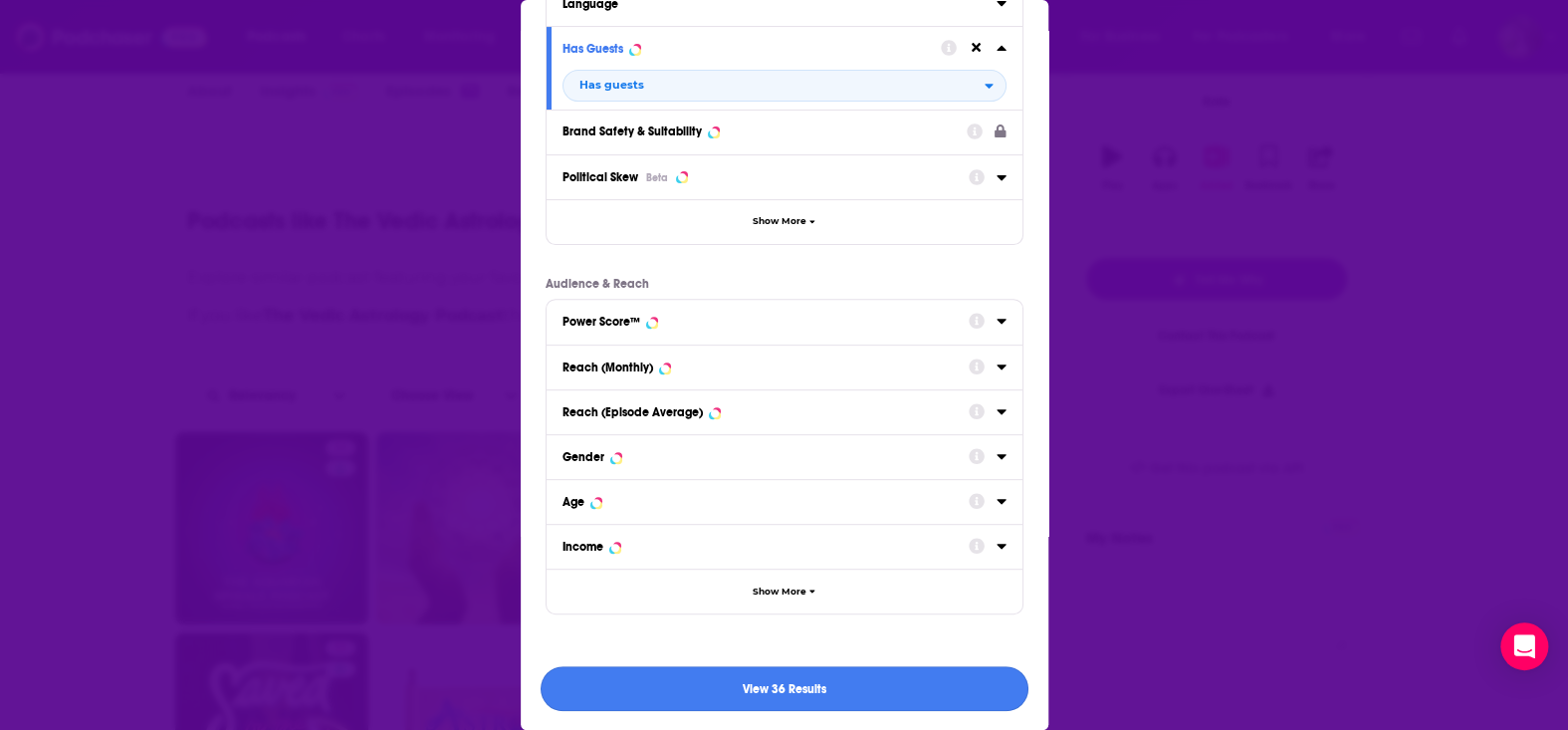 click on "View 36 Results" at bounding box center (784, 688) 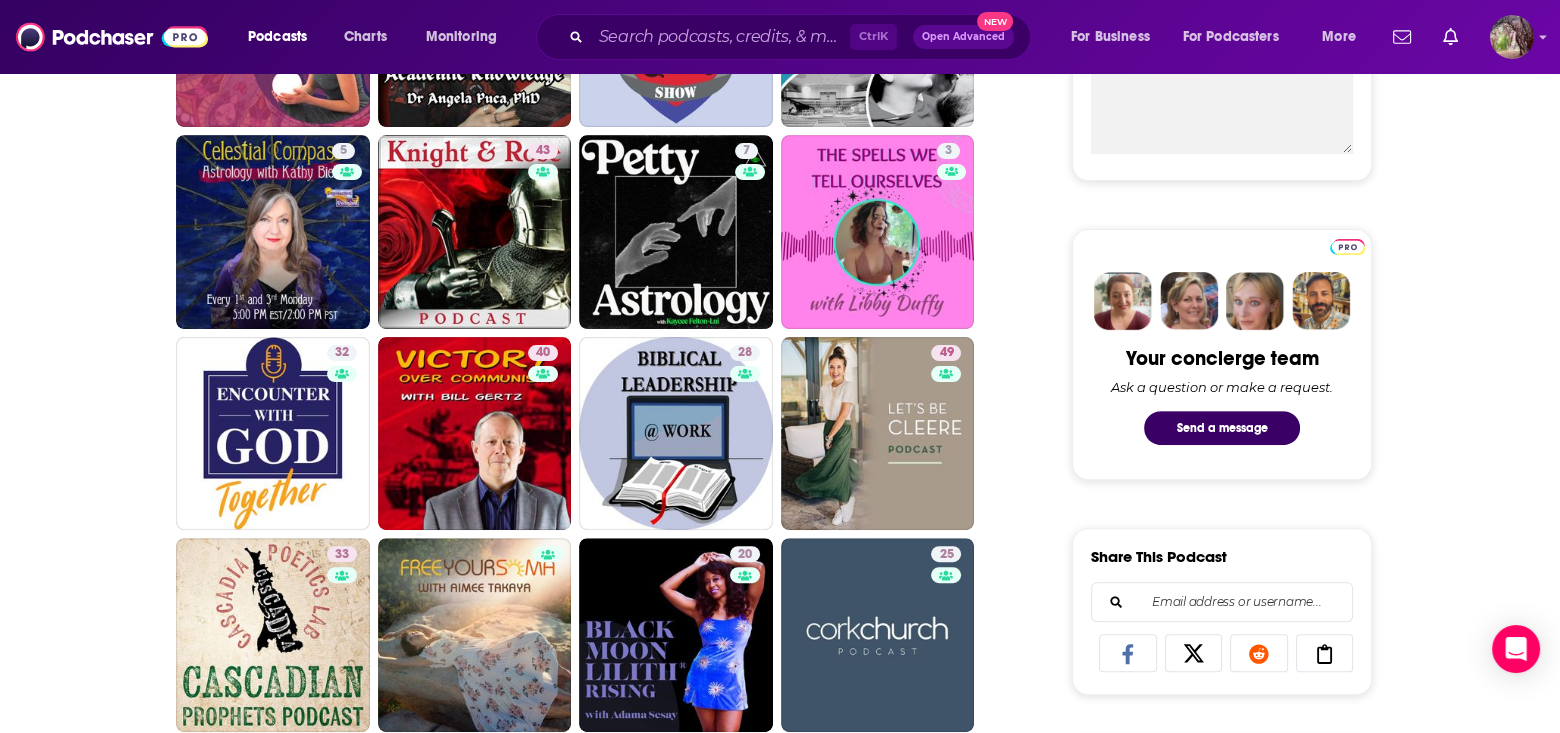 scroll, scrollTop: 1200, scrollLeft: 0, axis: vertical 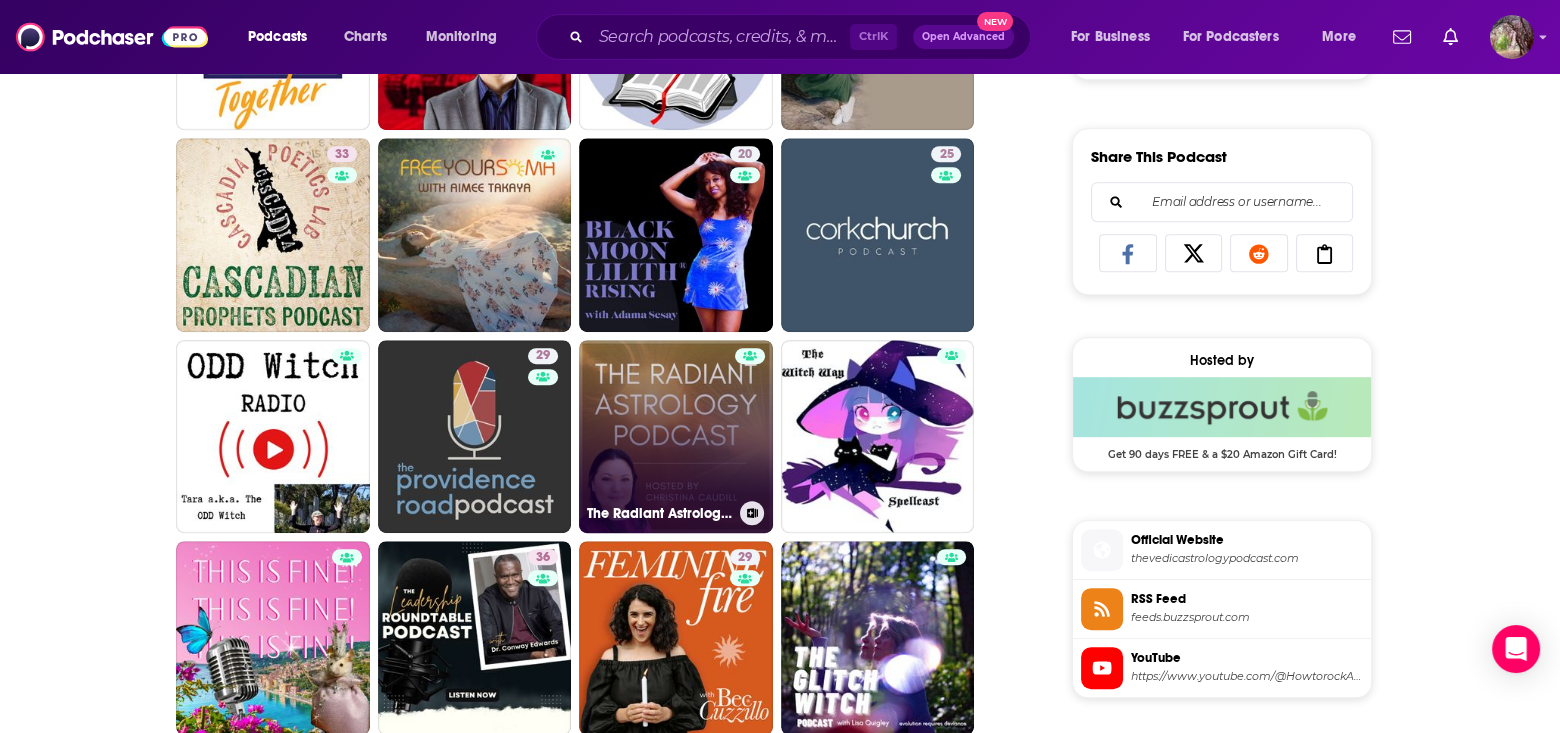 click on "The Radiant Astrology Podcast" at bounding box center (676, 437) 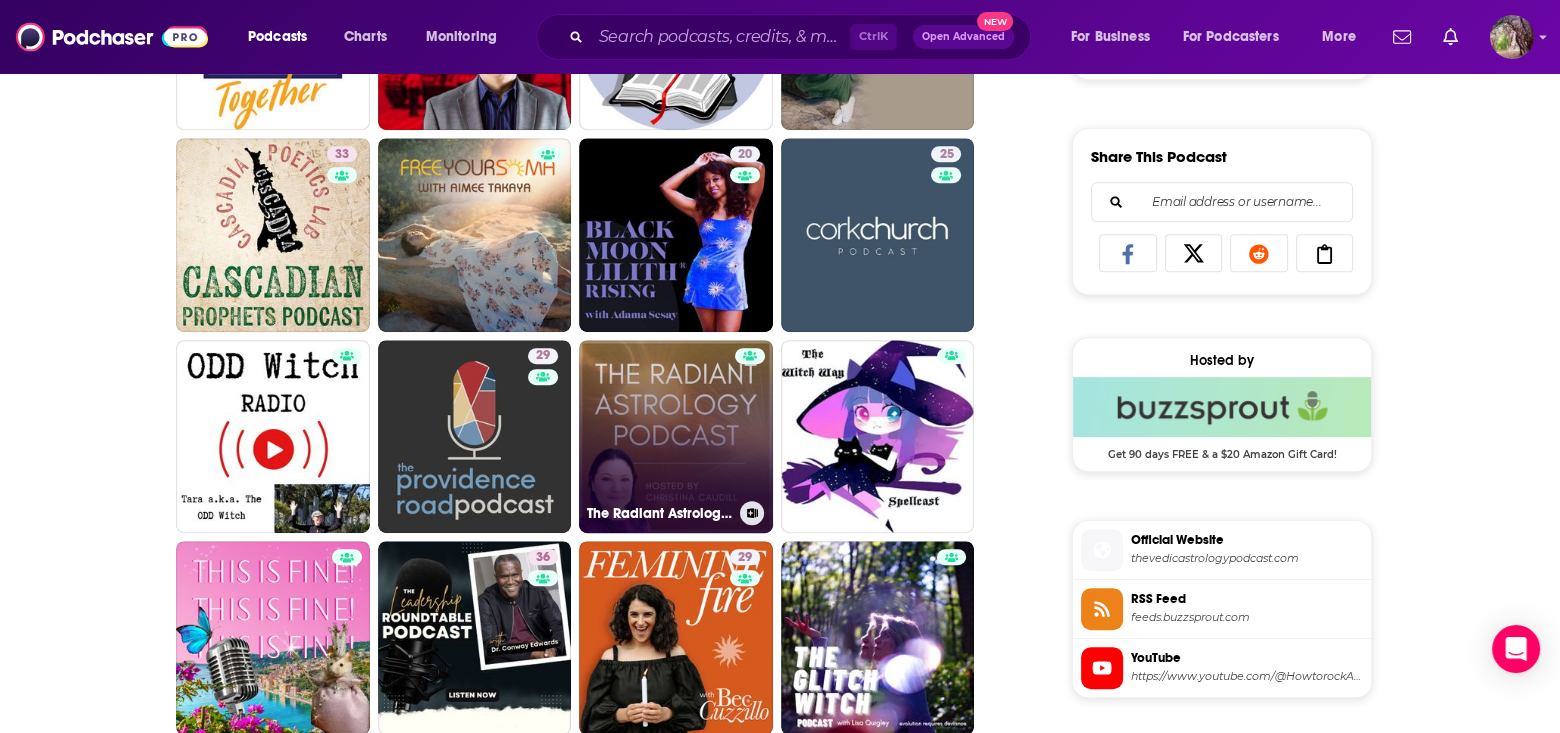 scroll, scrollTop: 0, scrollLeft: 0, axis: both 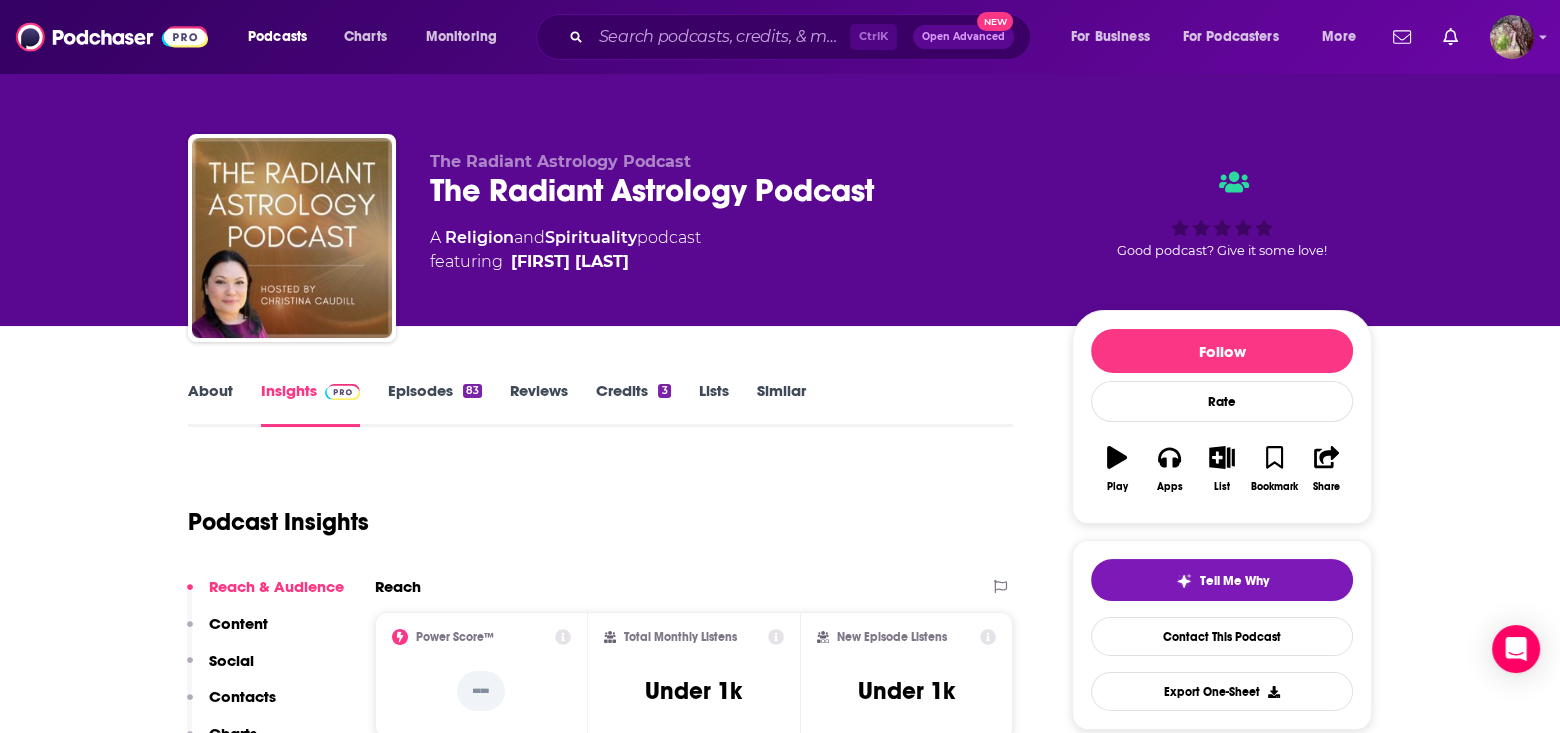 click on "About" at bounding box center (210, 404) 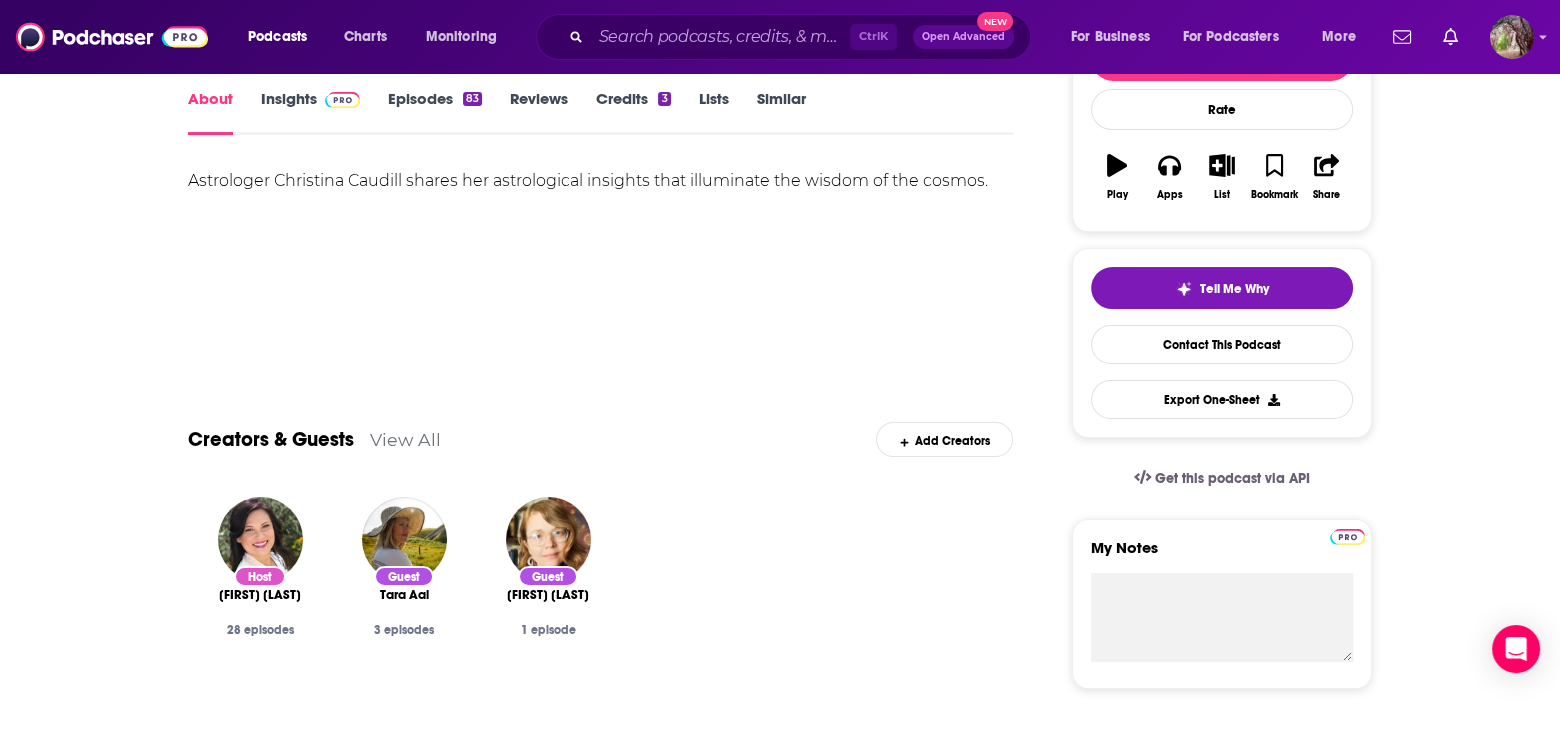 scroll, scrollTop: 0, scrollLeft: 0, axis: both 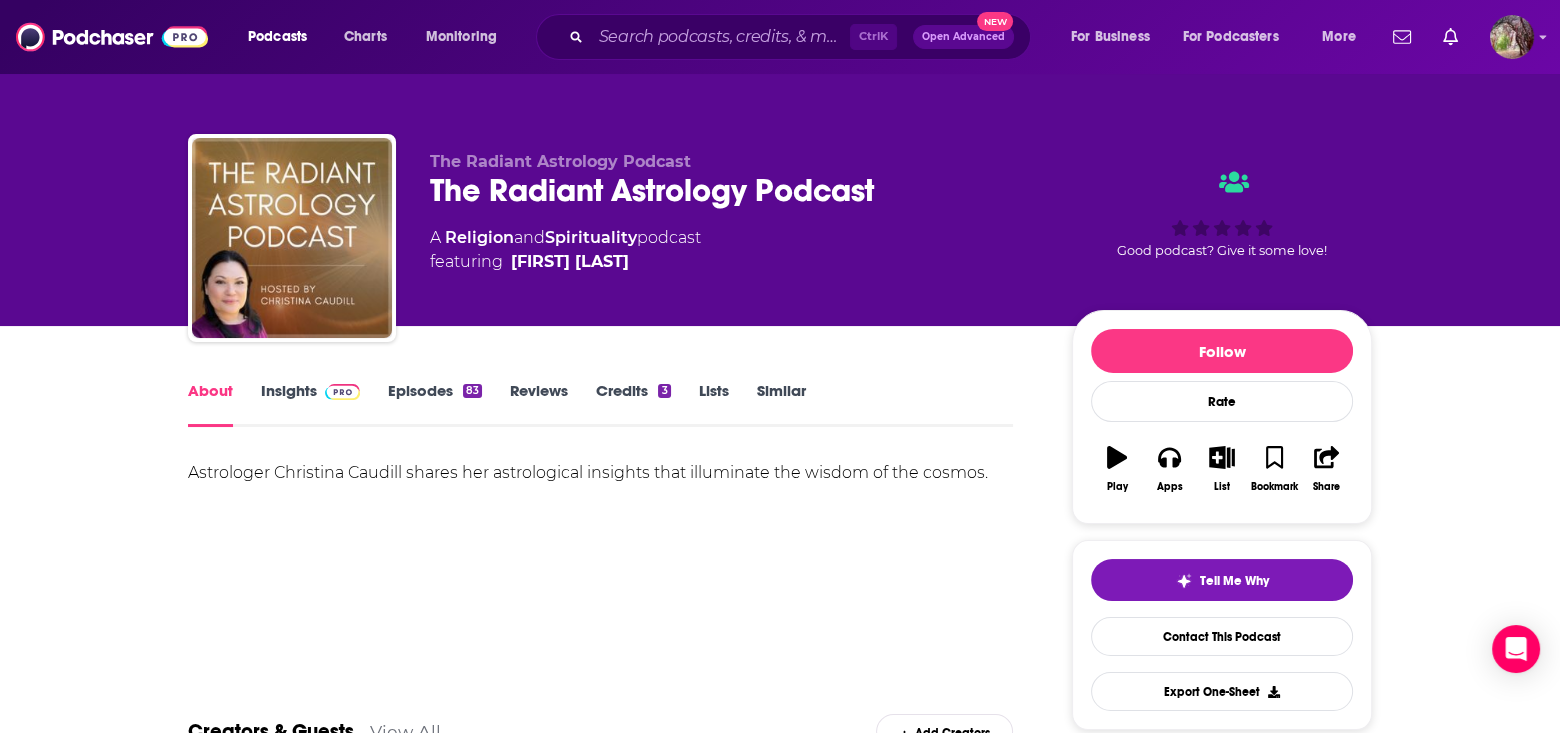 click on "Episodes 83" at bounding box center [435, 404] 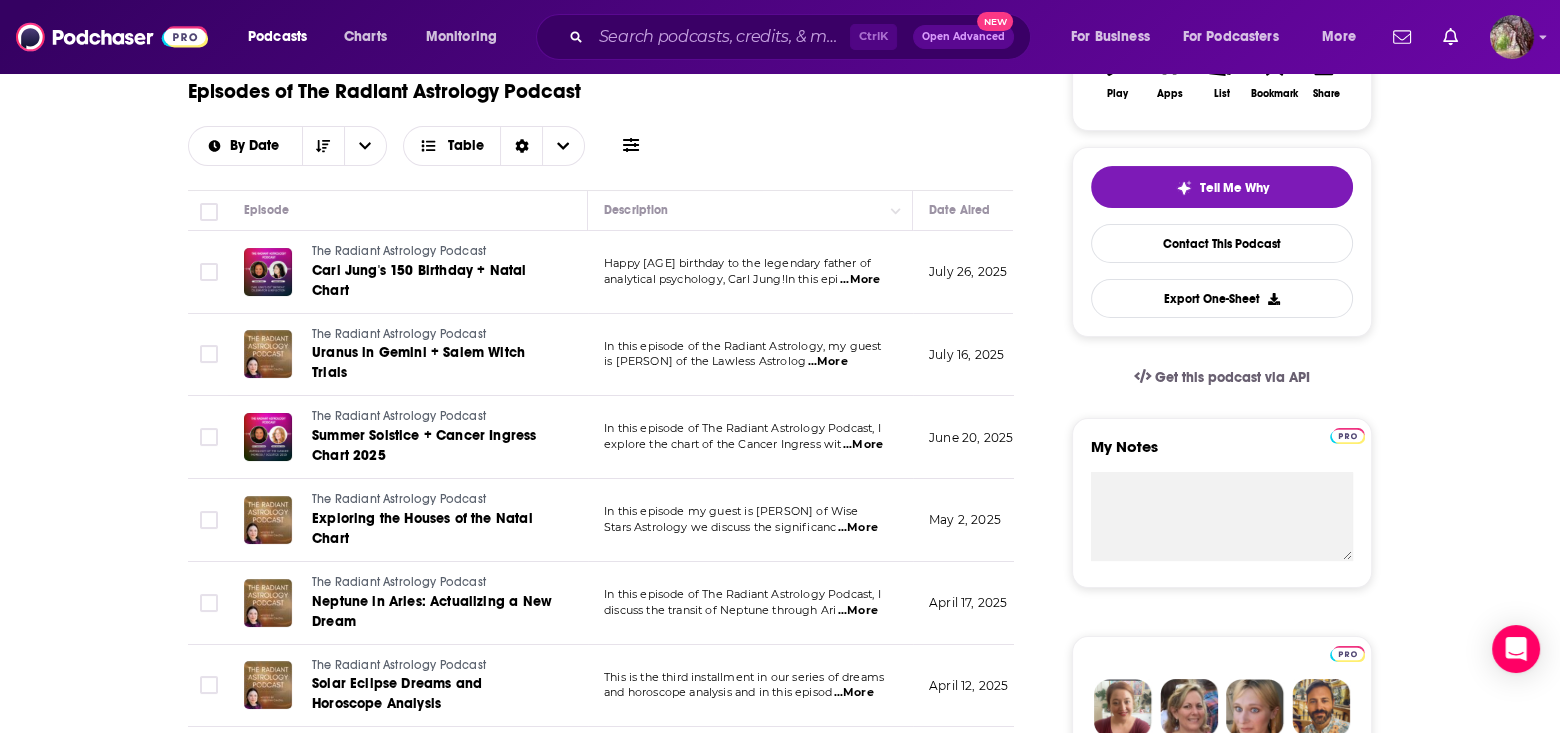 scroll, scrollTop: 0, scrollLeft: 0, axis: both 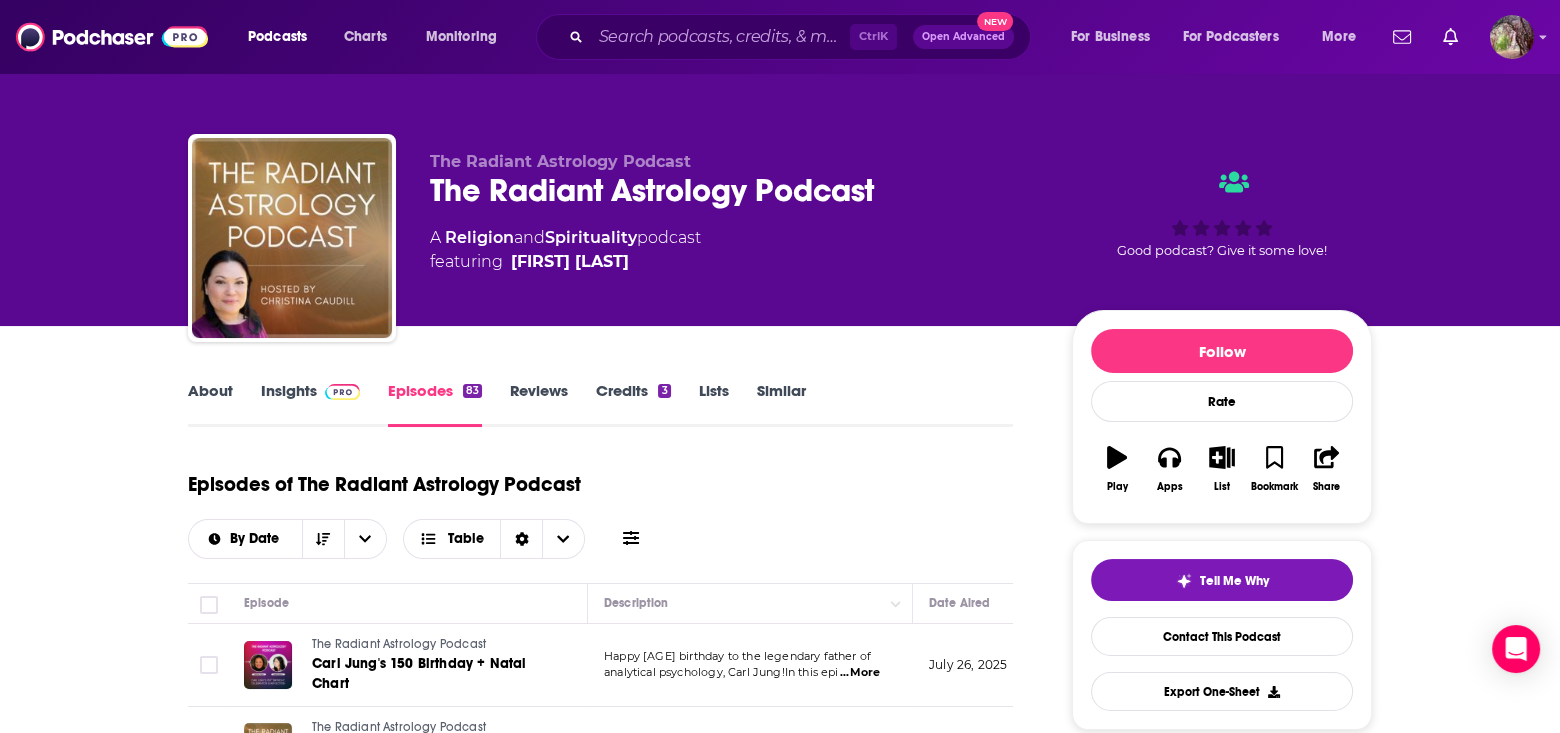 click on "Insights" at bounding box center [310, 404] 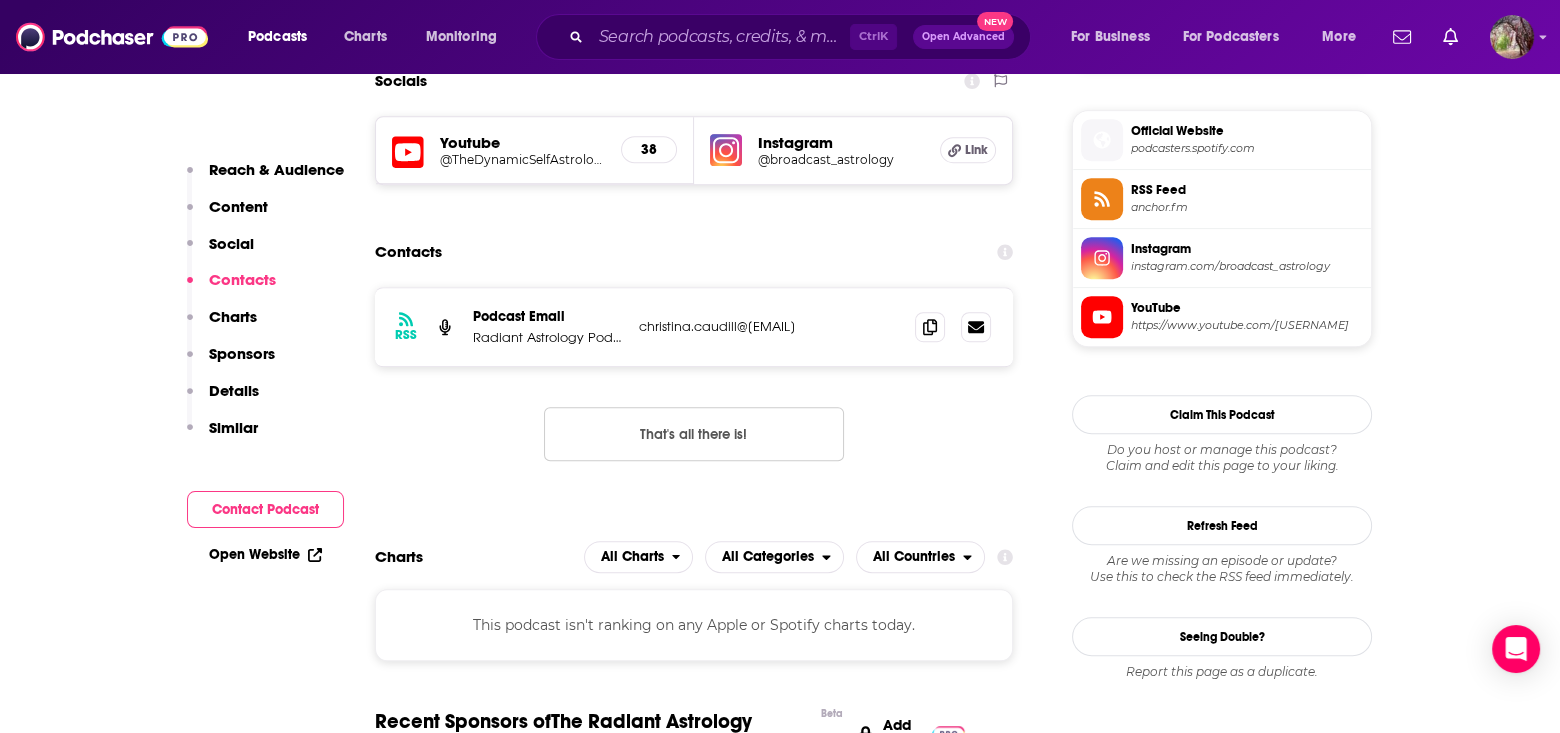 scroll, scrollTop: 1500, scrollLeft: 0, axis: vertical 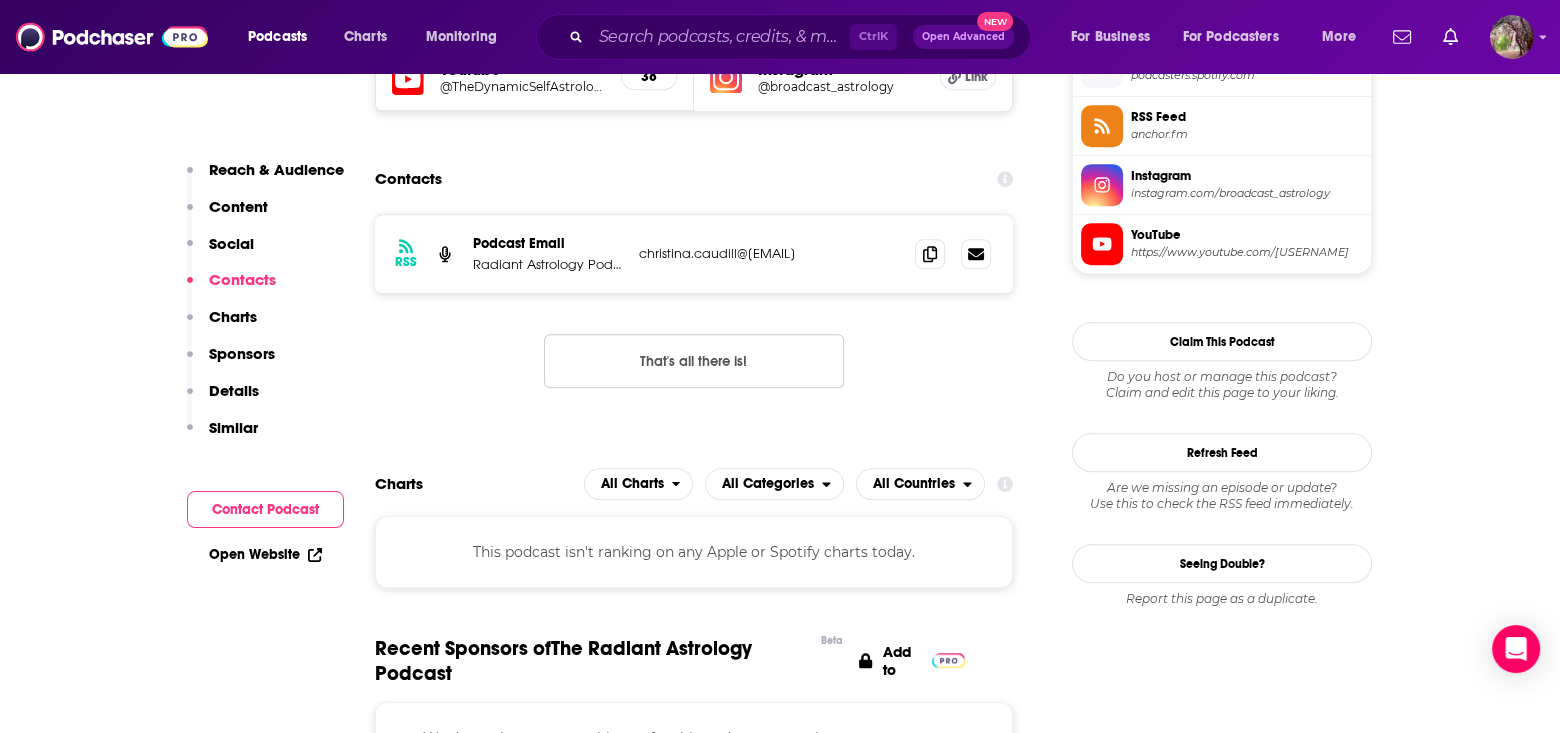 drag, startPoint x: 827, startPoint y: 242, endPoint x: 636, endPoint y: 247, distance: 191.06543 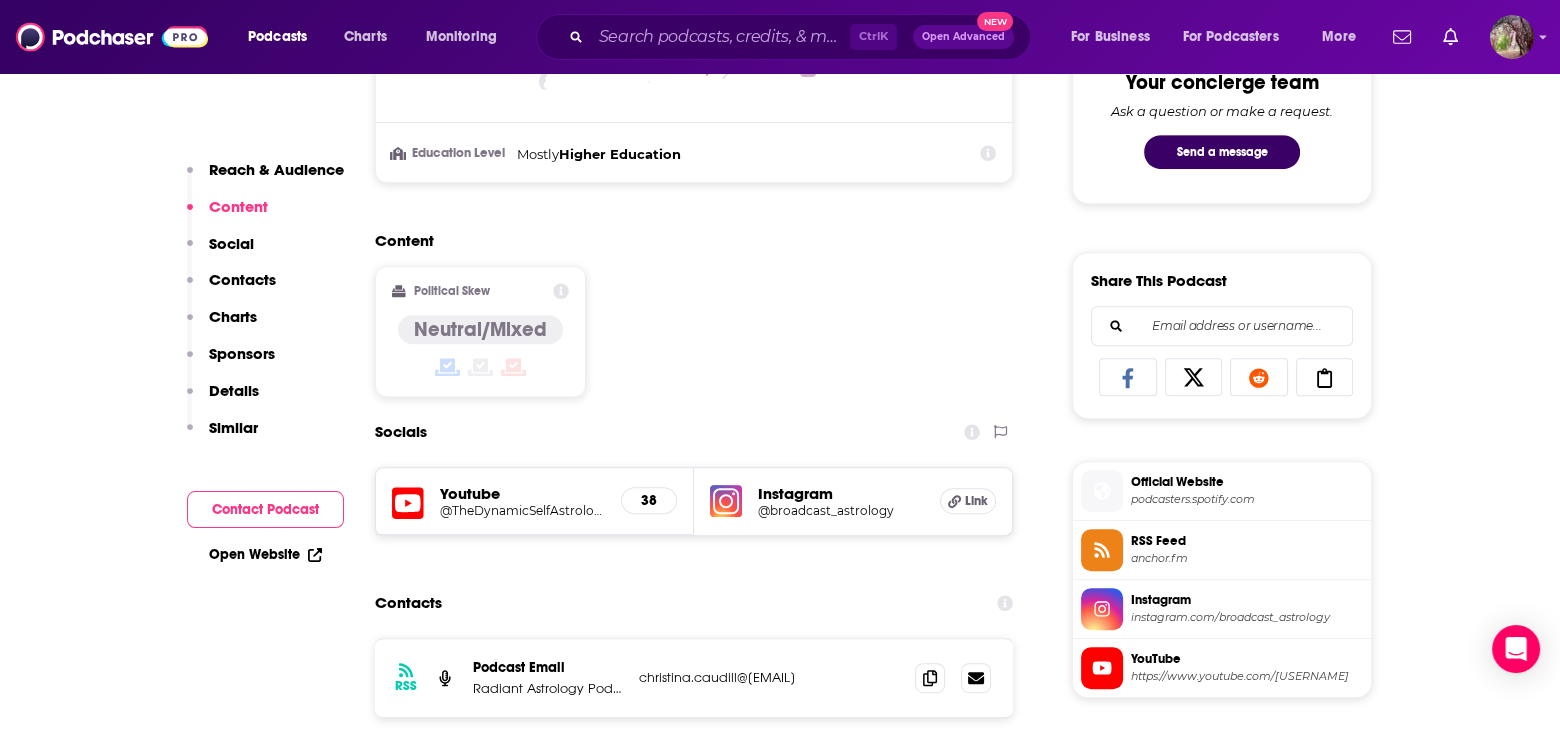 scroll, scrollTop: 1100, scrollLeft: 0, axis: vertical 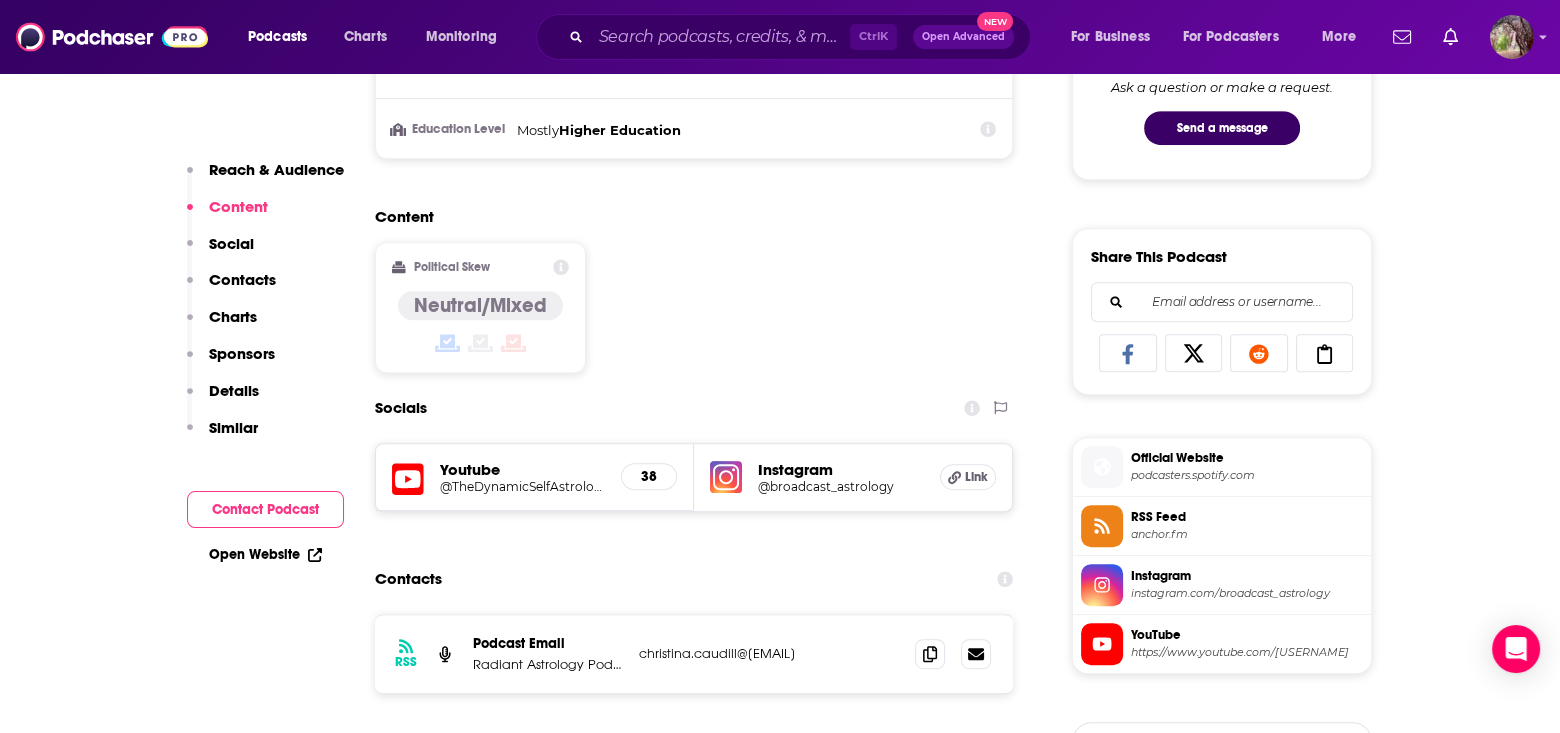 click on "https://www.youtube.com/[USERNAME]" at bounding box center [1247, 652] 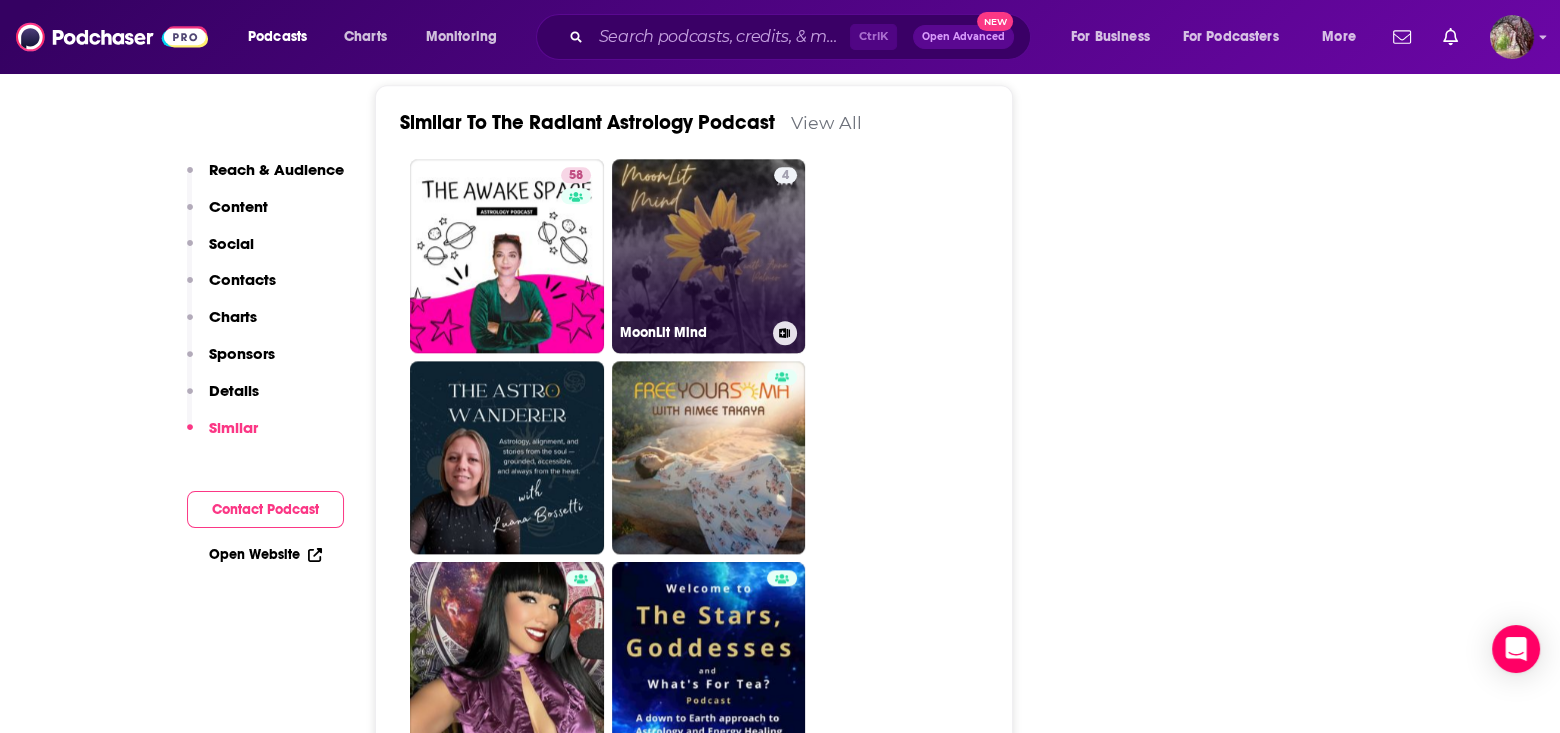 scroll, scrollTop: 2700, scrollLeft: 0, axis: vertical 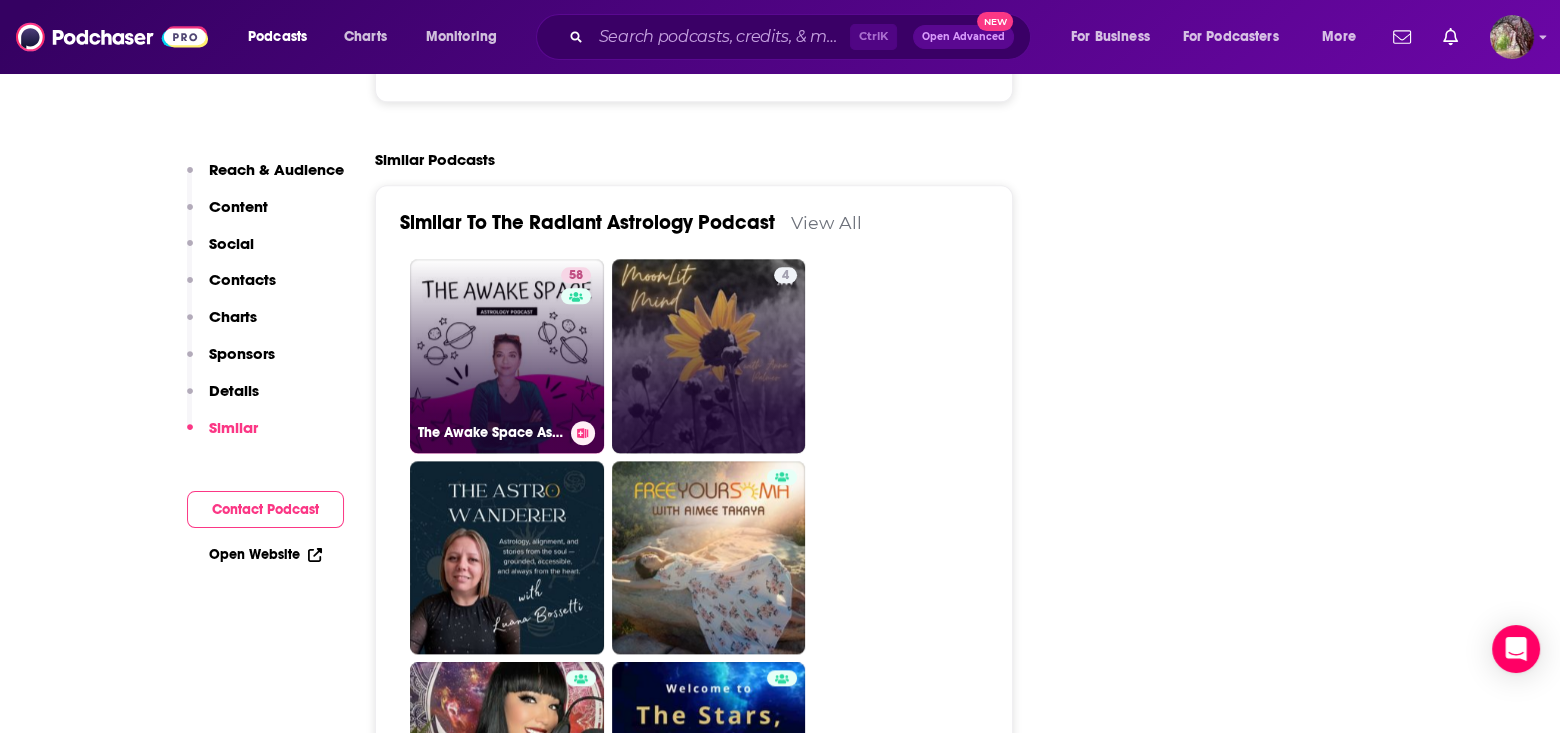 click on "58 The Awake Space Astrology Podcast" at bounding box center (507, 356) 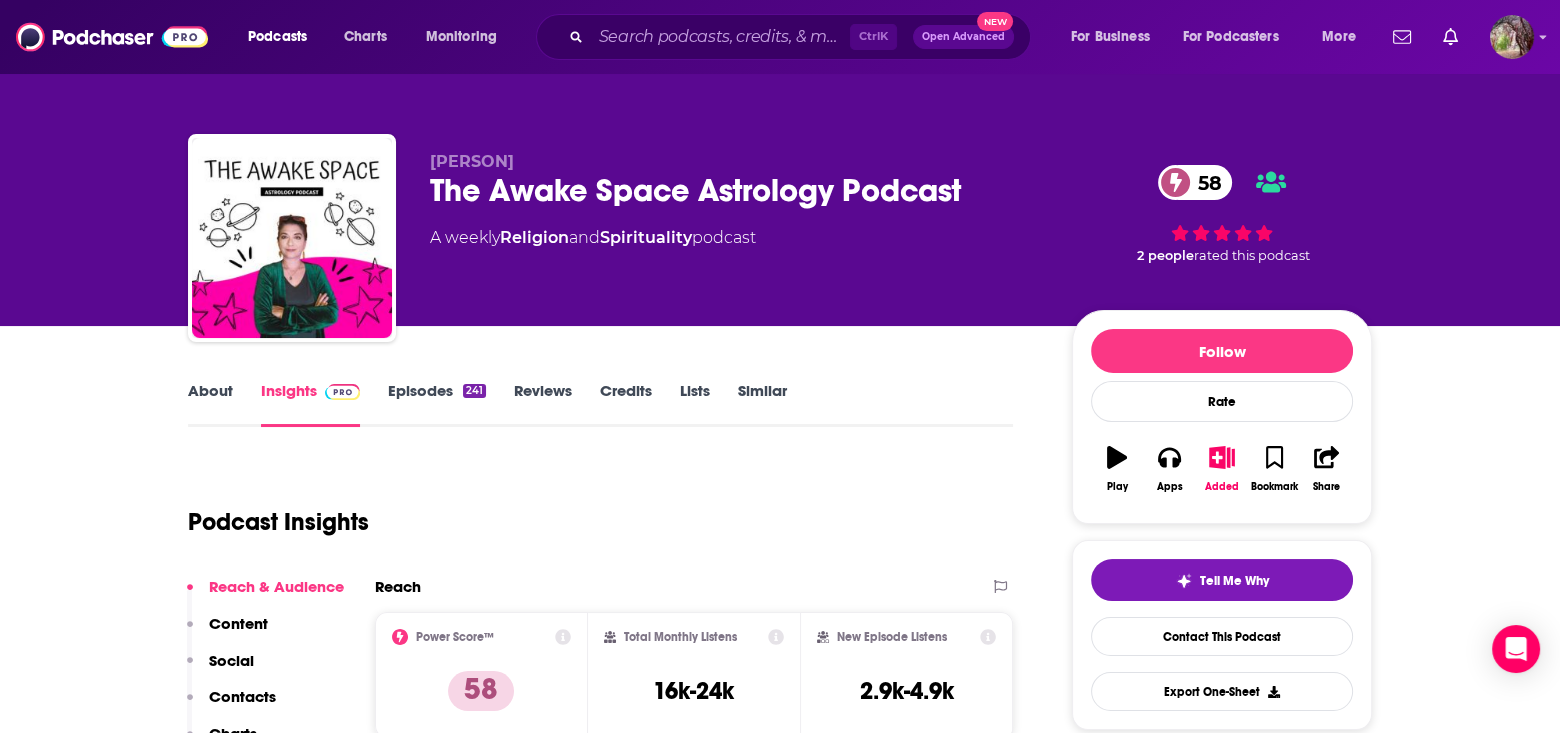 click on "About" at bounding box center (210, 404) 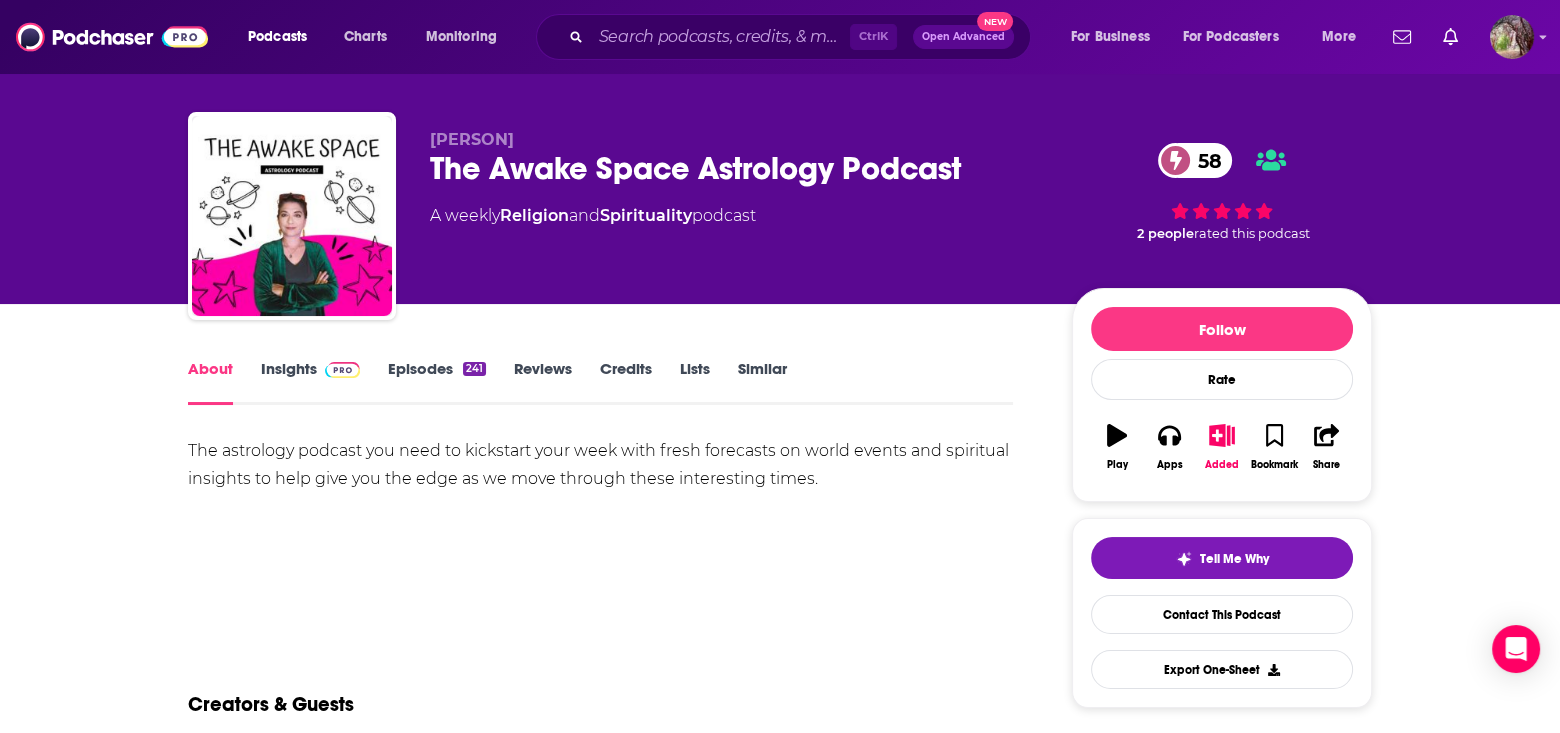 scroll, scrollTop: 0, scrollLeft: 0, axis: both 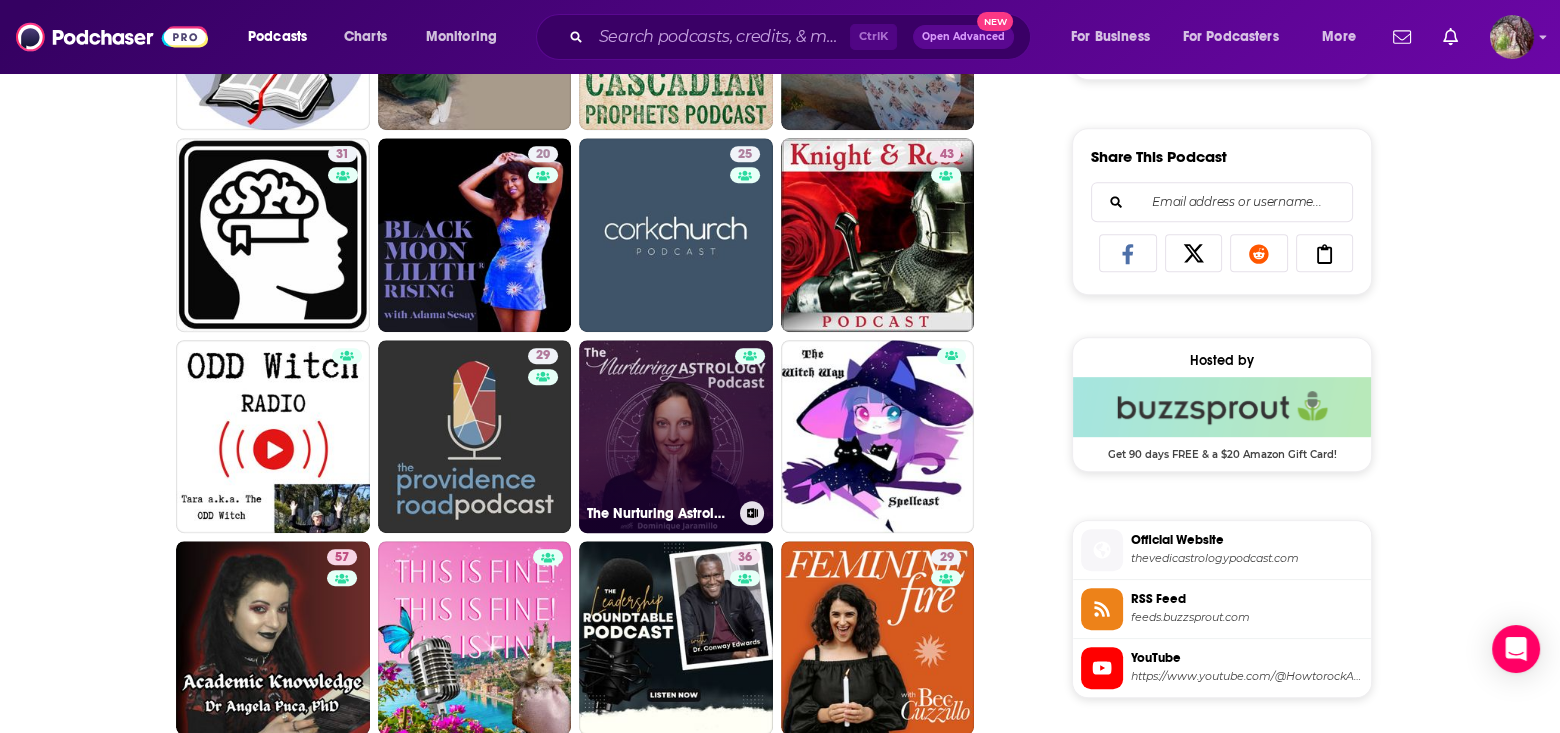 click on "The Nurturing Astrology Podcast" at bounding box center [676, 437] 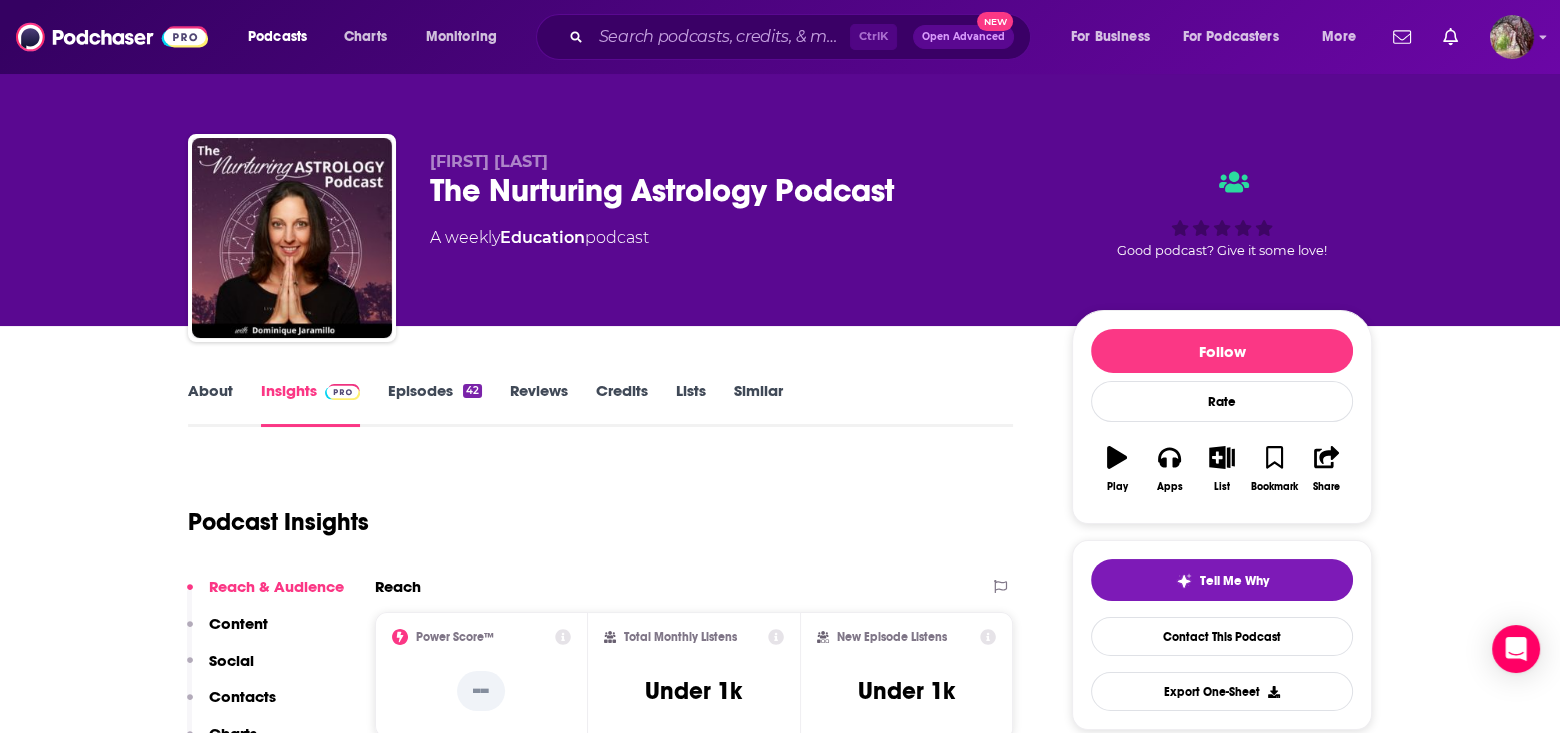 click on "About" at bounding box center [210, 404] 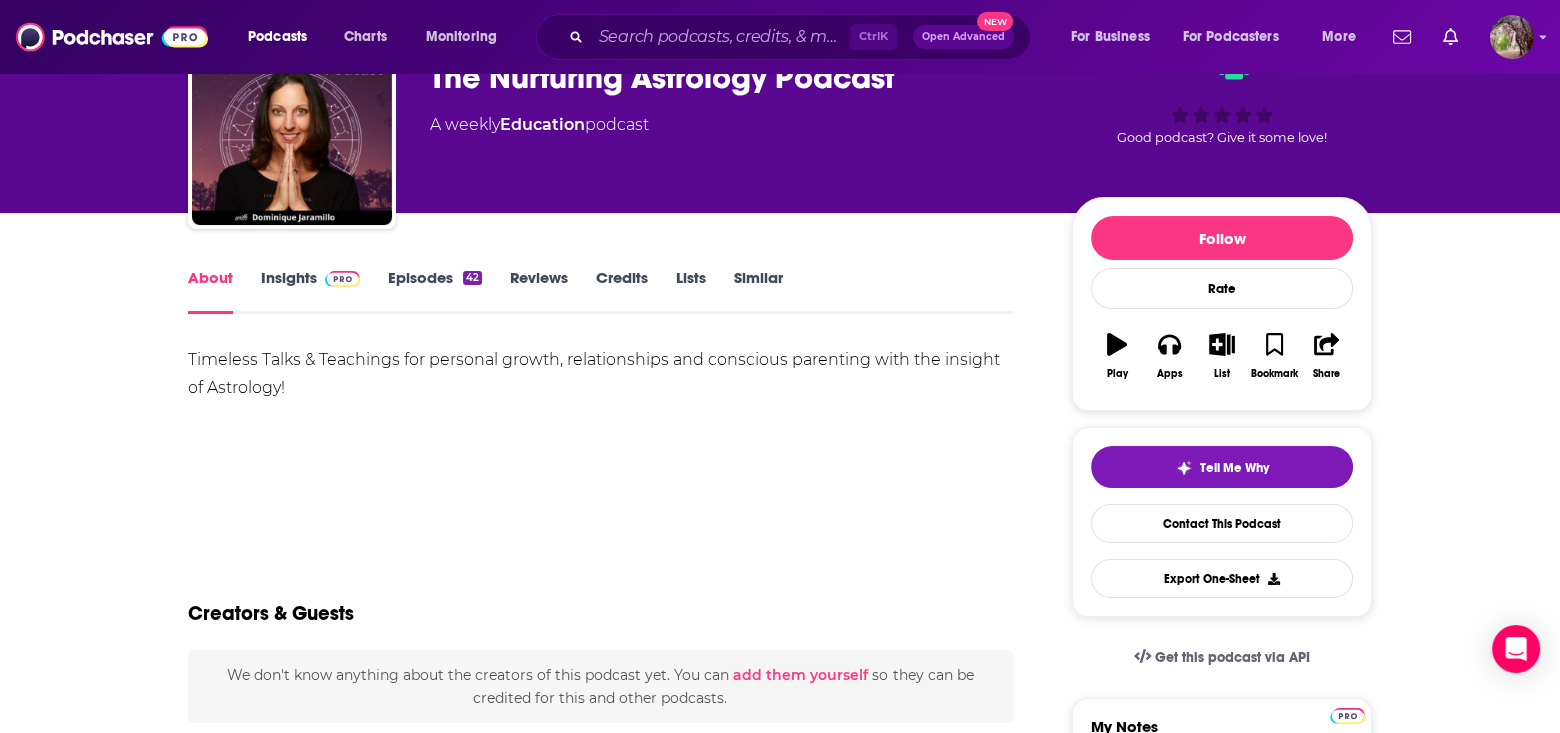 scroll, scrollTop: 0, scrollLeft: 0, axis: both 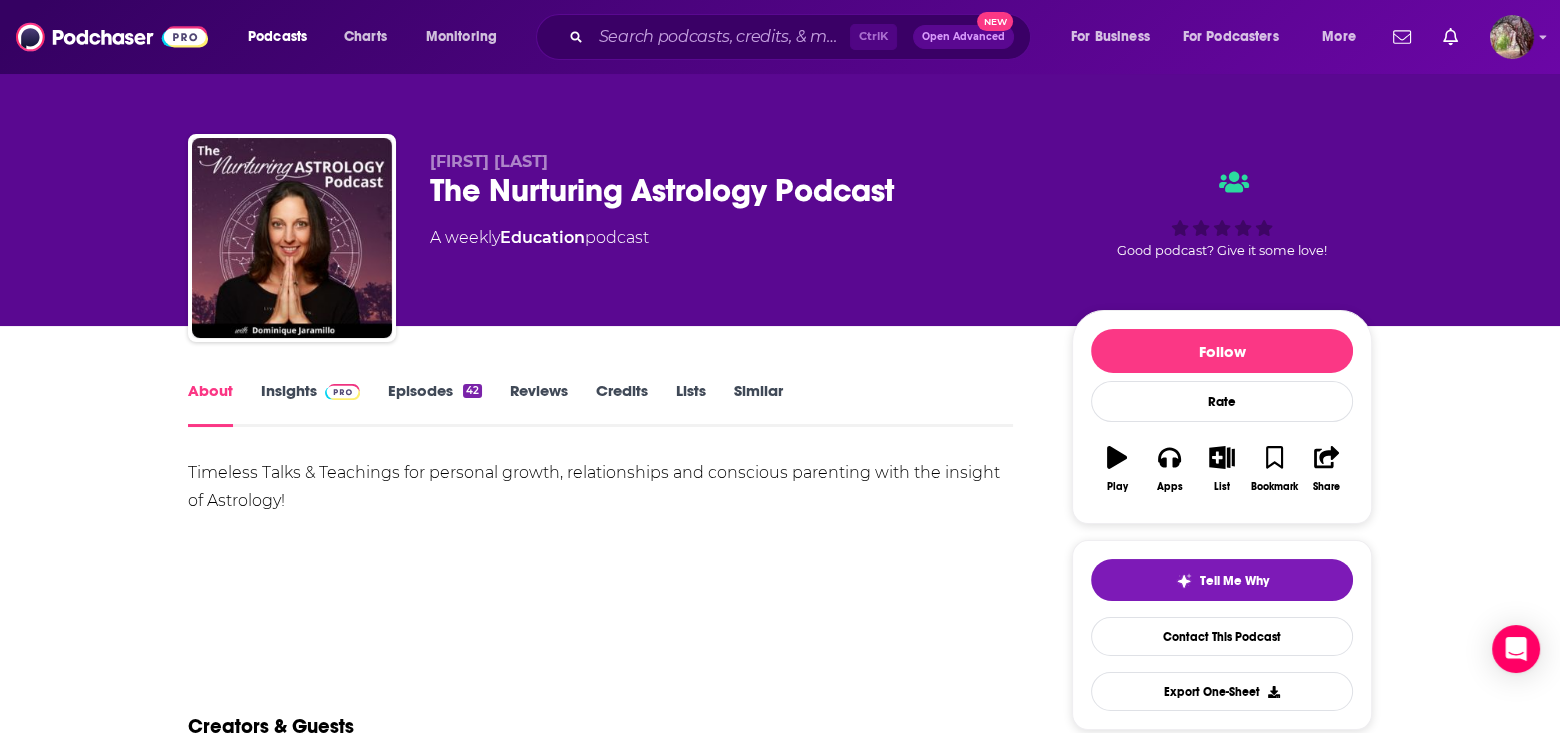 drag, startPoint x: 609, startPoint y: 157, endPoint x: 432, endPoint y: 160, distance: 177.02542 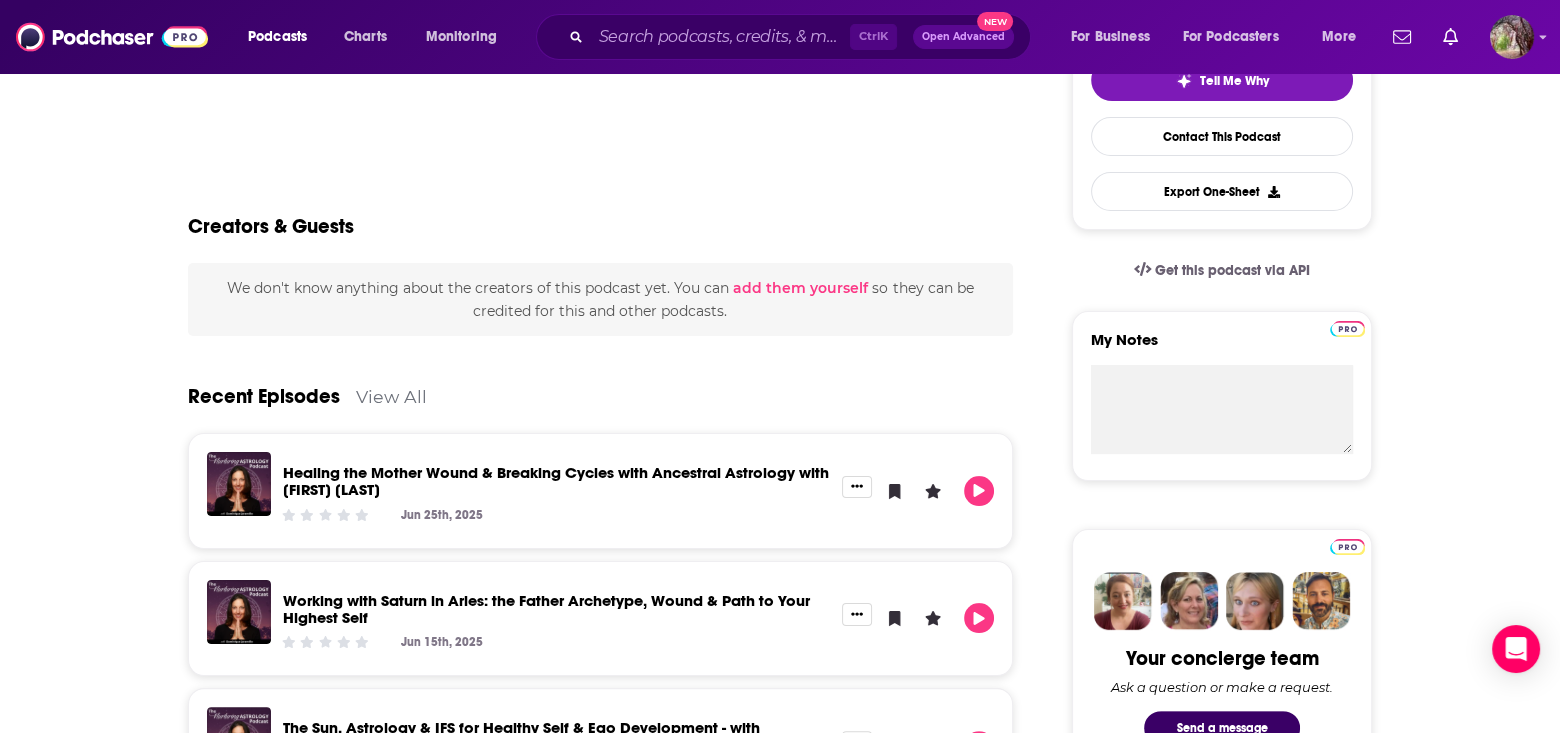 scroll, scrollTop: 0, scrollLeft: 0, axis: both 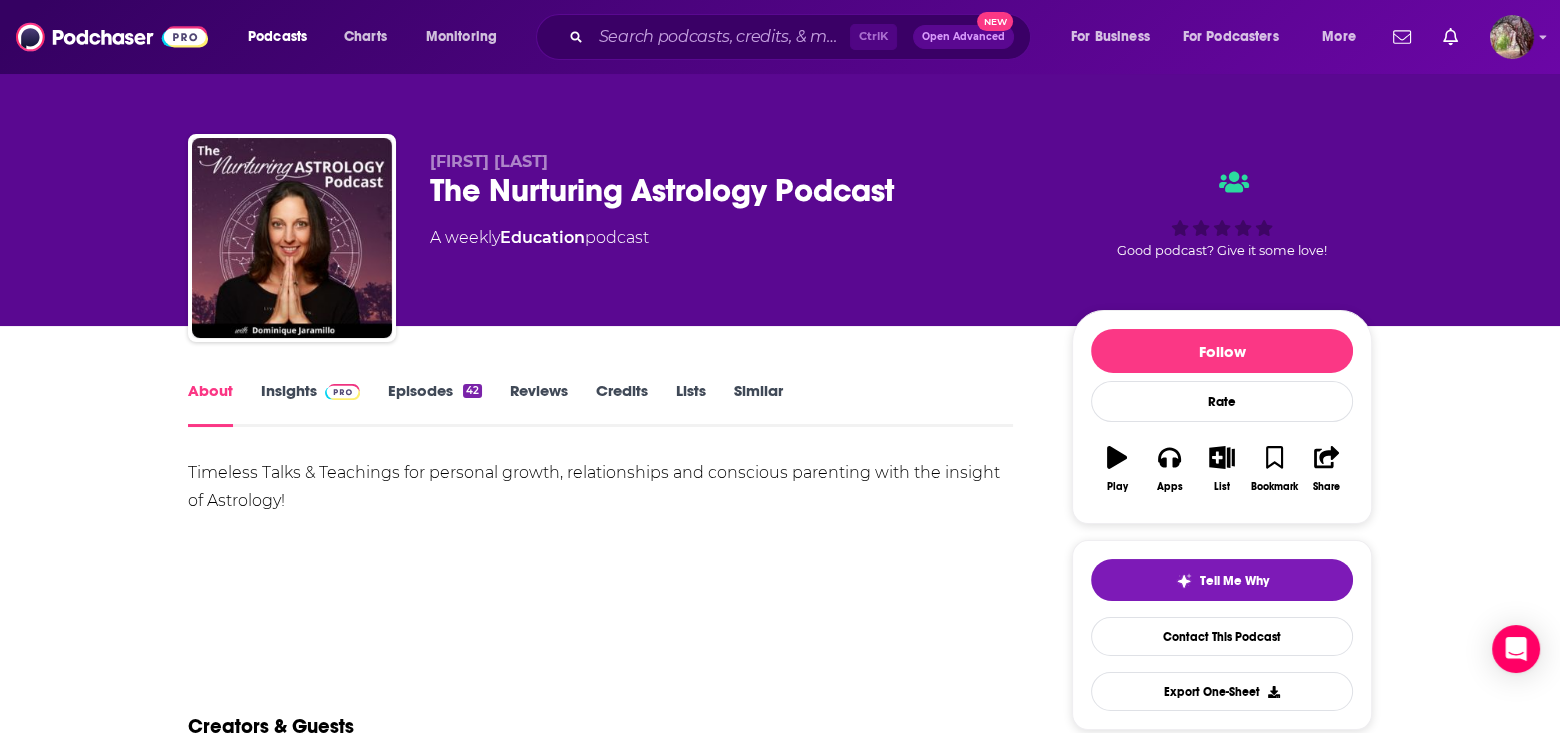 click on "Insights" at bounding box center (310, 404) 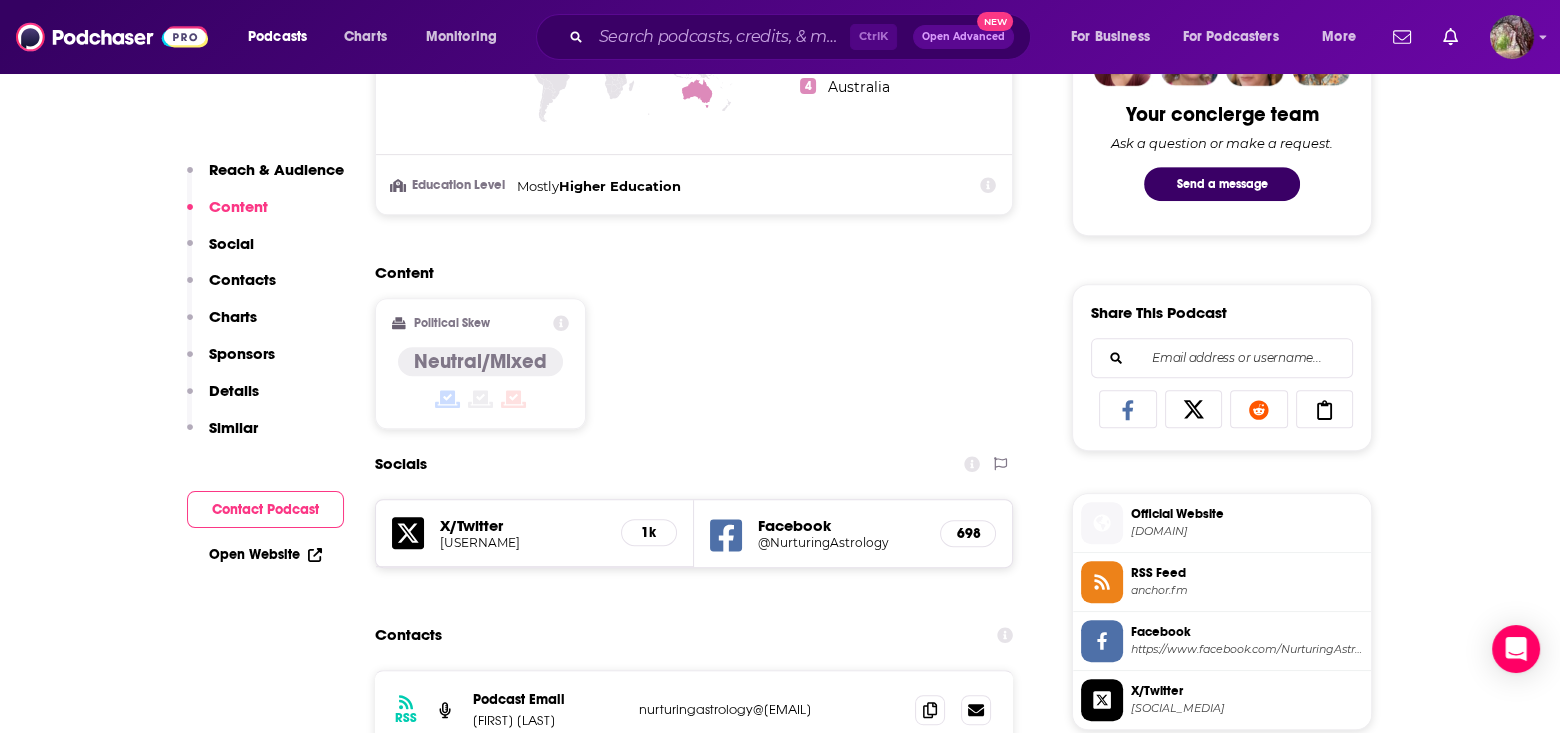 scroll, scrollTop: 1300, scrollLeft: 0, axis: vertical 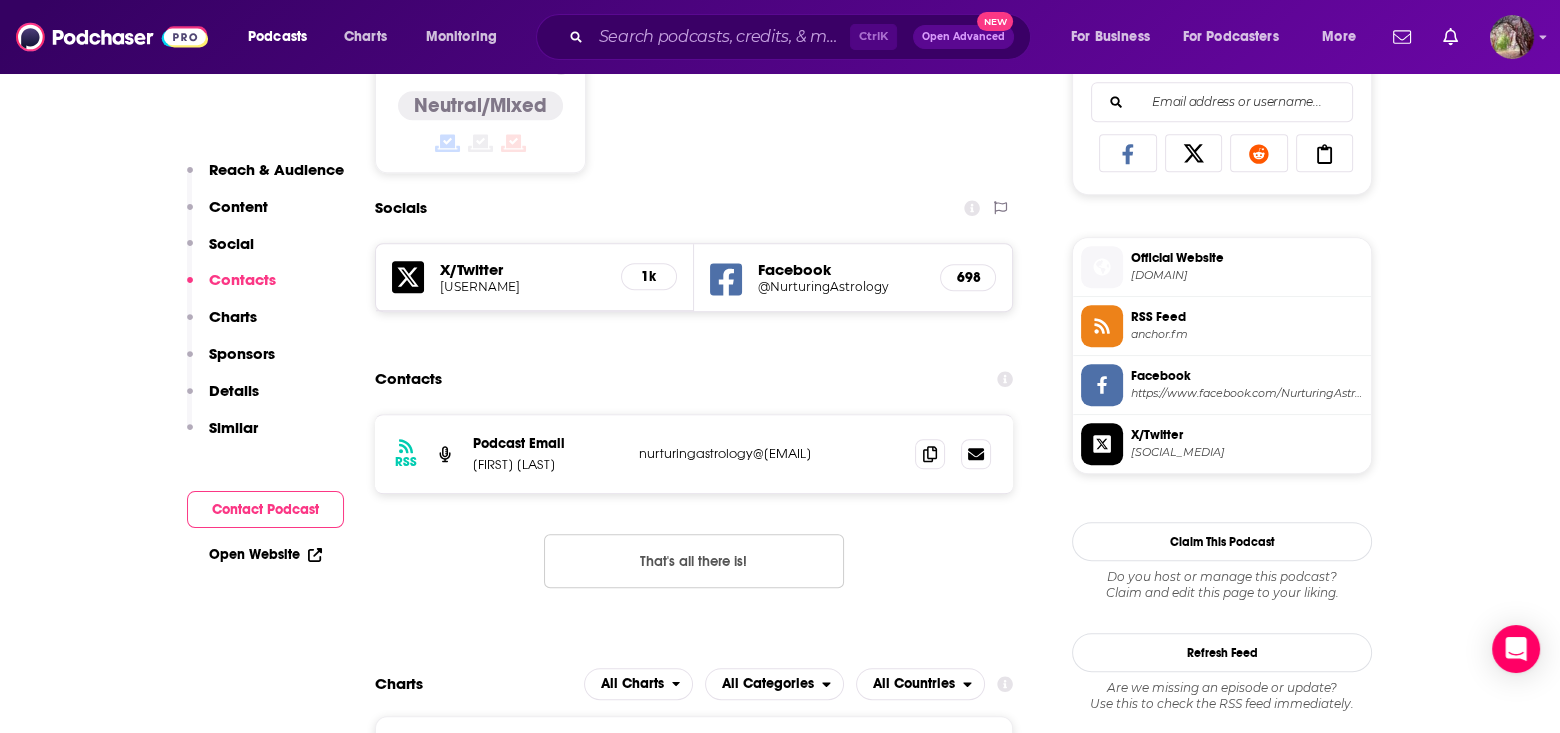 drag, startPoint x: 829, startPoint y: 448, endPoint x: 633, endPoint y: 448, distance: 196 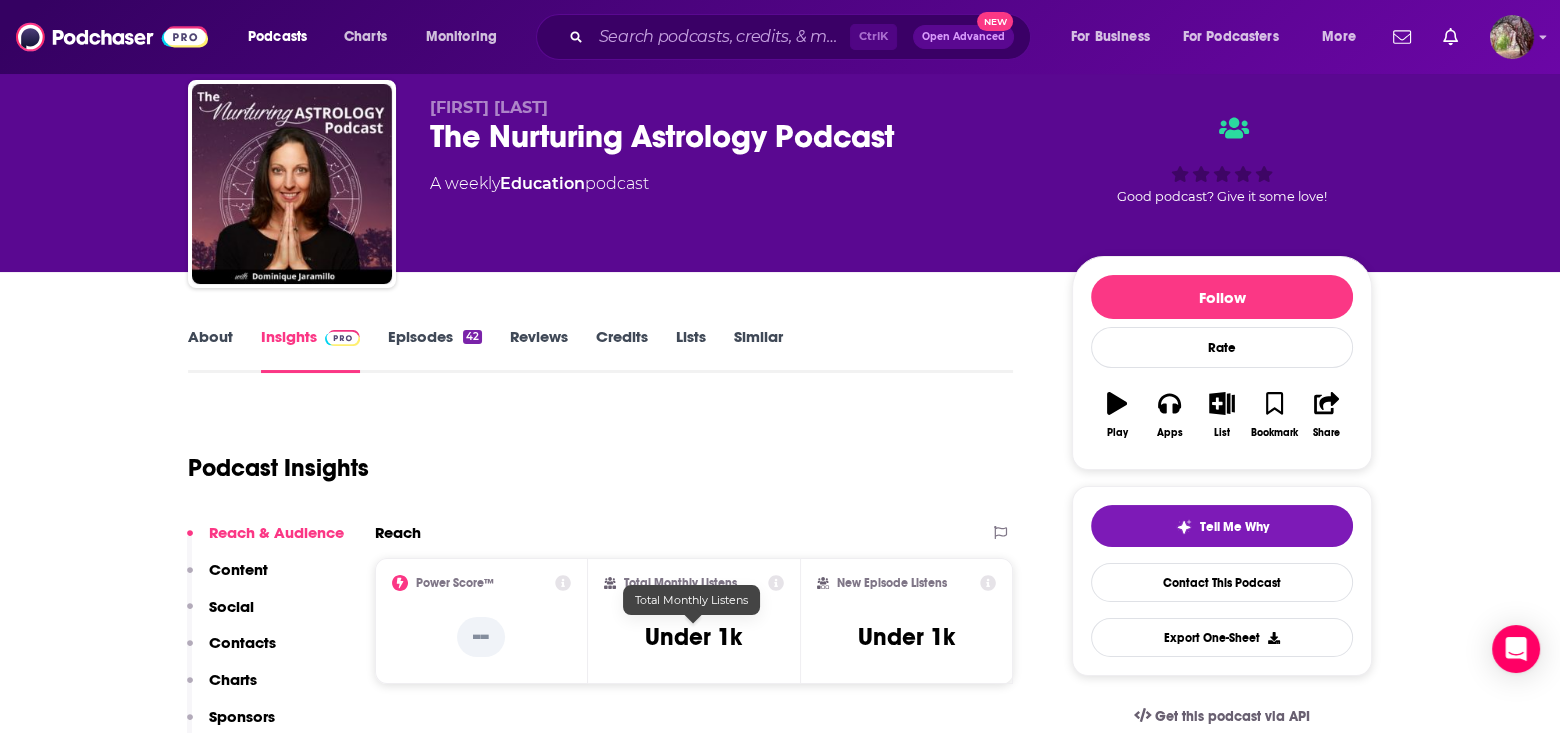 scroll, scrollTop: 0, scrollLeft: 0, axis: both 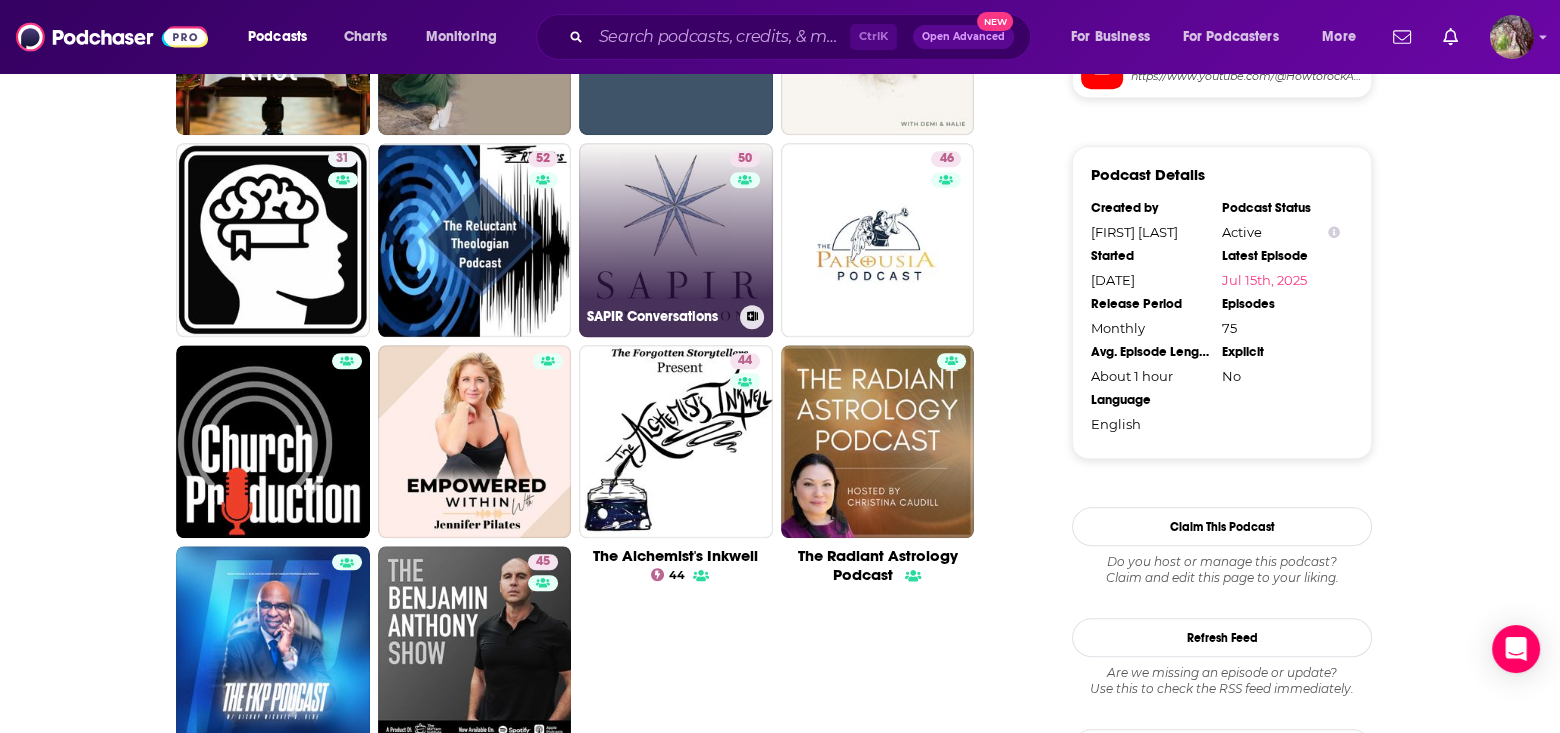 click on "50 SAPIR Conversations" at bounding box center [676, 240] 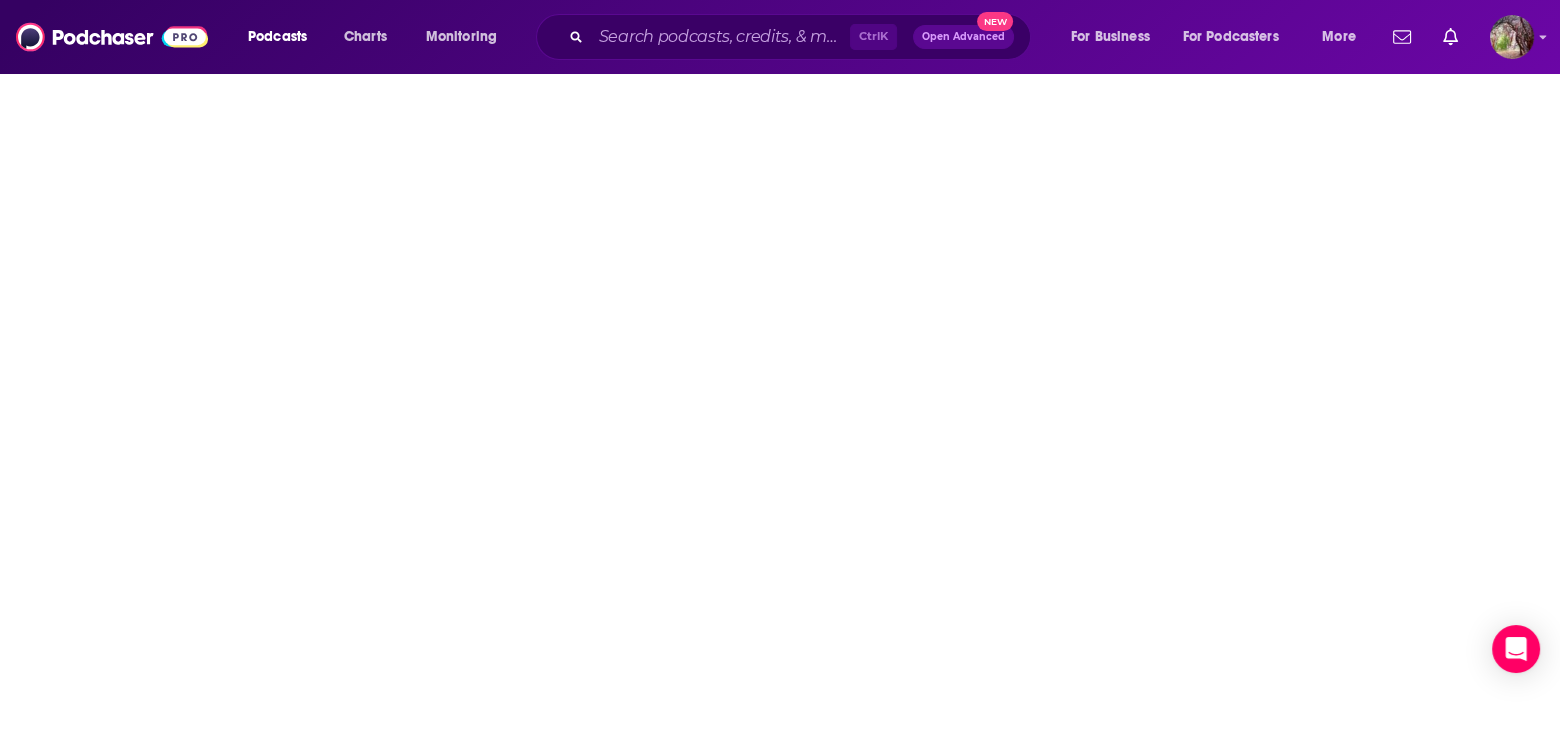 scroll, scrollTop: 0, scrollLeft: 0, axis: both 